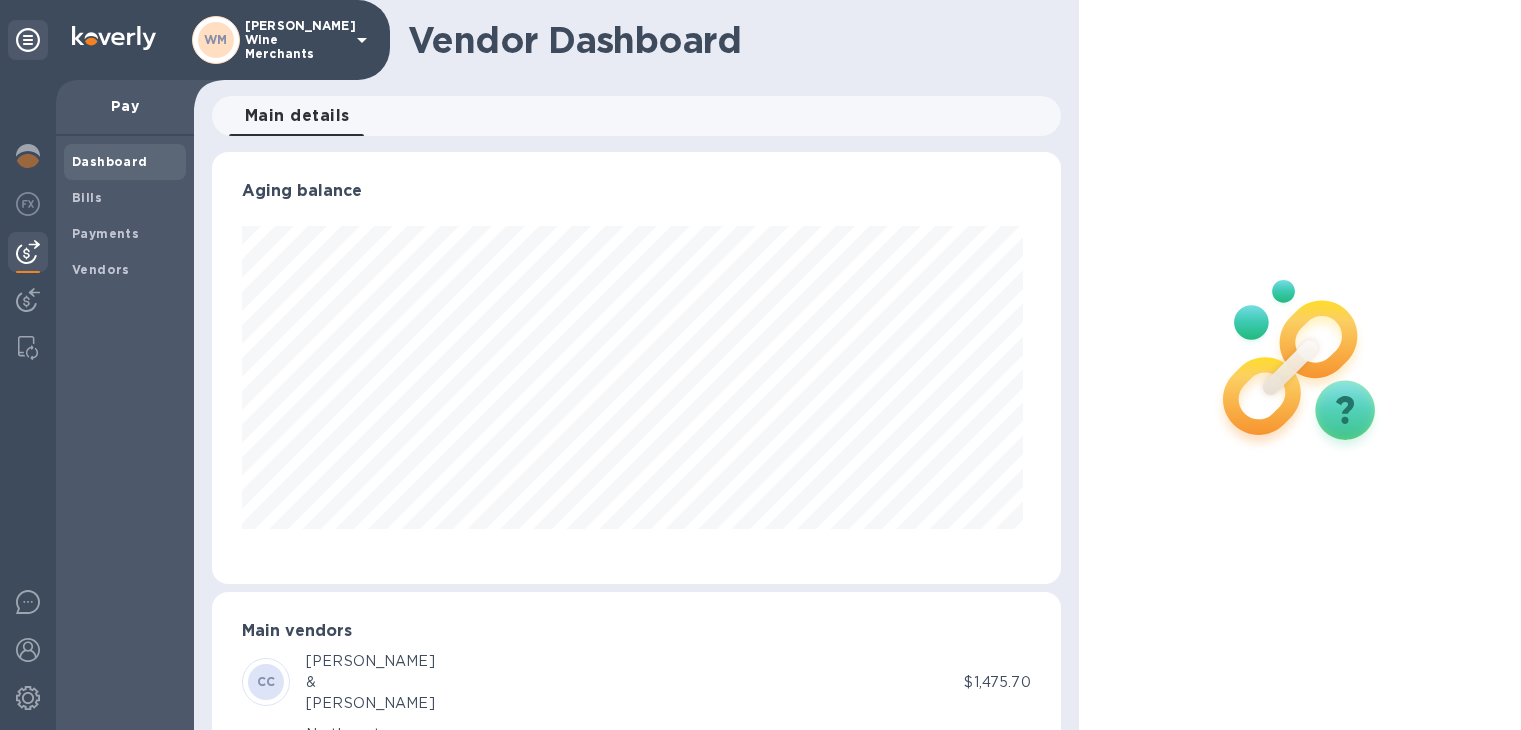 scroll, scrollTop: 0, scrollLeft: 0, axis: both 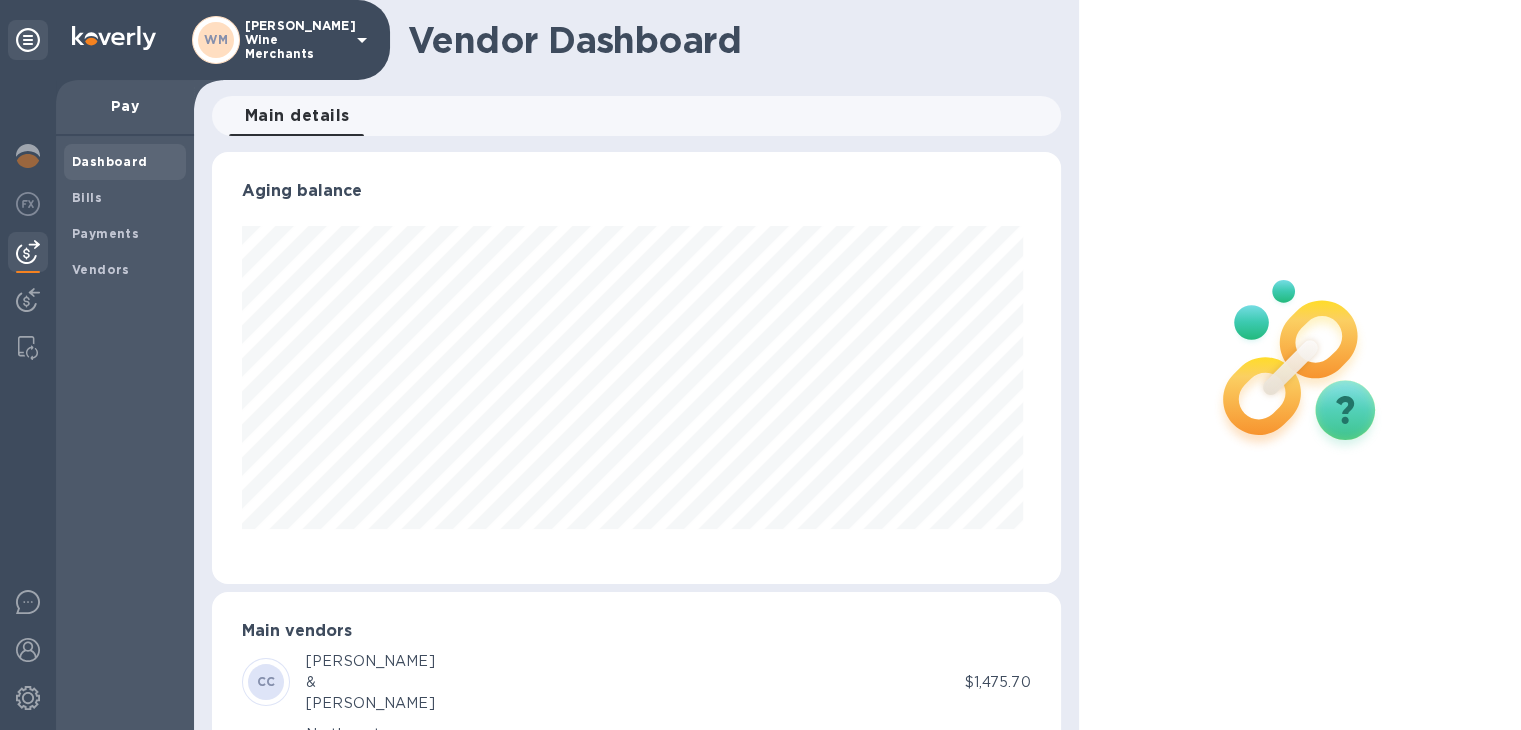 click on "Main vendors" at bounding box center (636, 631) 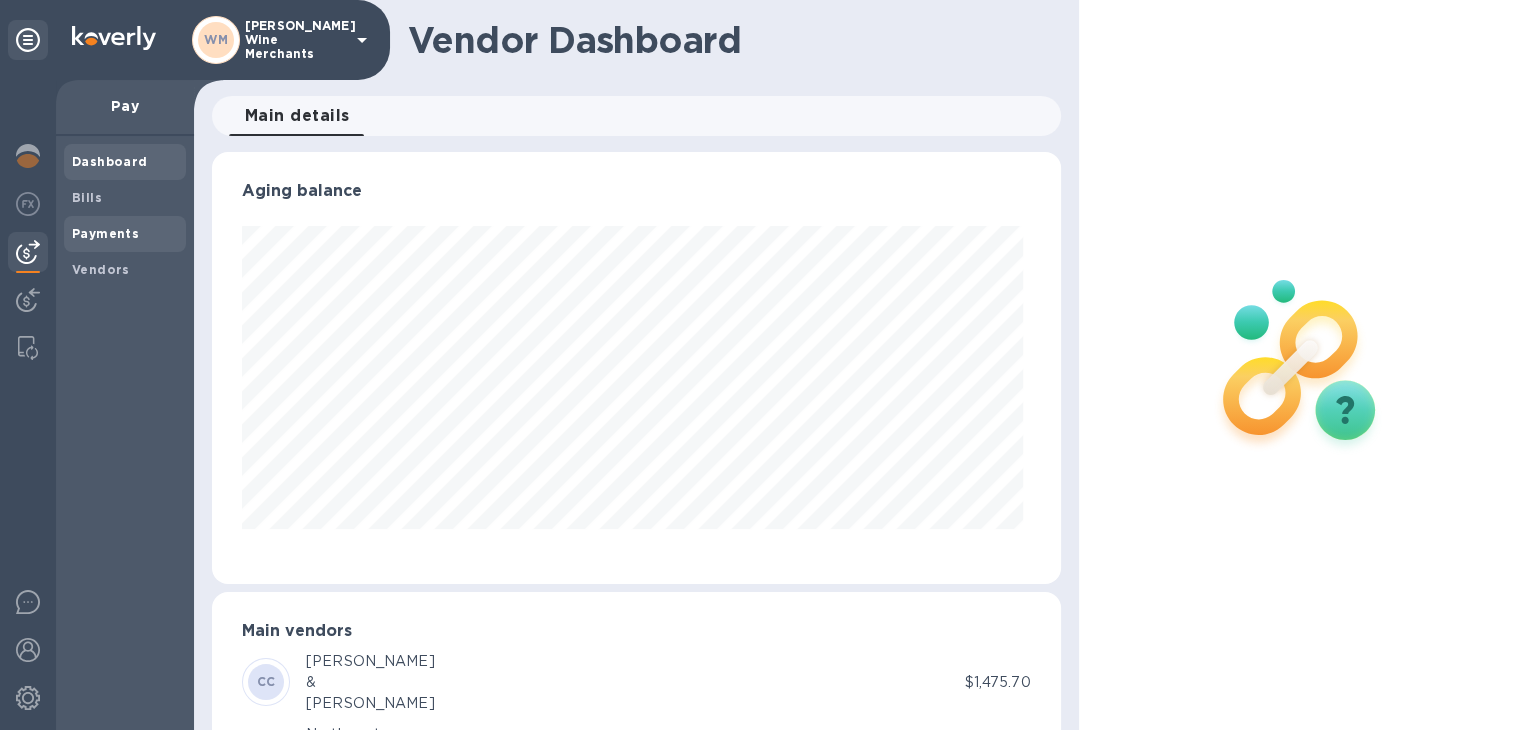 click on "Payments" at bounding box center [105, 233] 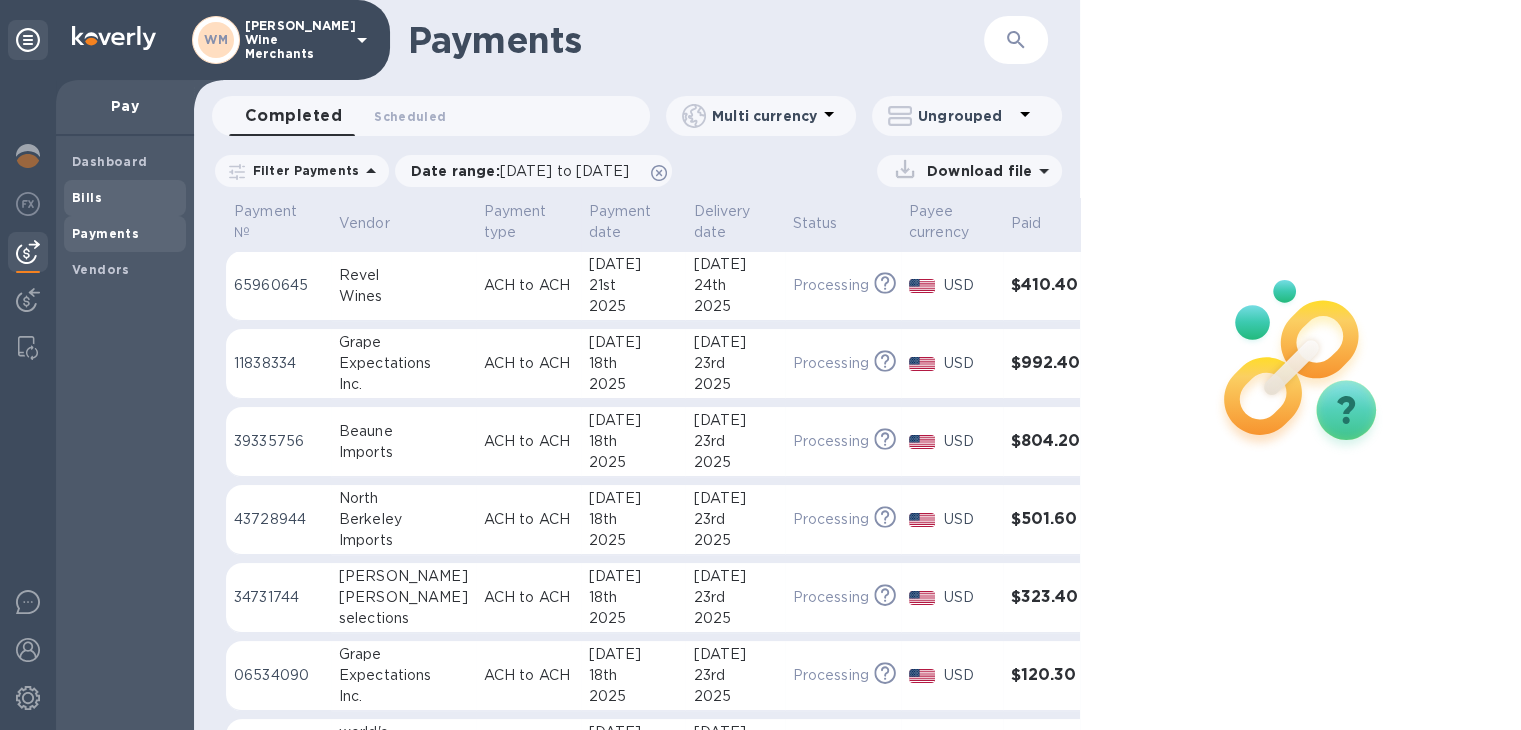 click on "Bills" at bounding box center (87, 197) 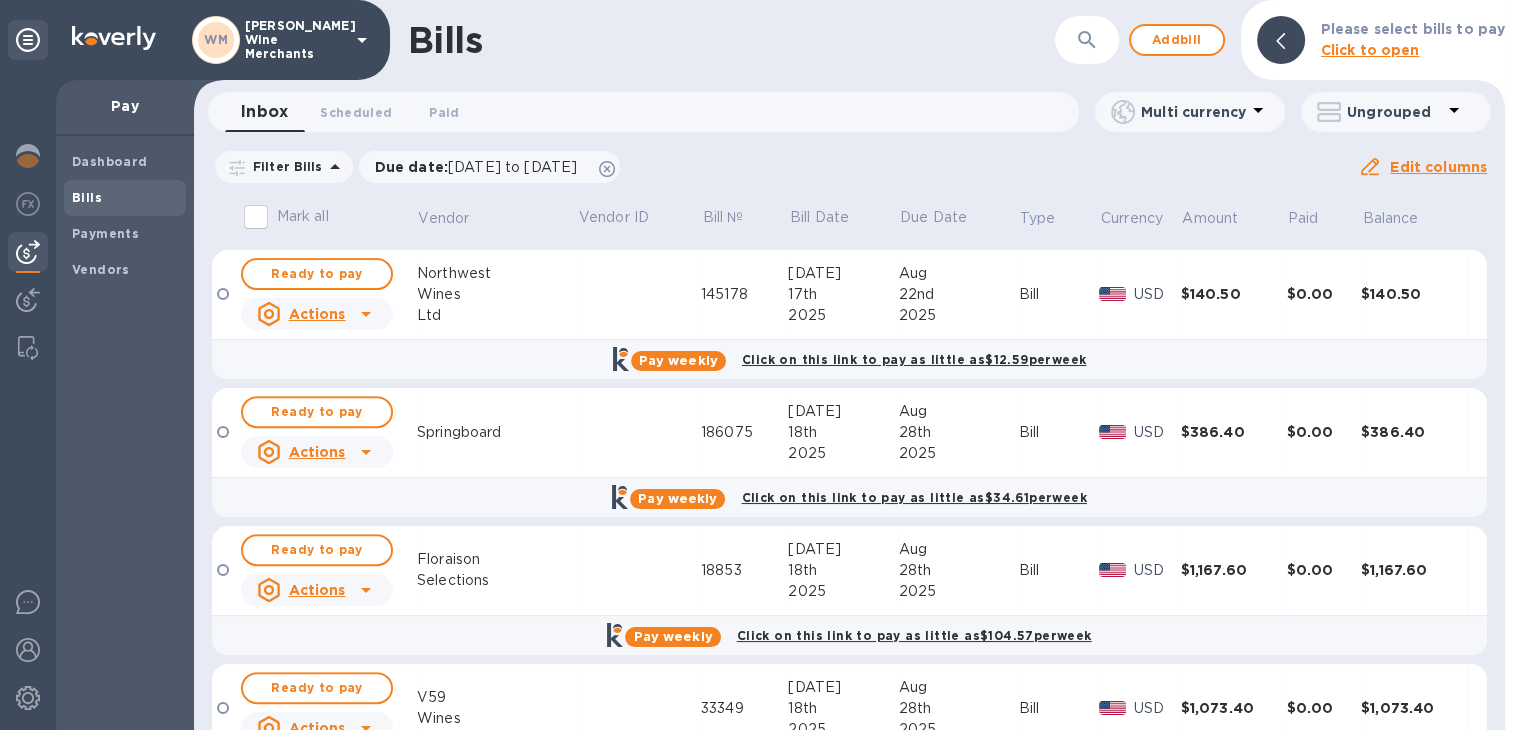 scroll, scrollTop: 1051, scrollLeft: 0, axis: vertical 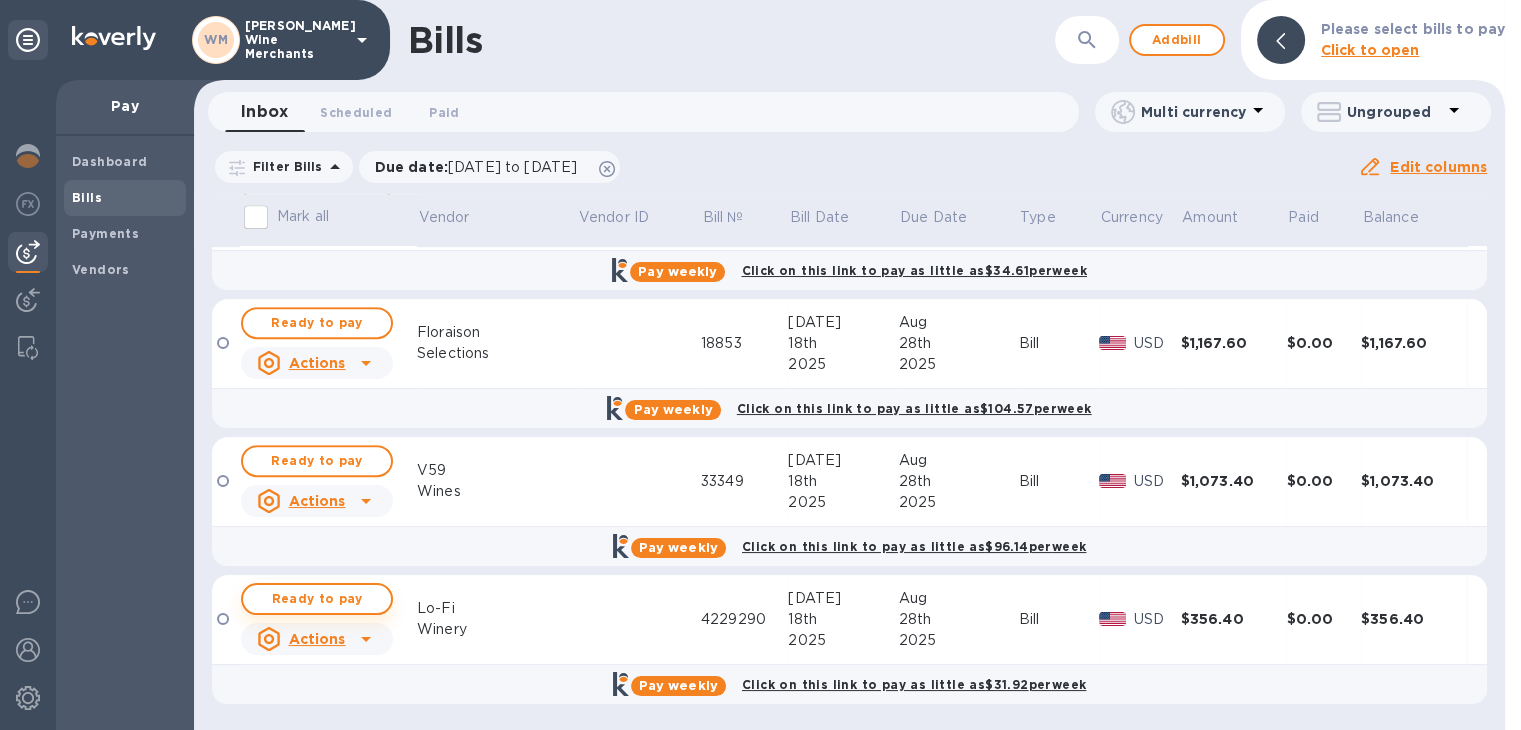 click on "Ready to pay" at bounding box center [317, 599] 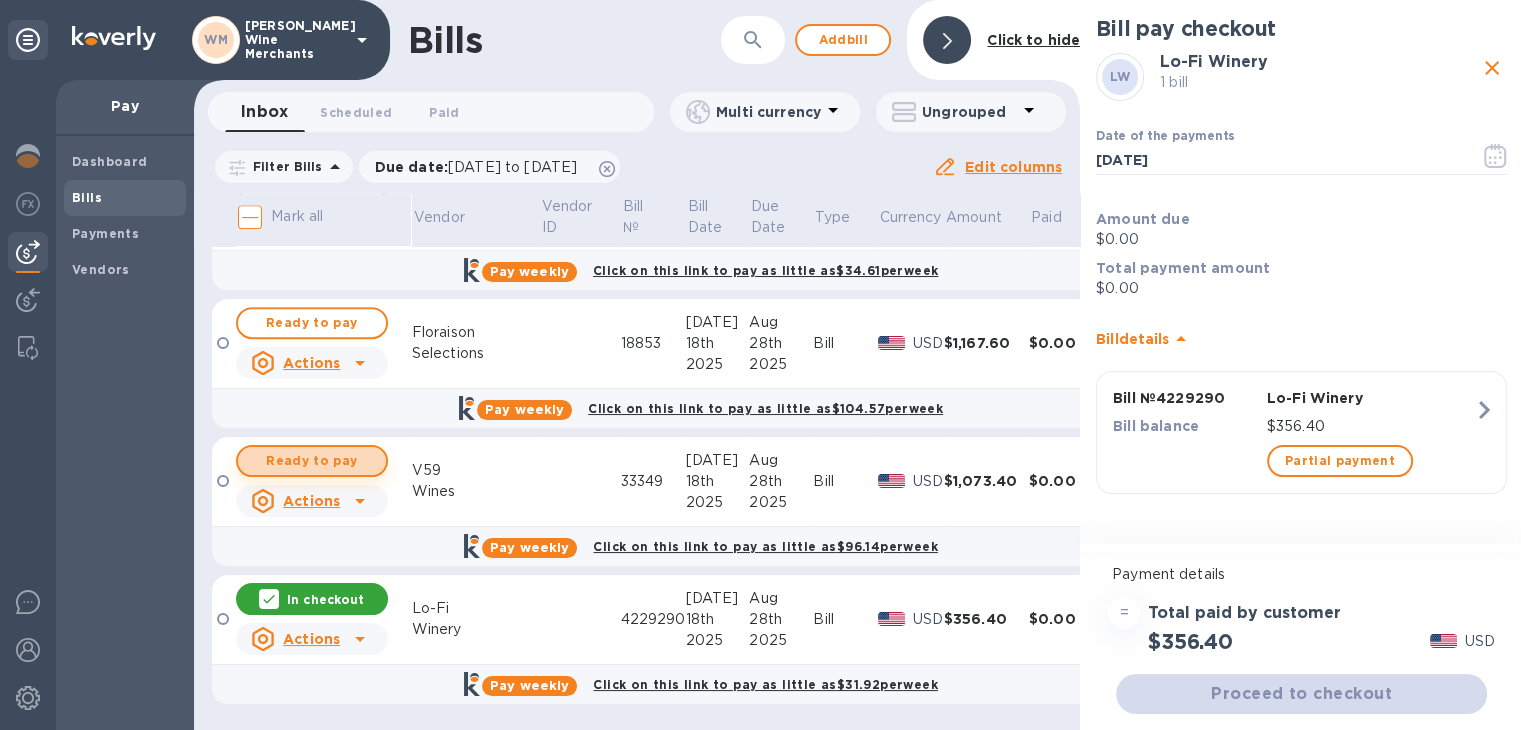 click on "Ready to pay" at bounding box center [312, 461] 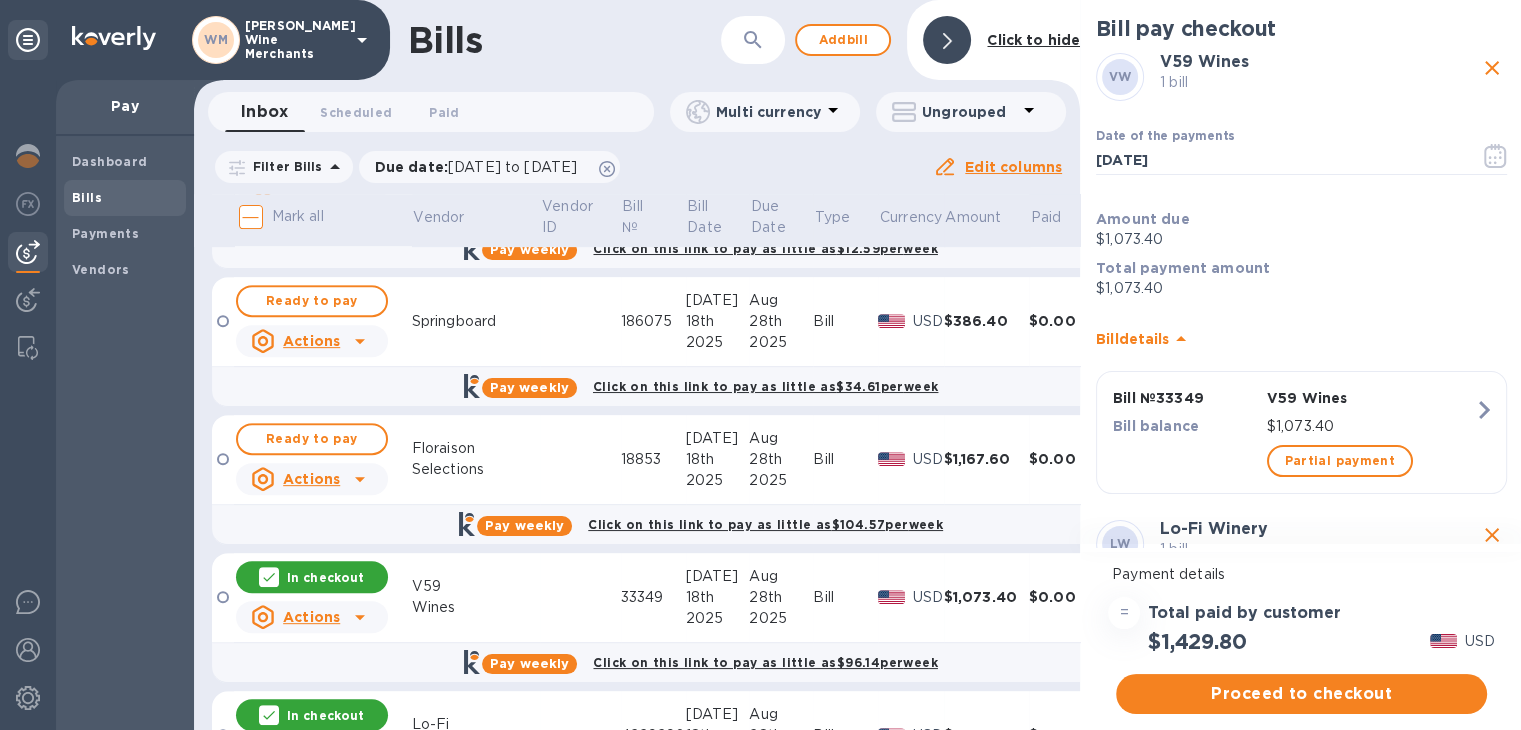 scroll, scrollTop: 935, scrollLeft: 0, axis: vertical 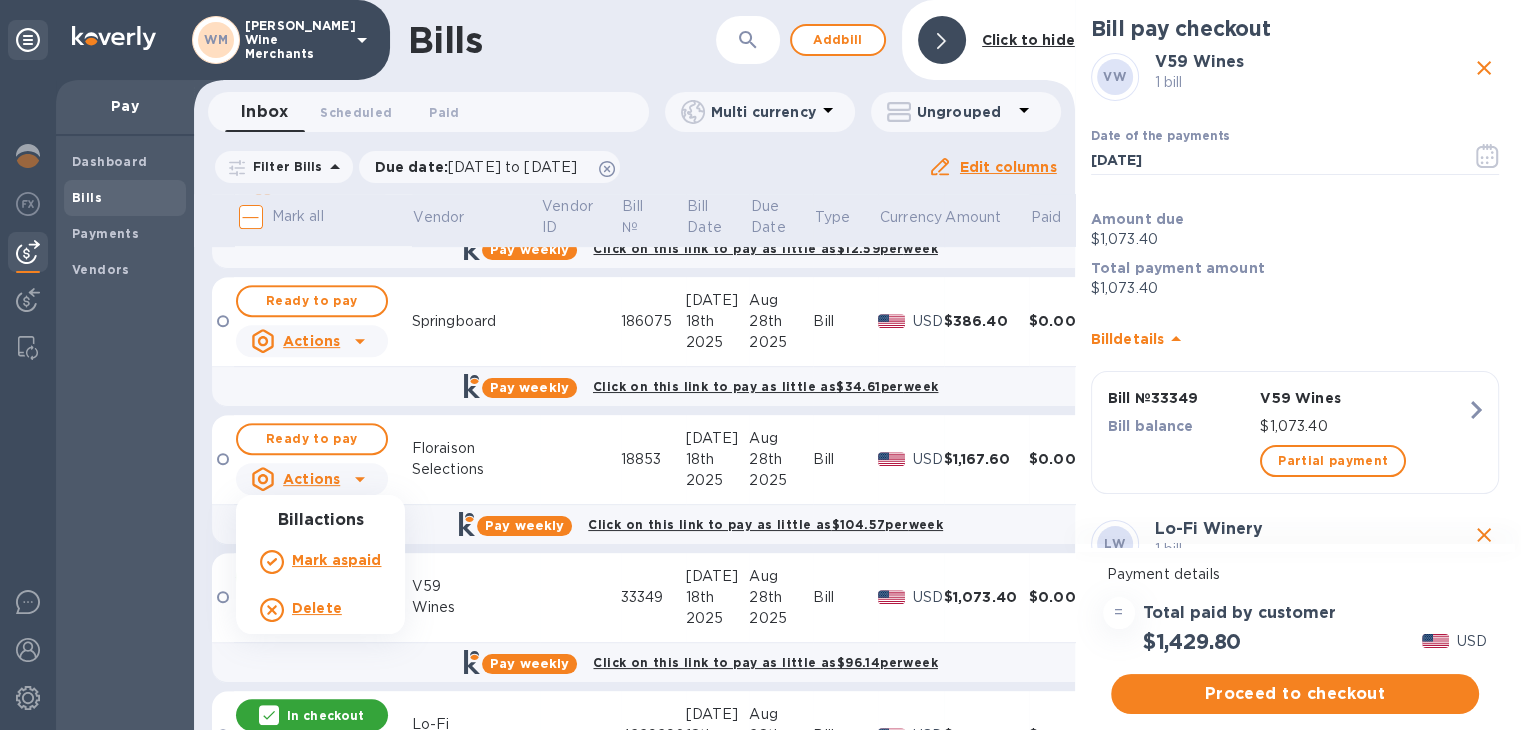 click at bounding box center (760, 365) 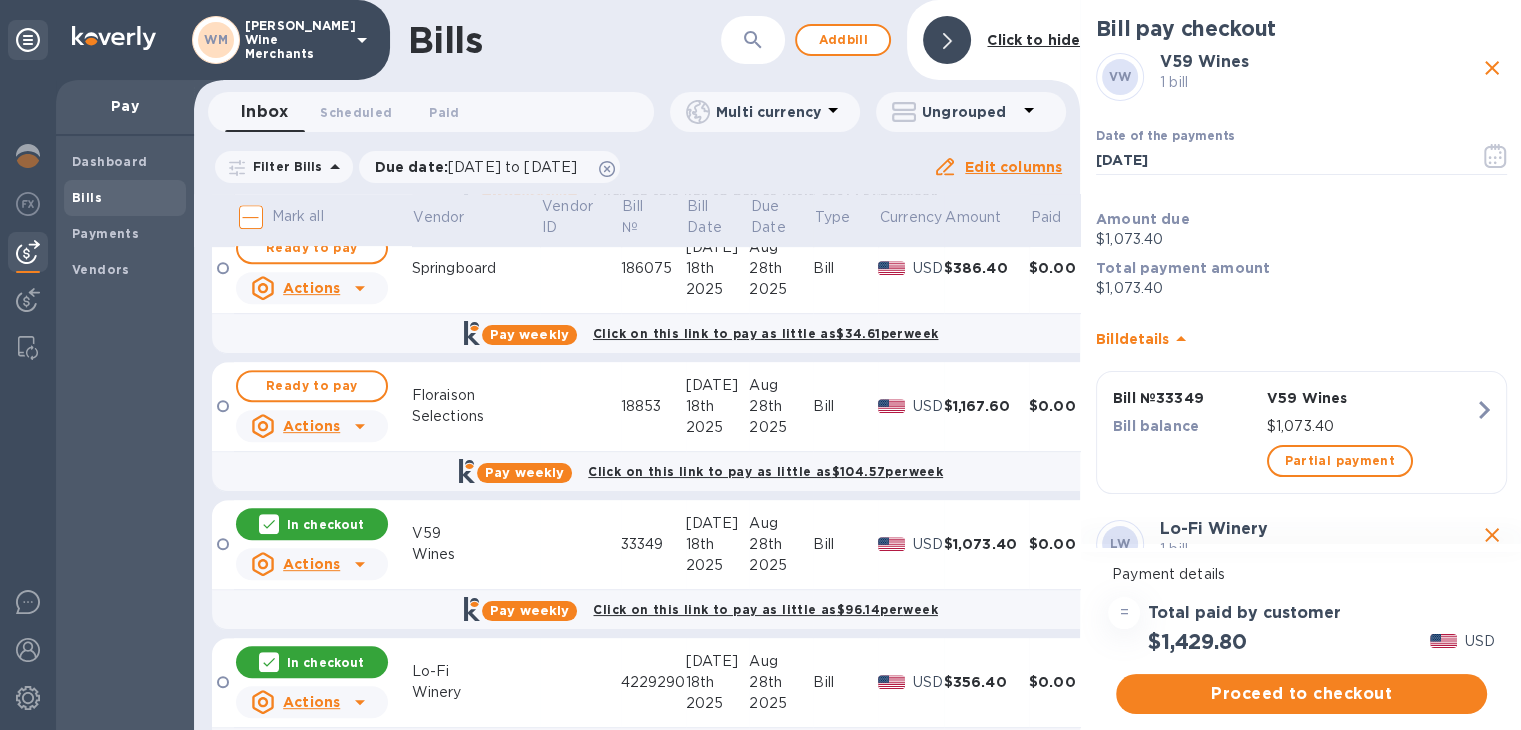 scroll, scrollTop: 980, scrollLeft: 0, axis: vertical 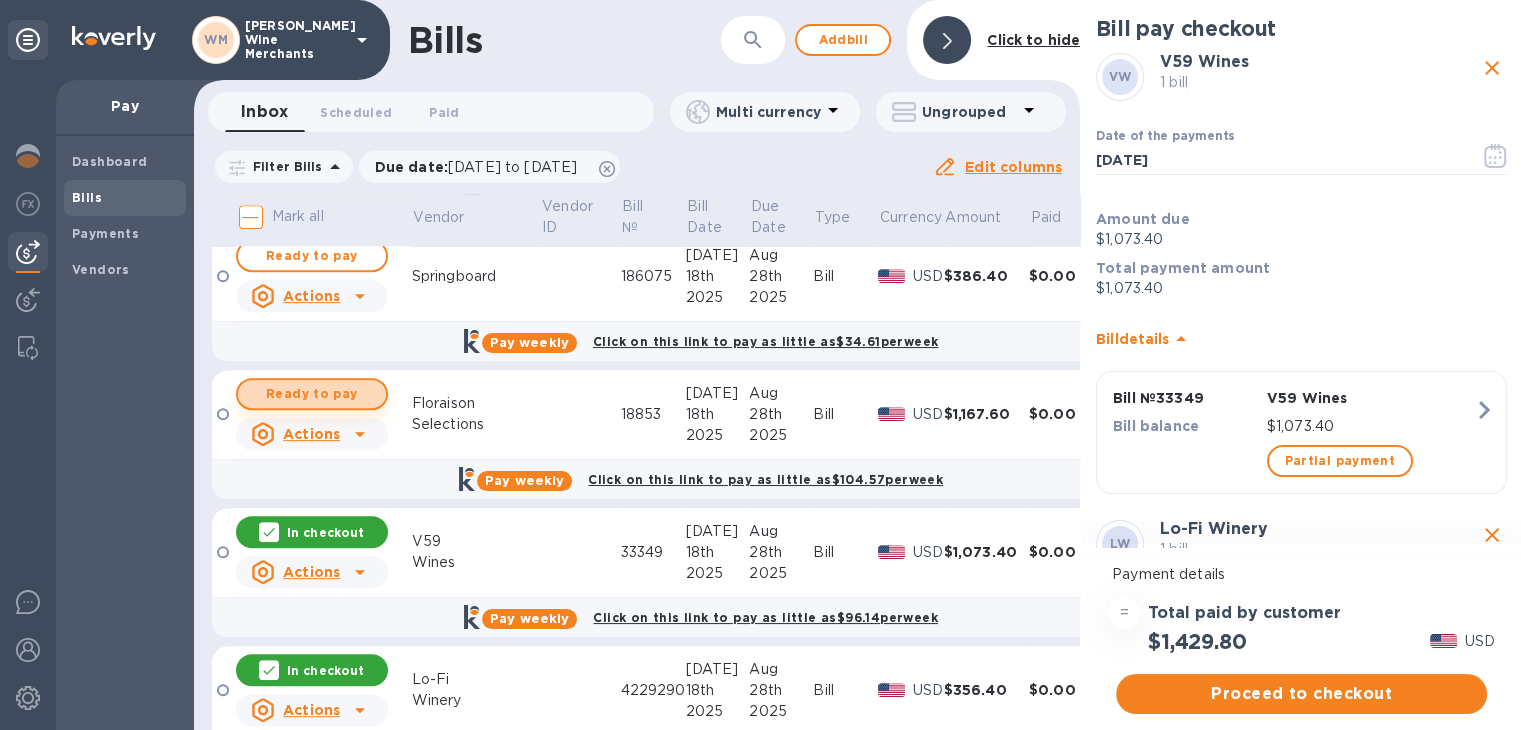 click on "Ready to pay" at bounding box center (312, 394) 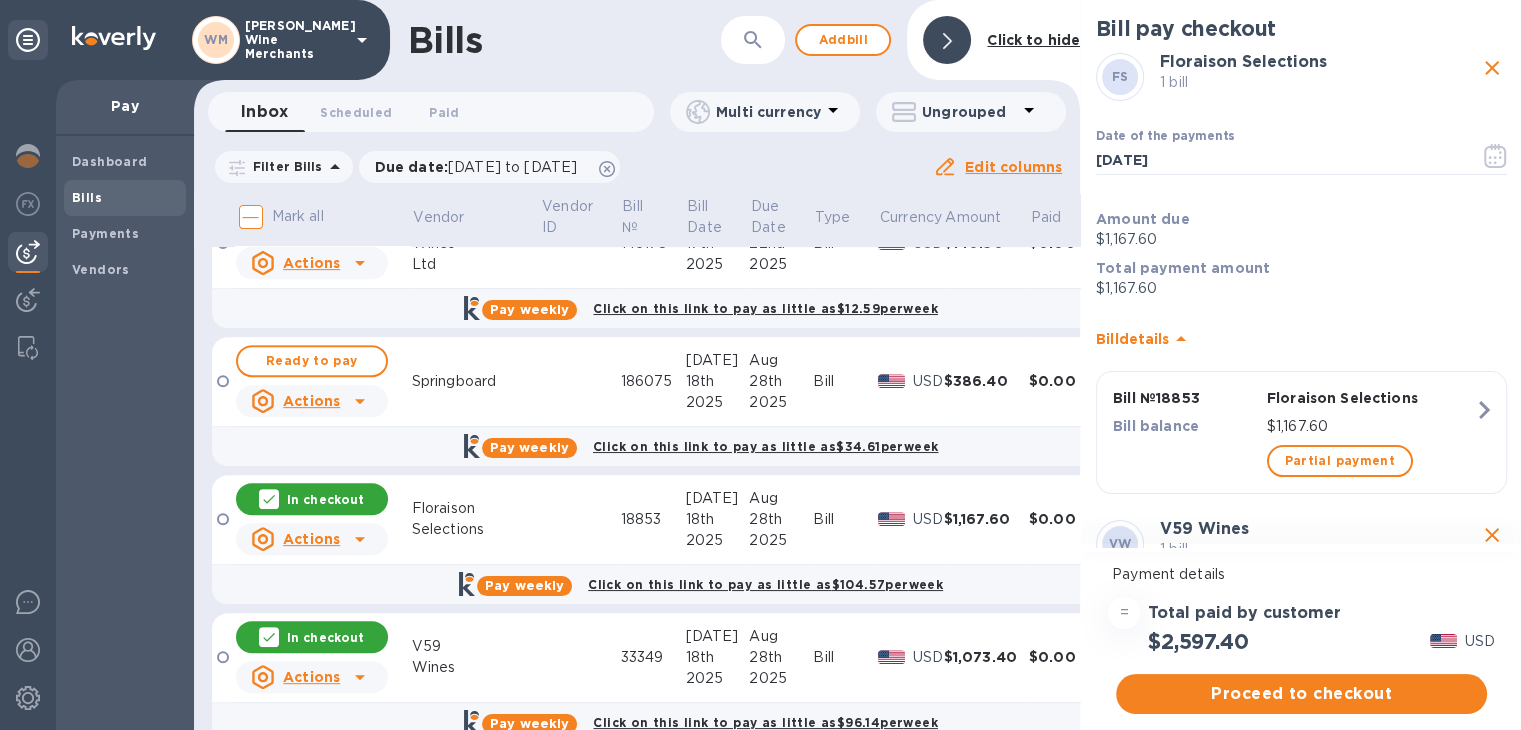 scroll, scrollTop: 874, scrollLeft: 0, axis: vertical 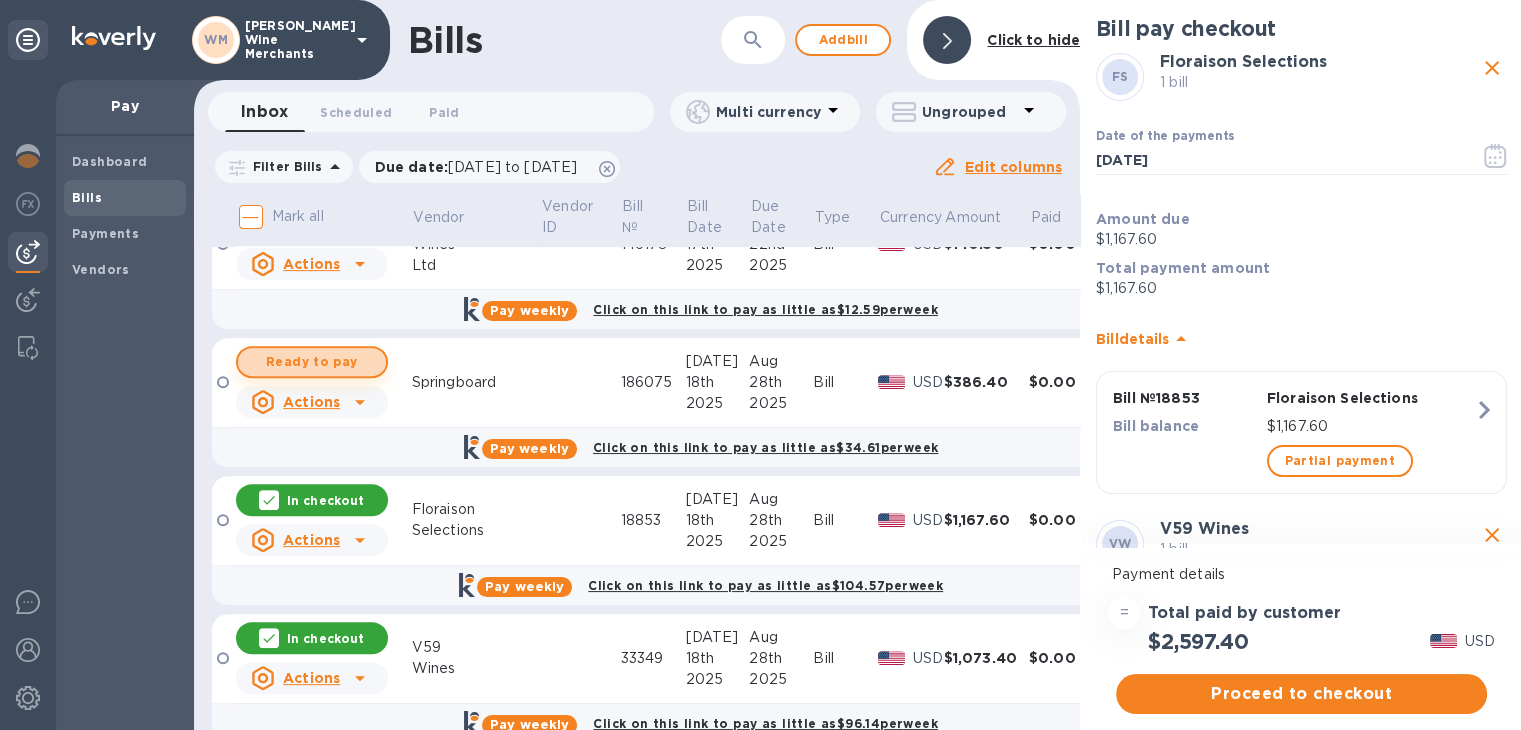 click on "Ready to pay" at bounding box center [312, 362] 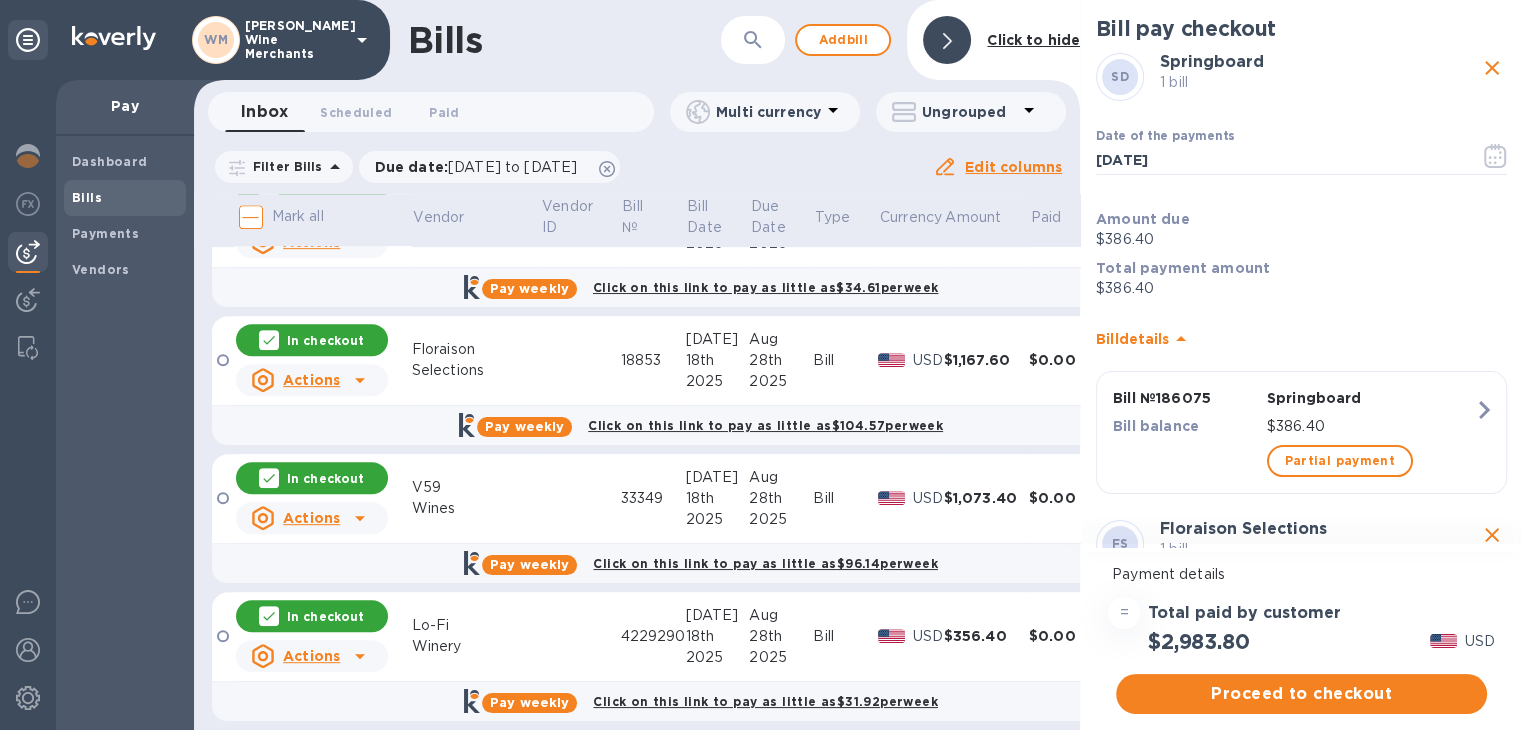 scroll, scrollTop: 1066, scrollLeft: 0, axis: vertical 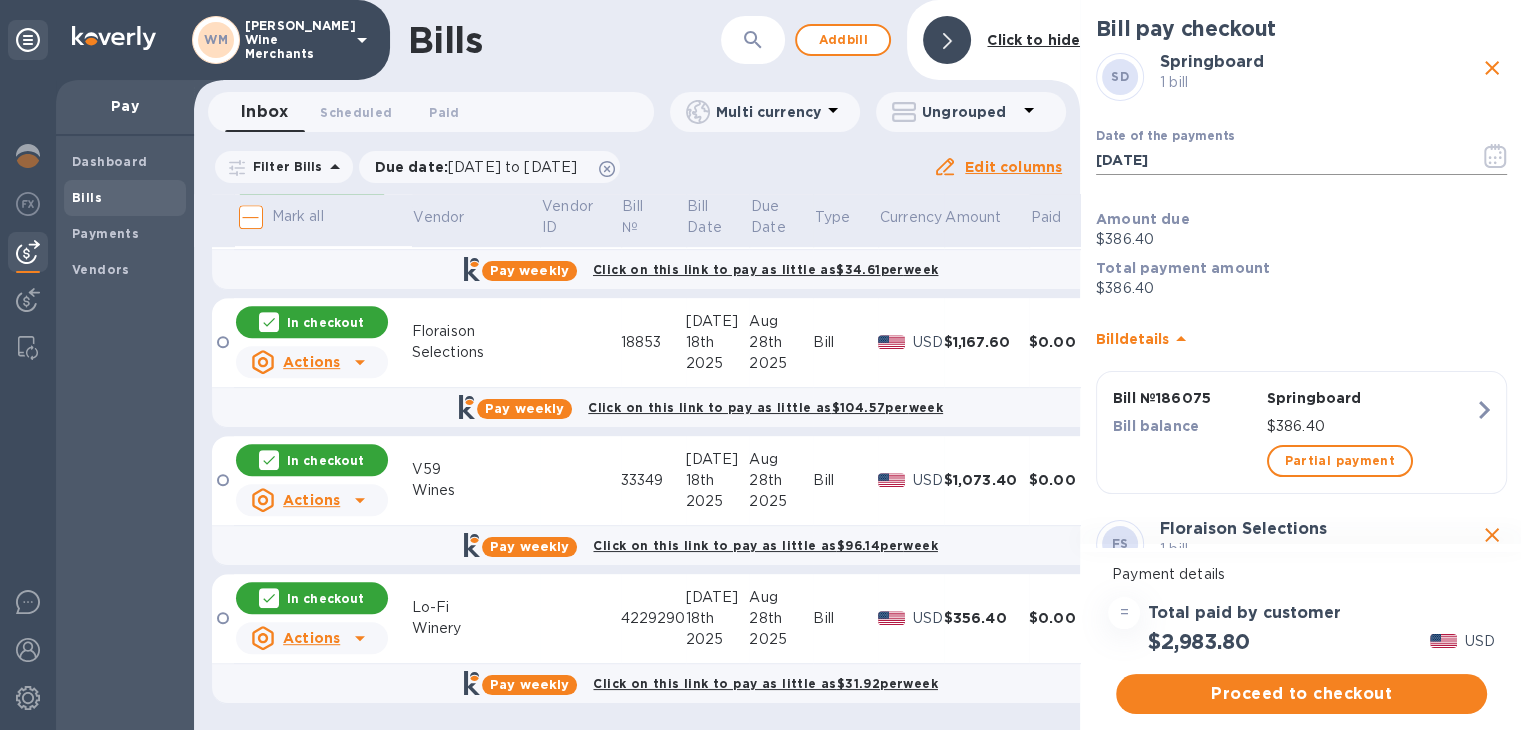 click 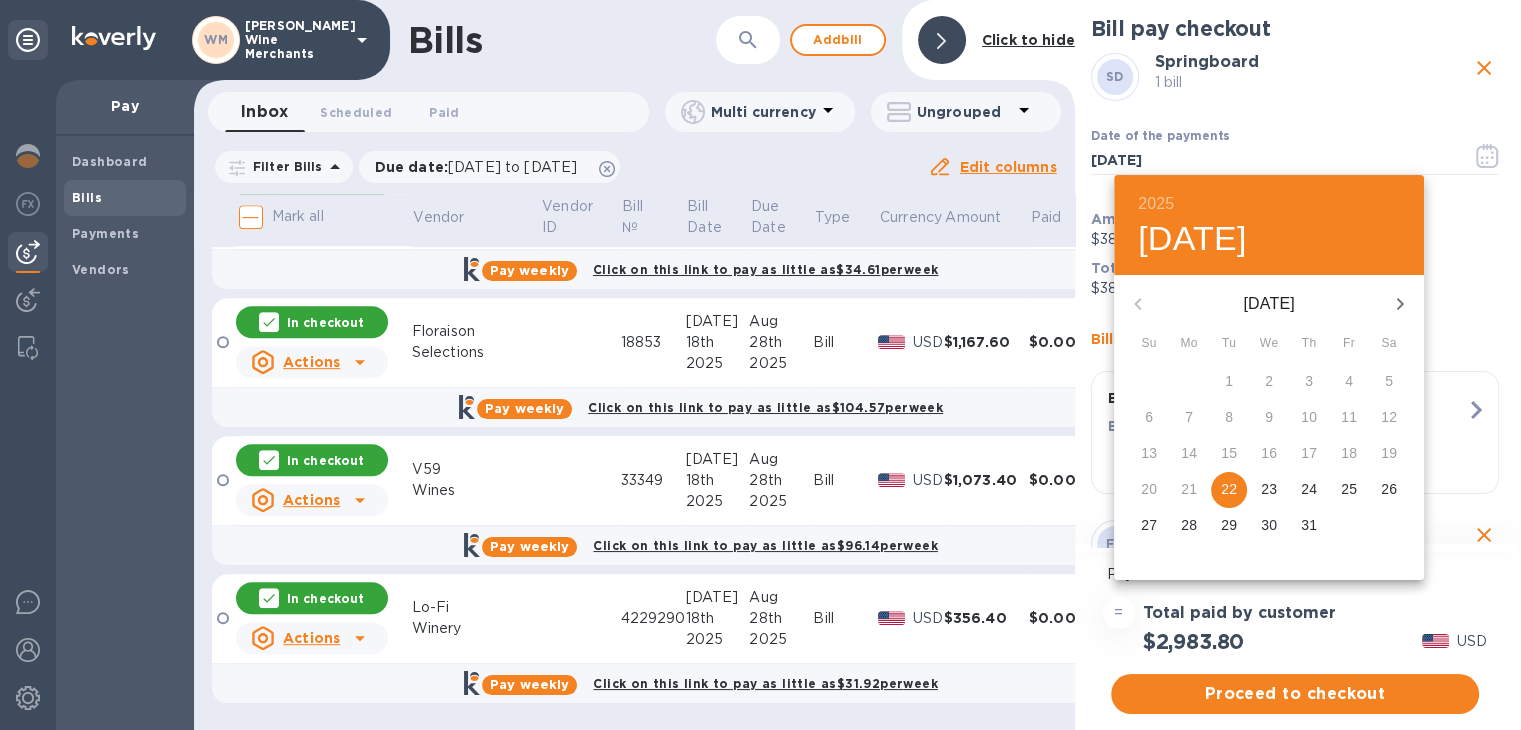click 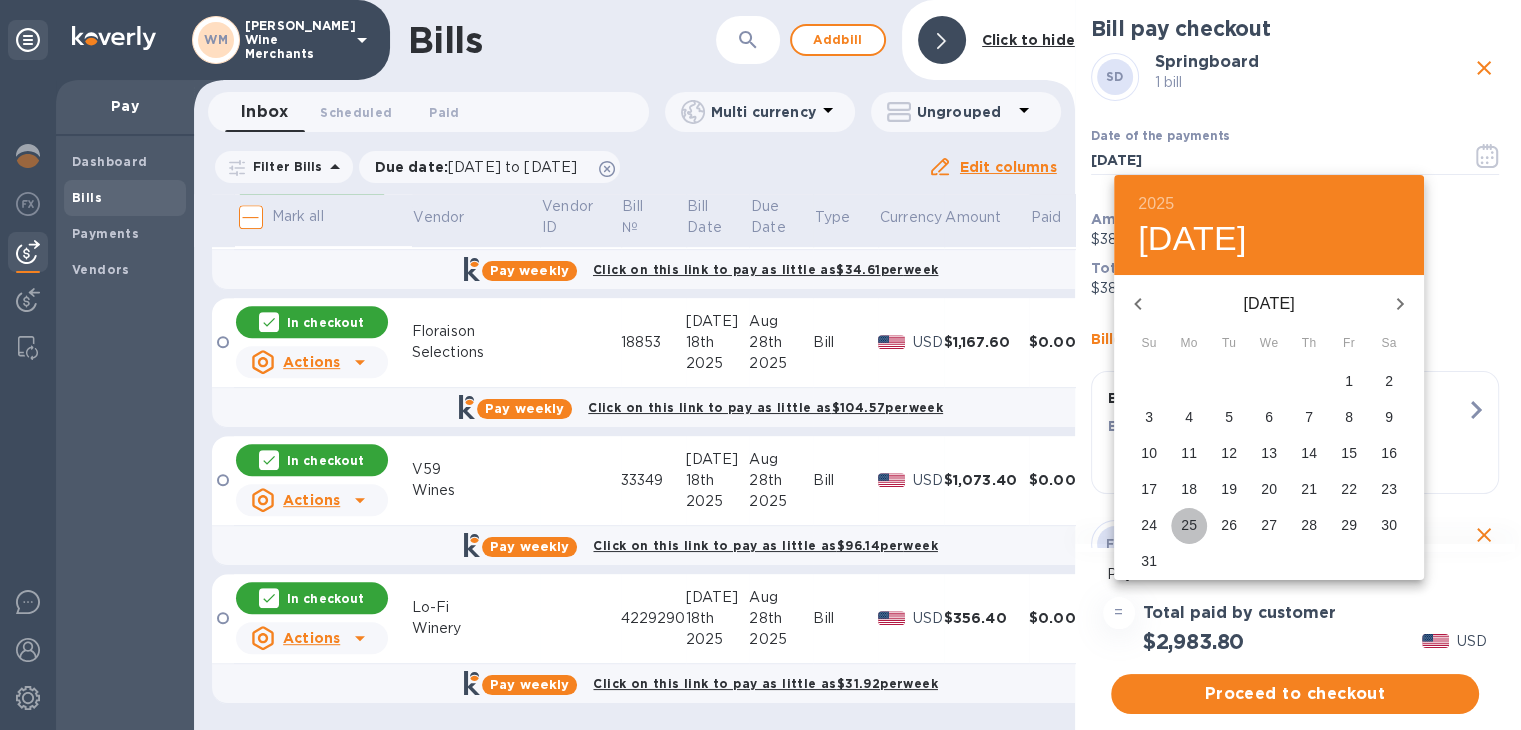 click on "25" at bounding box center [1189, 525] 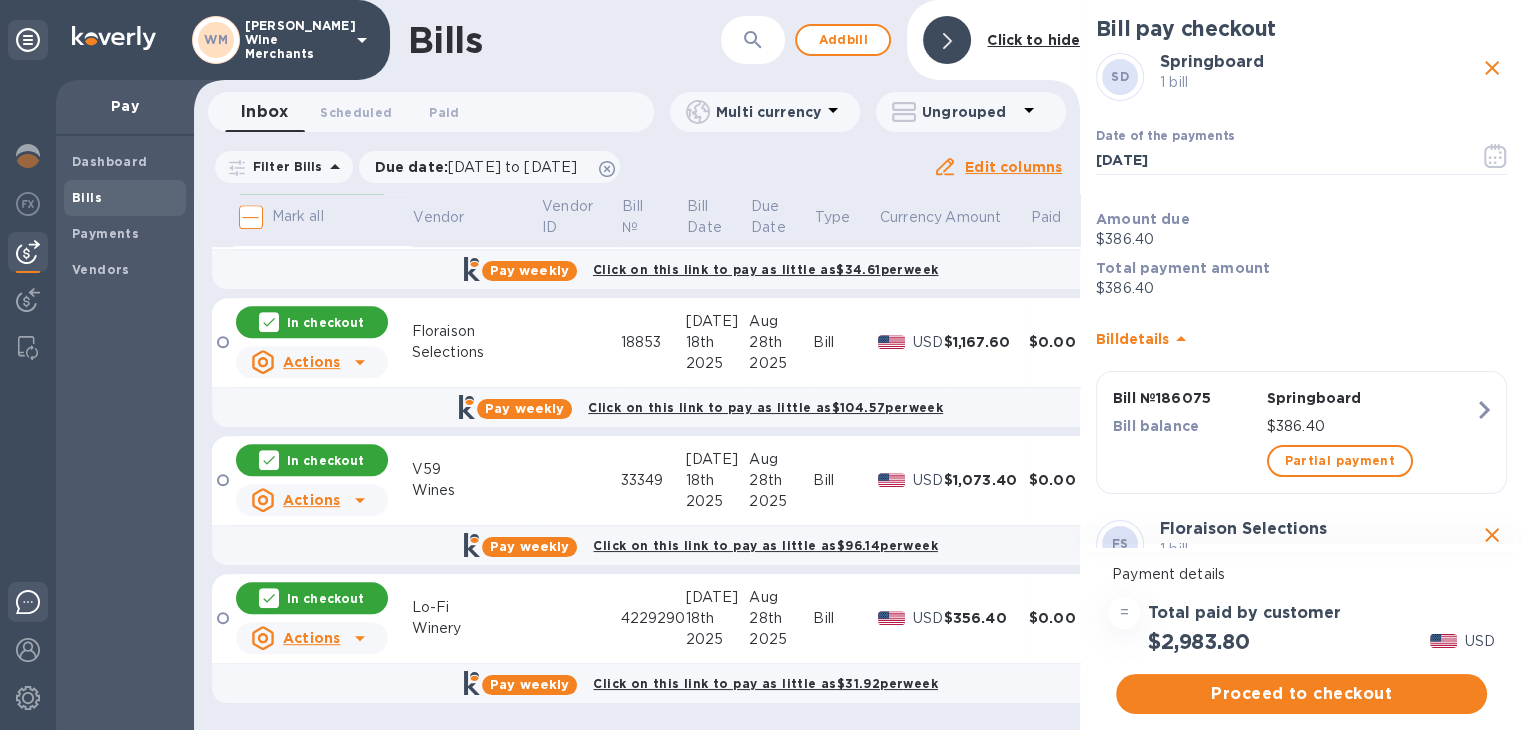 click at bounding box center (28, 605) 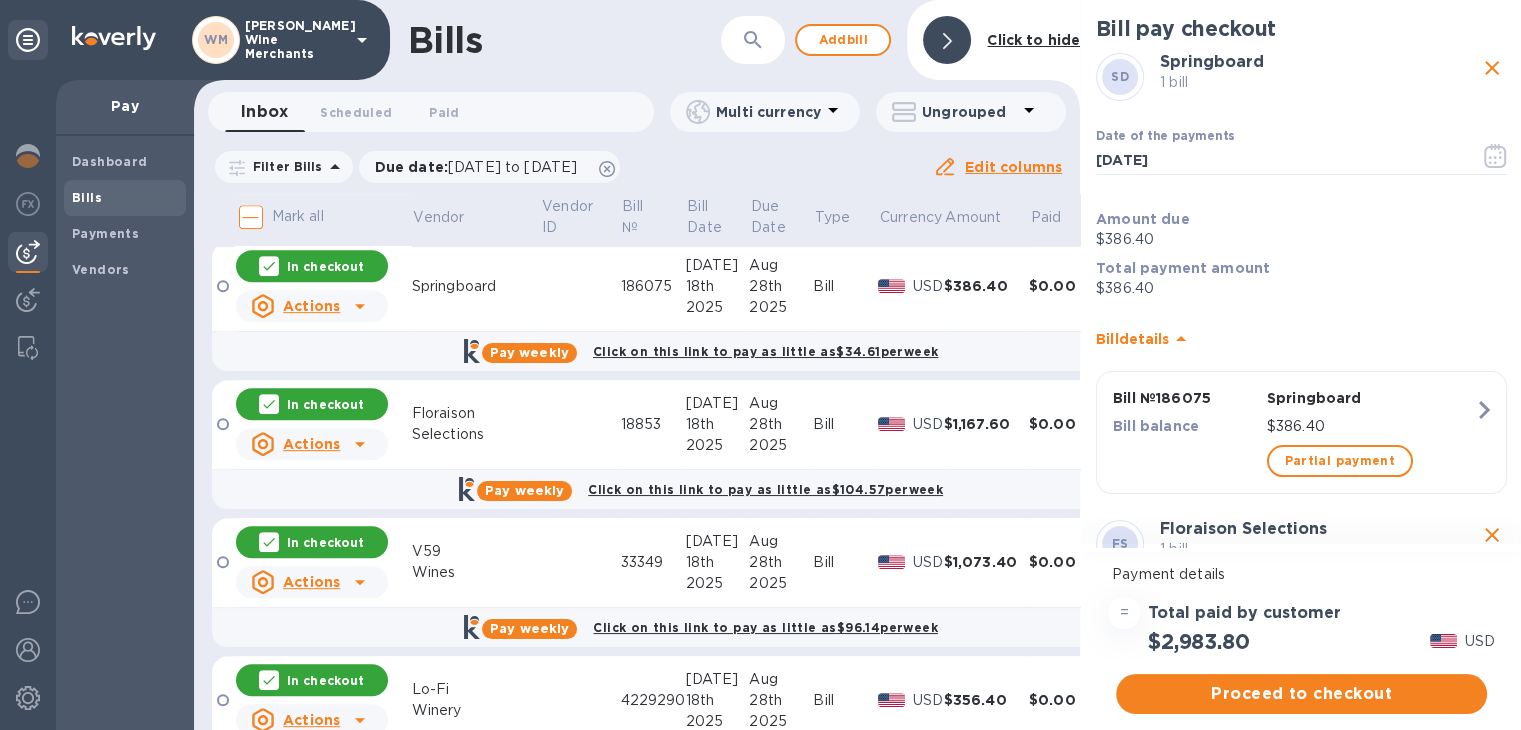 scroll, scrollTop: 1066, scrollLeft: 0, axis: vertical 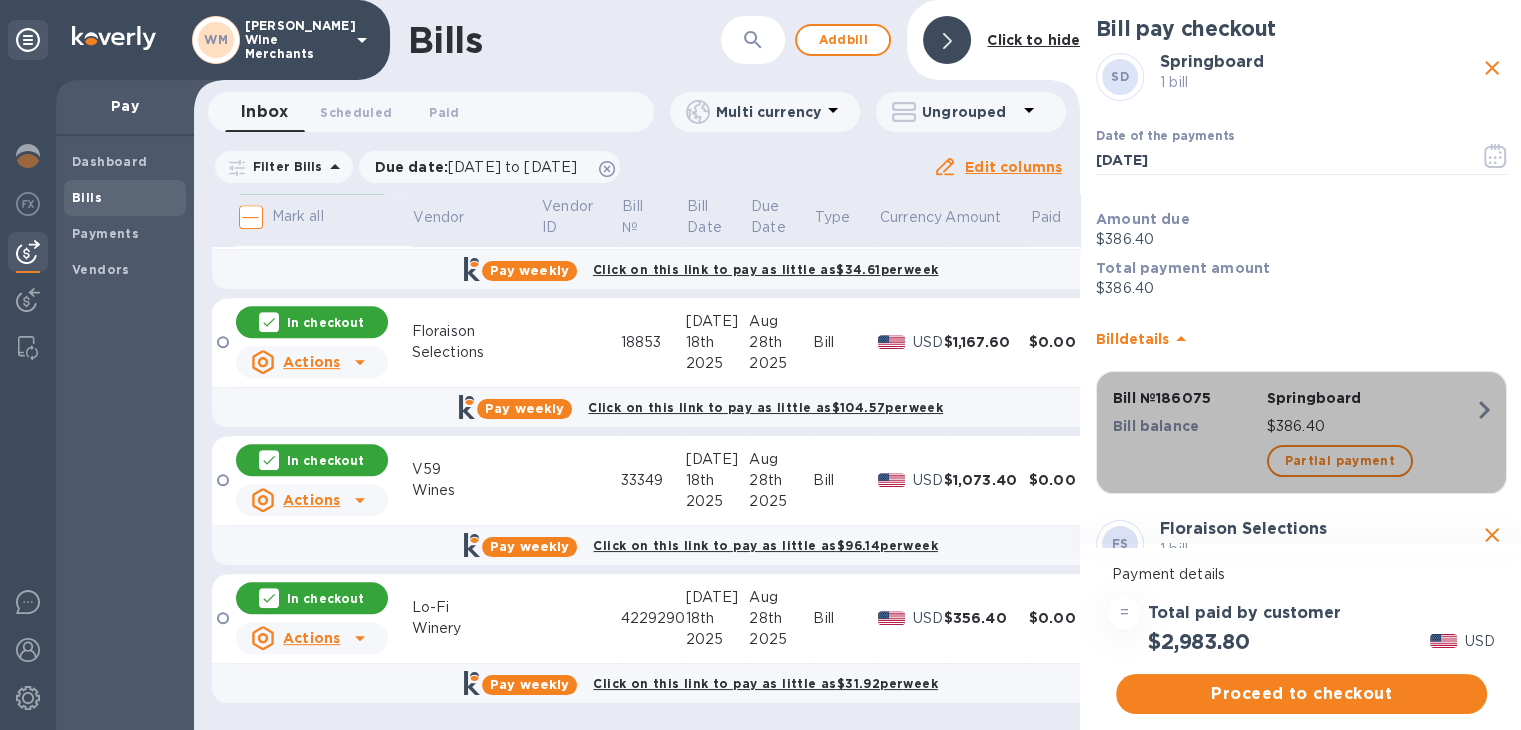 click on "Partial payment" at bounding box center [1370, 461] 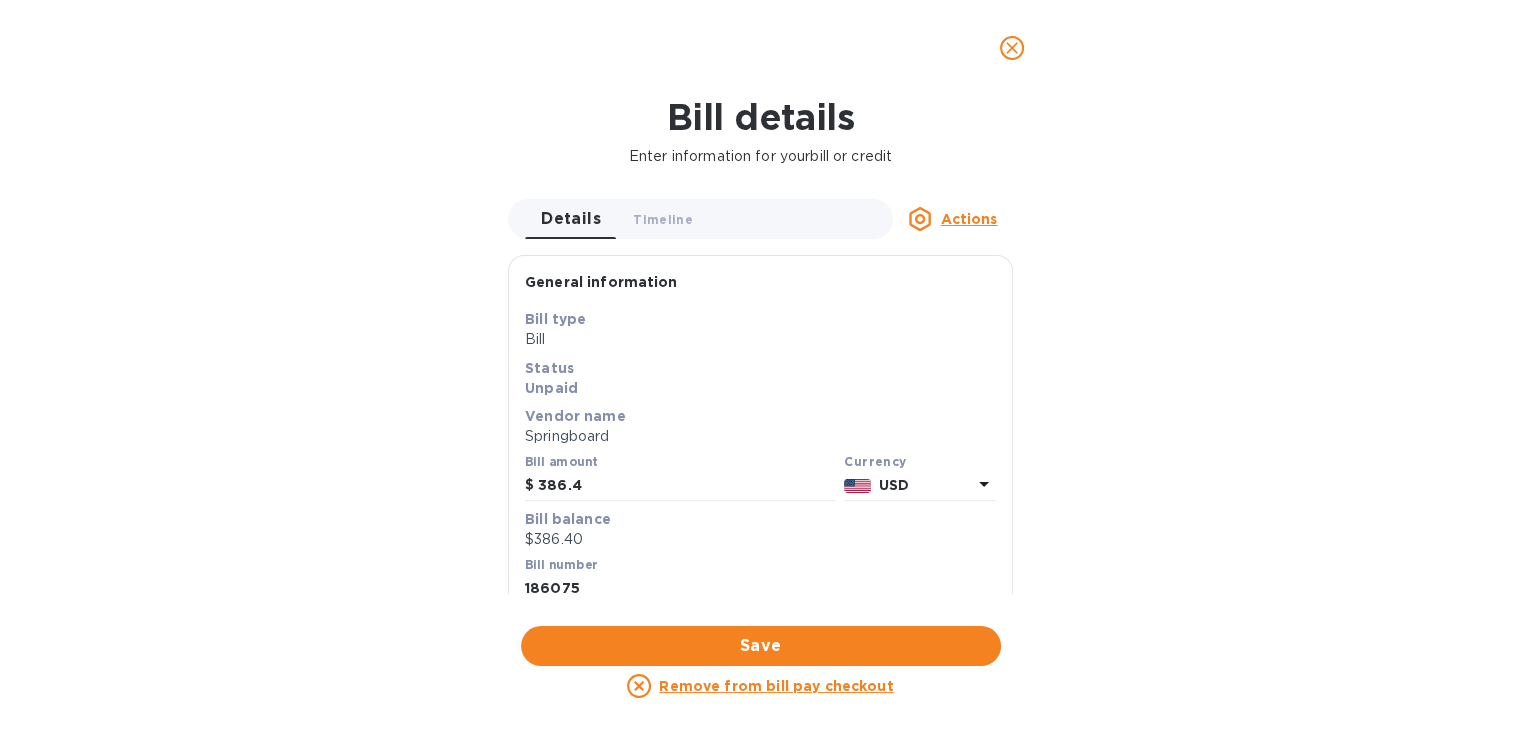 click 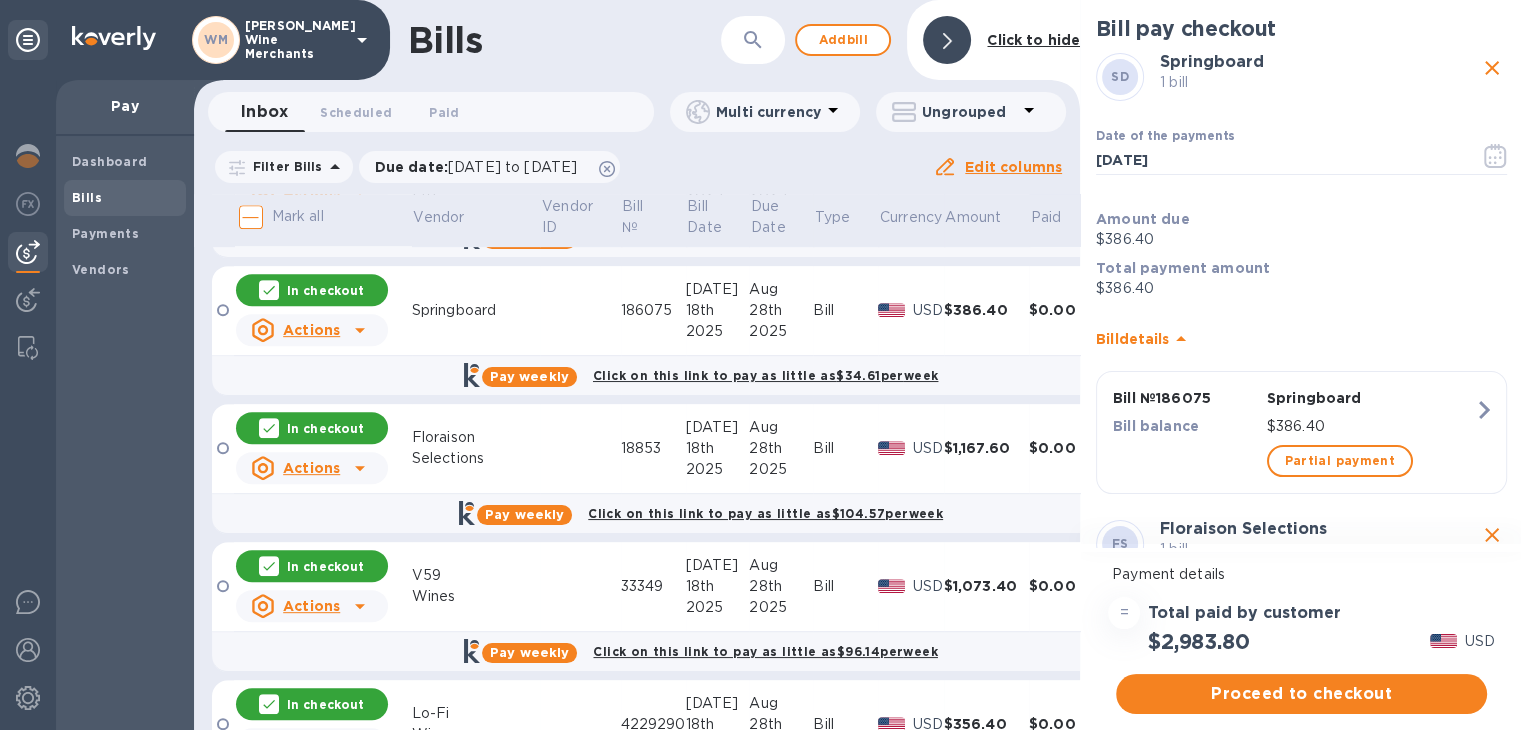 scroll, scrollTop: 947, scrollLeft: 0, axis: vertical 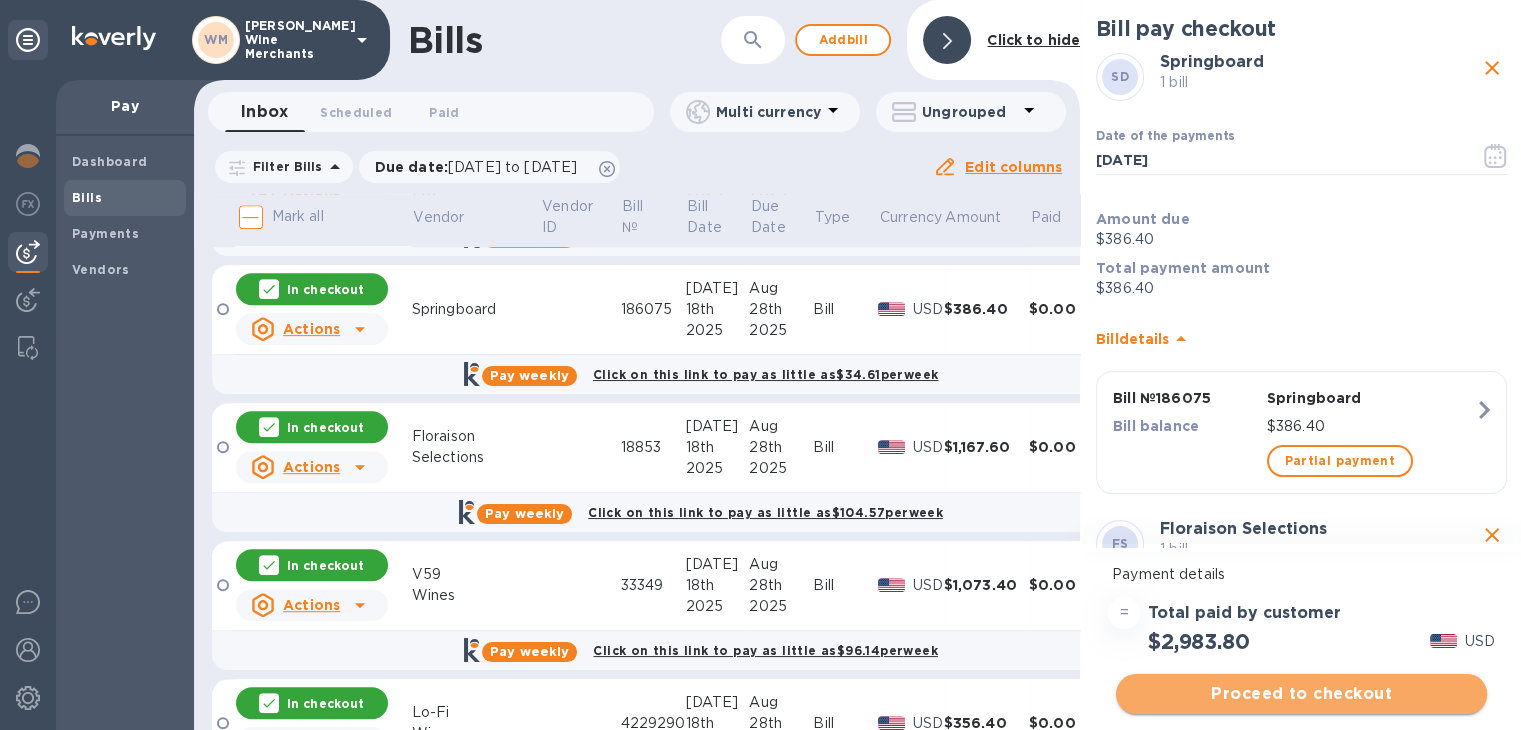 click on "Proceed to checkout" at bounding box center (1301, 694) 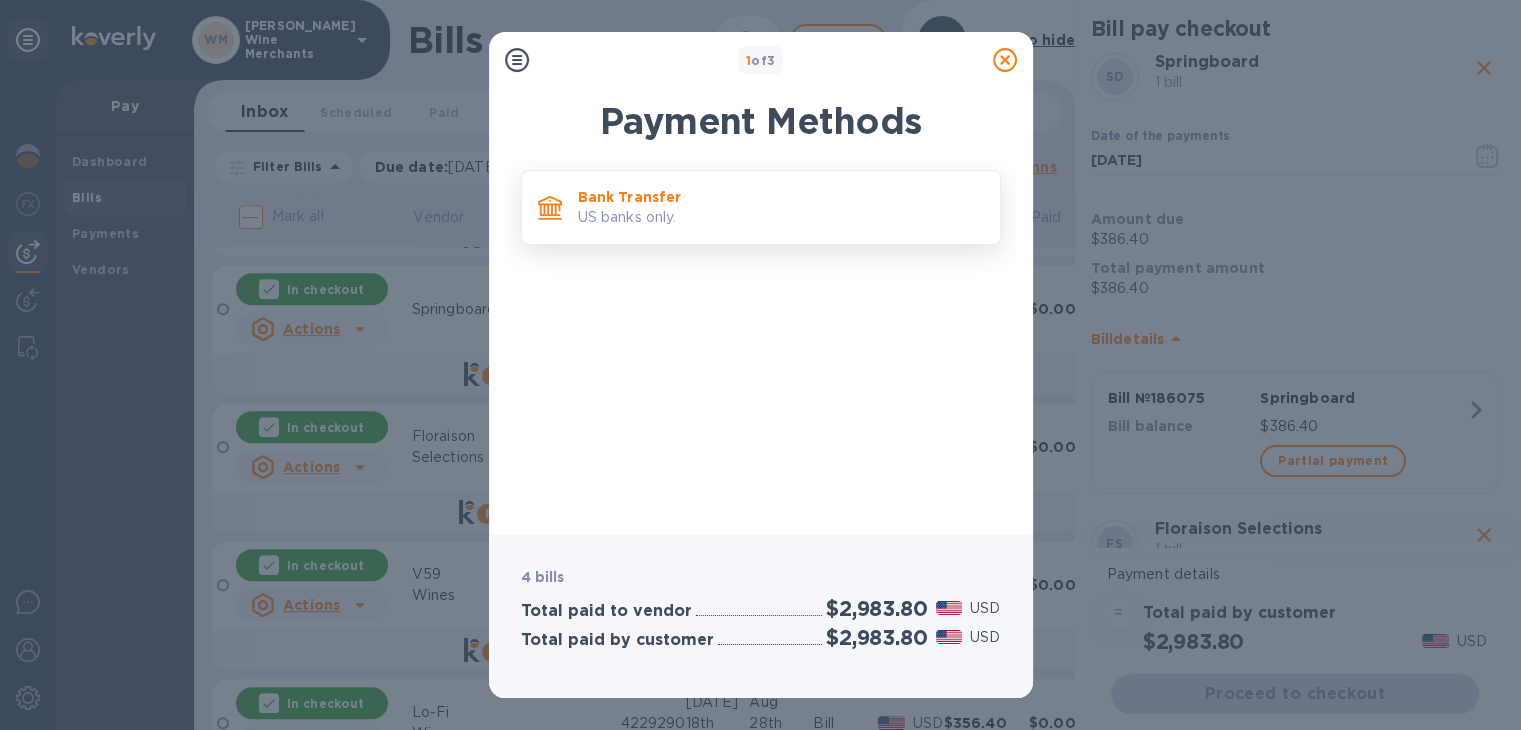 click on "US banks only." at bounding box center [781, 217] 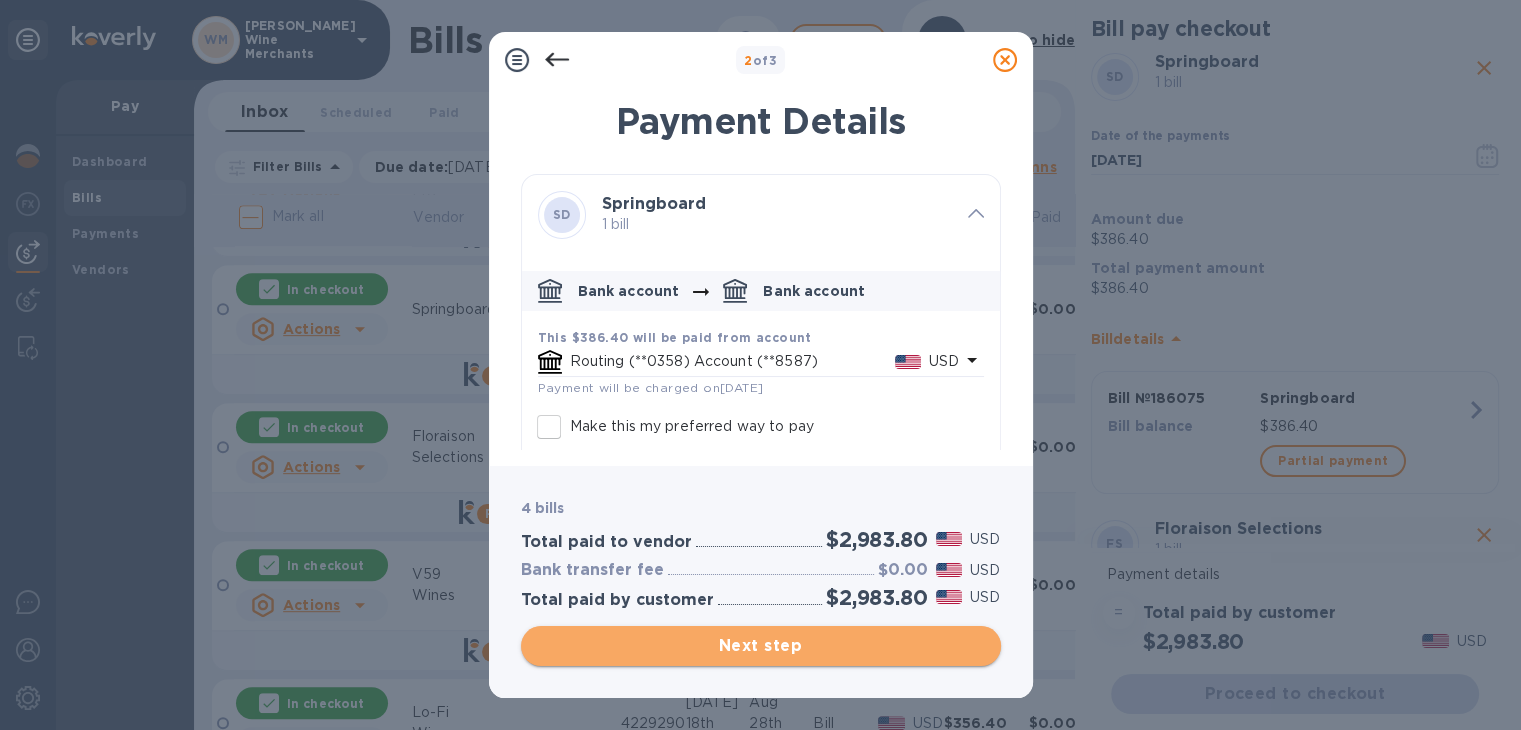 click on "Next step" at bounding box center [761, 646] 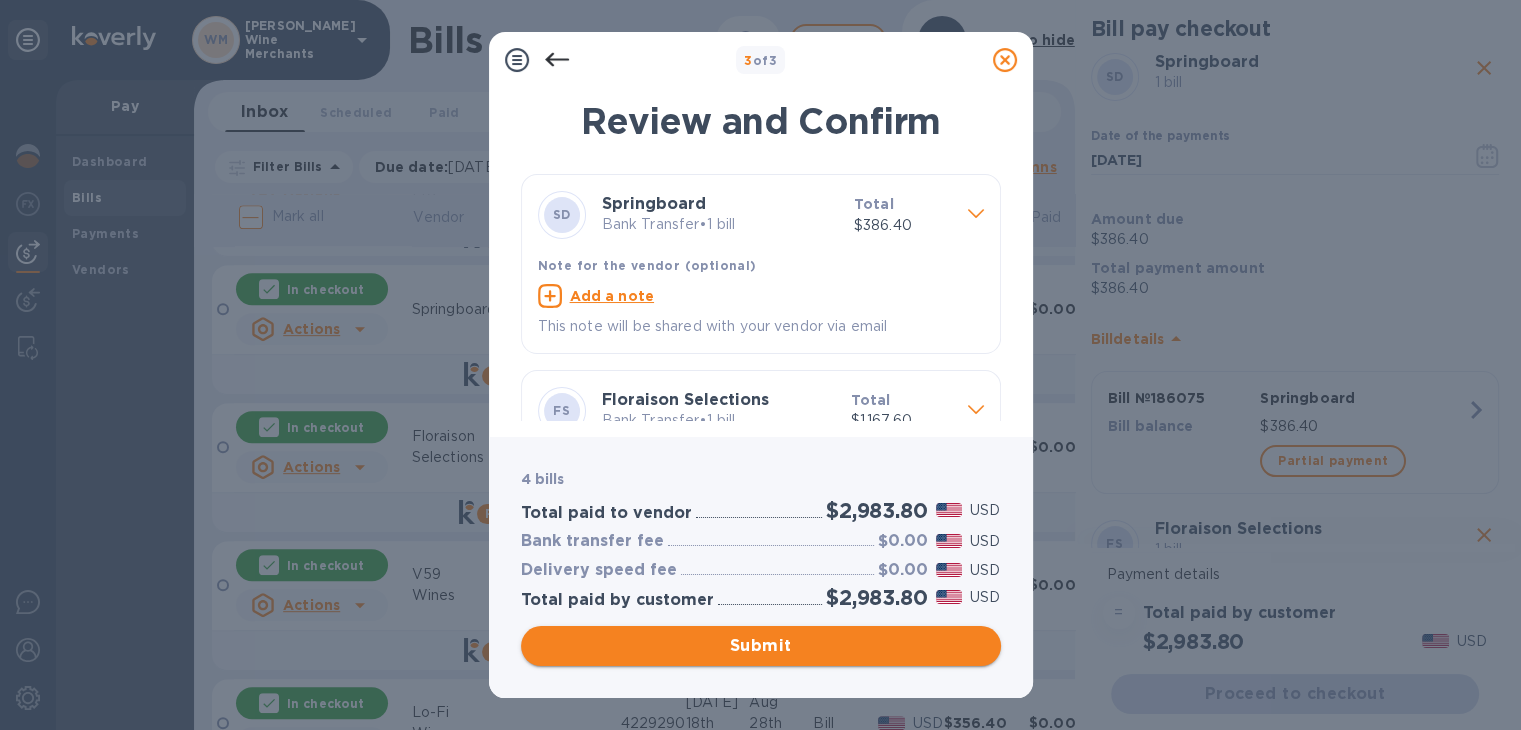click on "Submit" at bounding box center (761, 646) 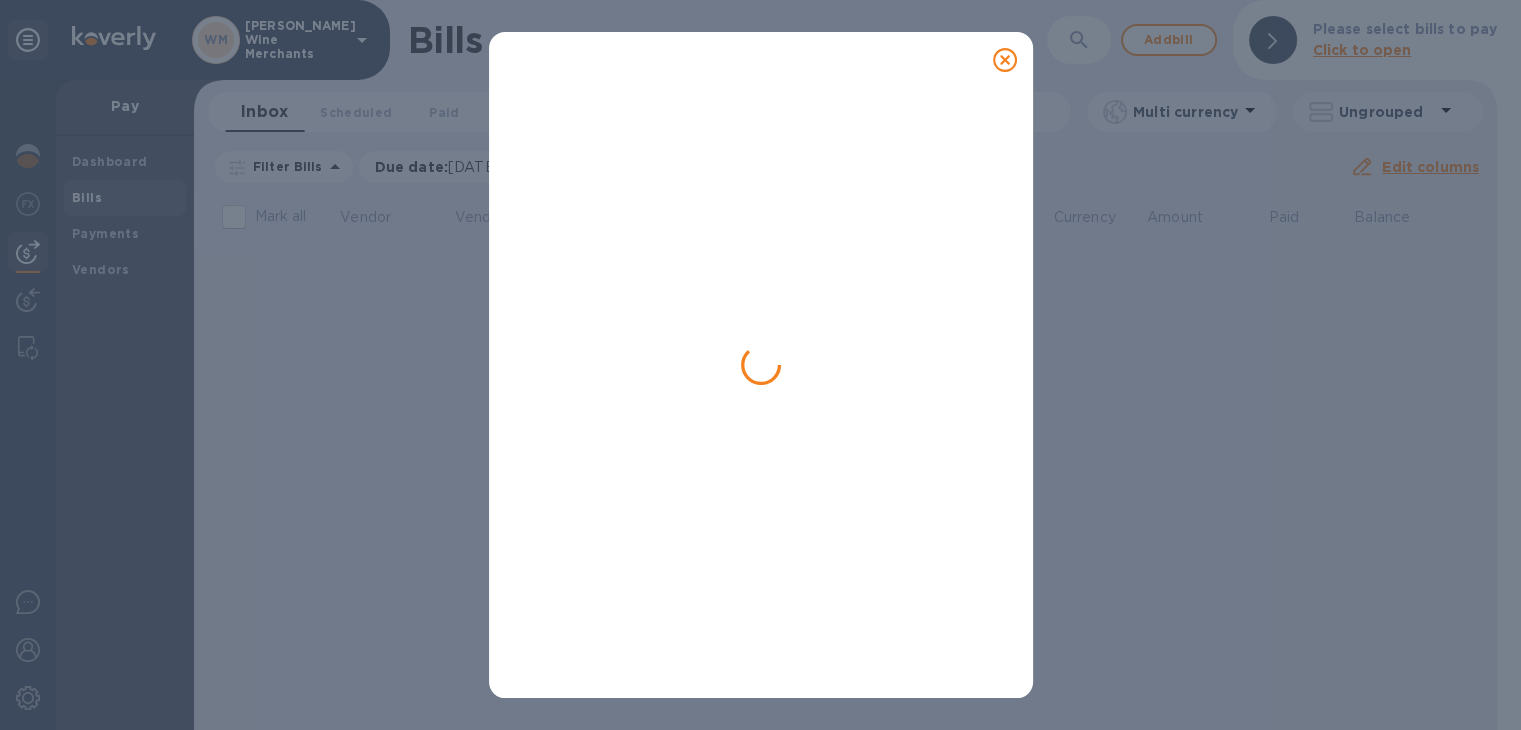 scroll, scrollTop: 0, scrollLeft: 0, axis: both 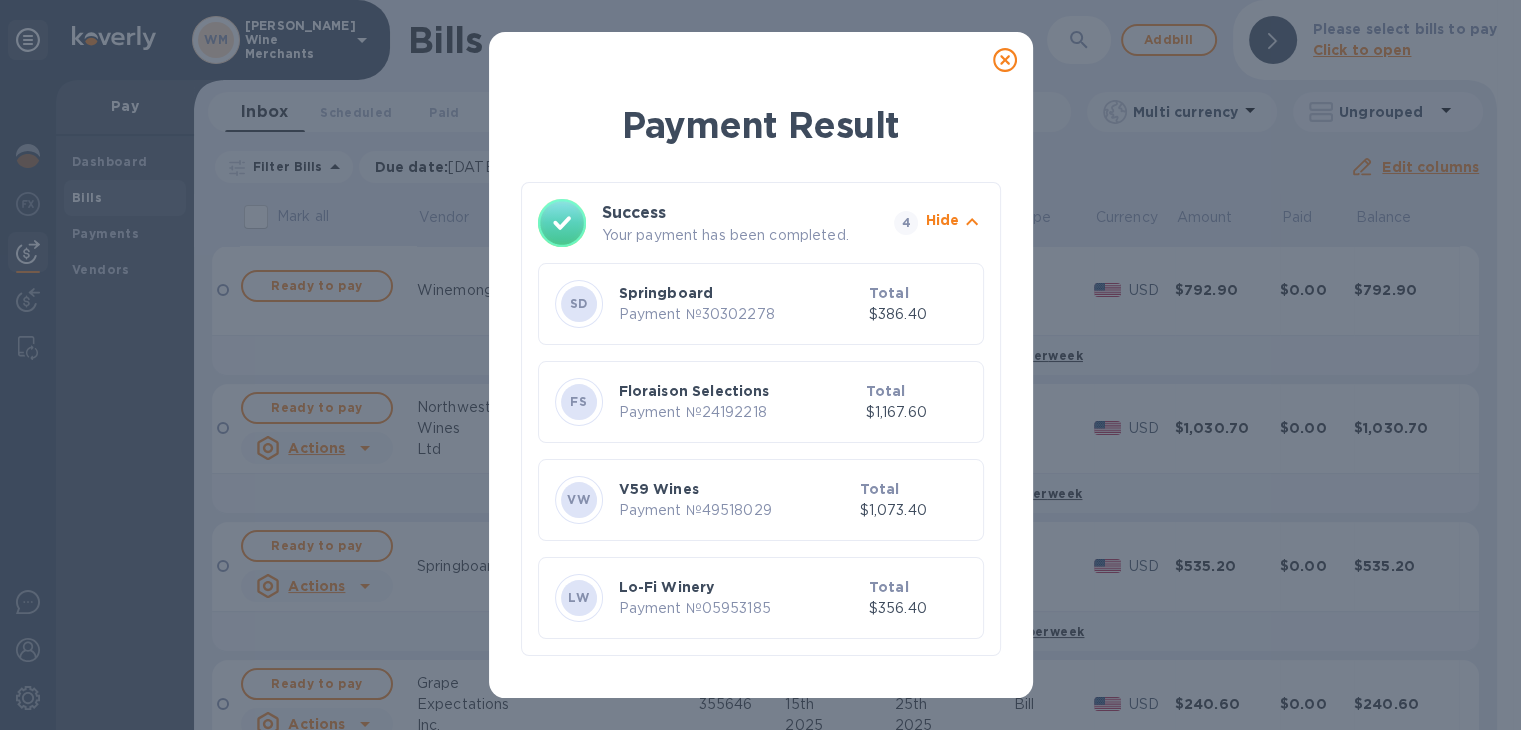 click 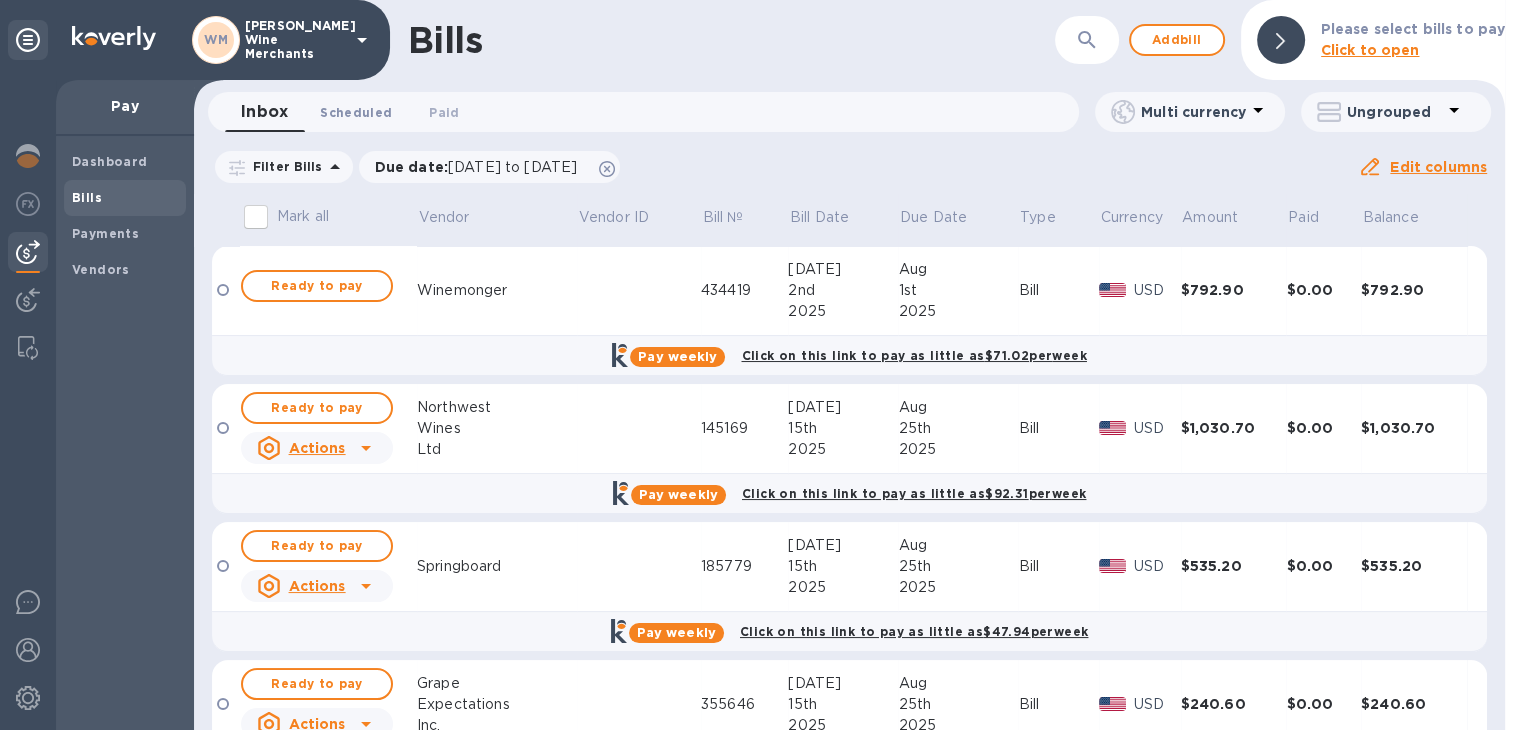 click on "Scheduled 0" at bounding box center (356, 112) 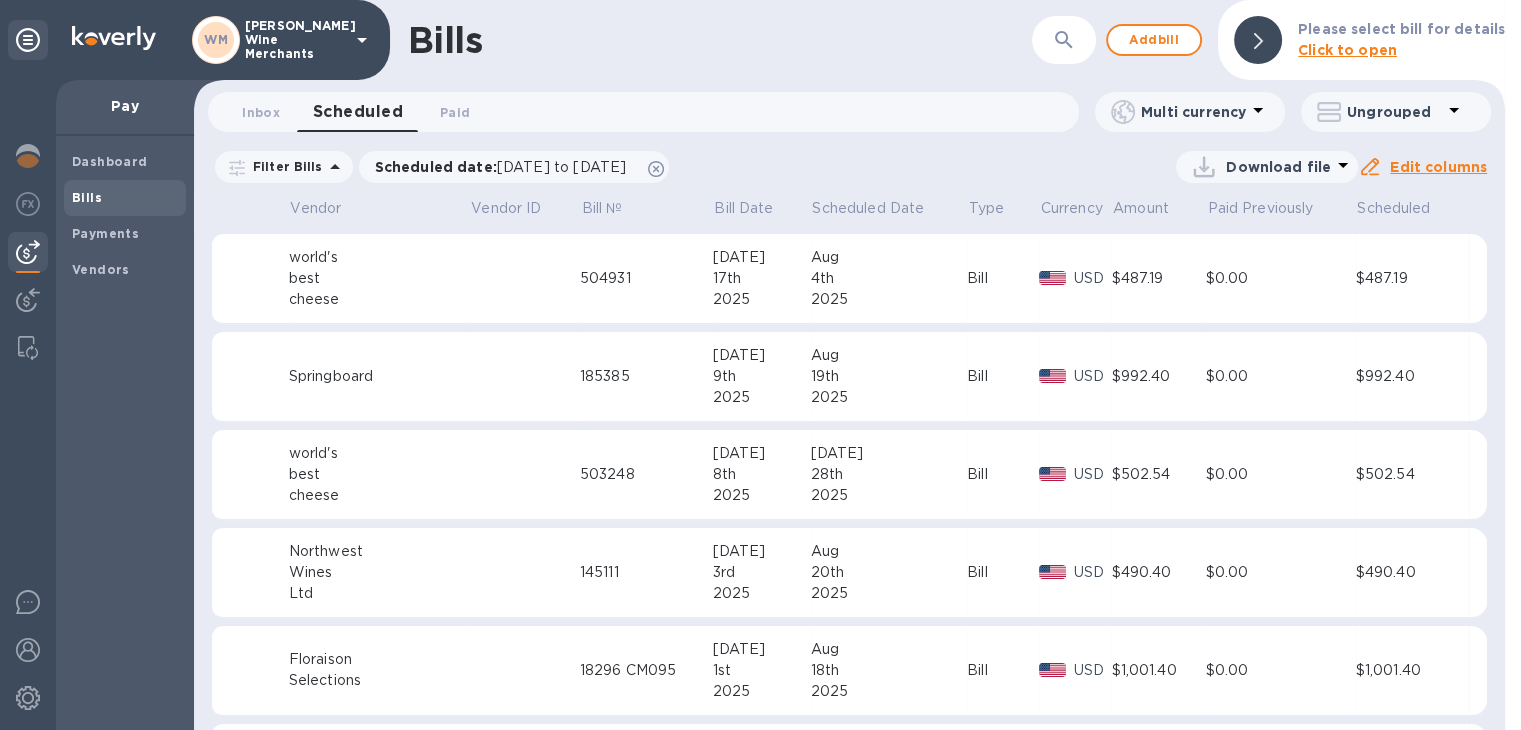 scroll, scrollTop: 0, scrollLeft: 0, axis: both 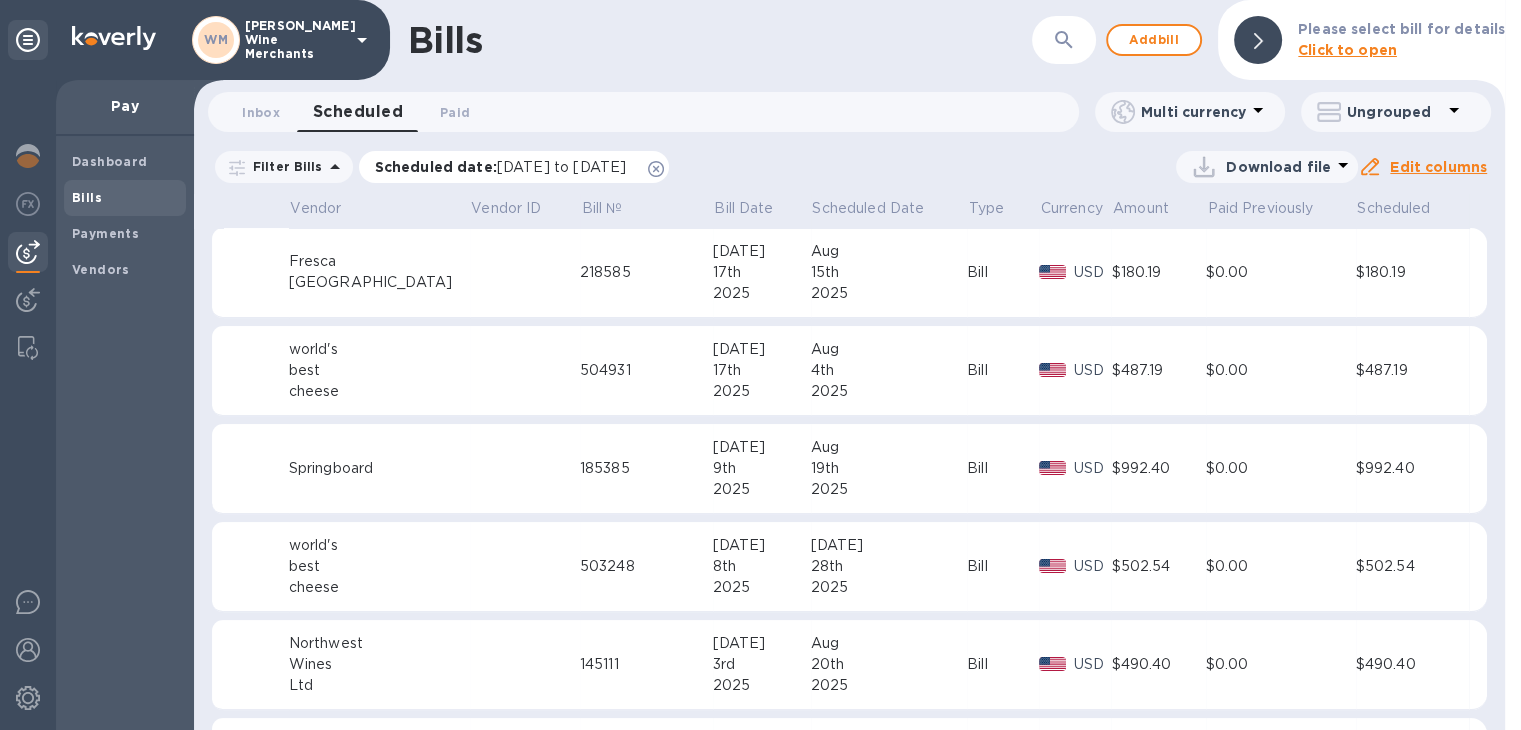 click on "[DATE] to [DATE]" at bounding box center (561, 167) 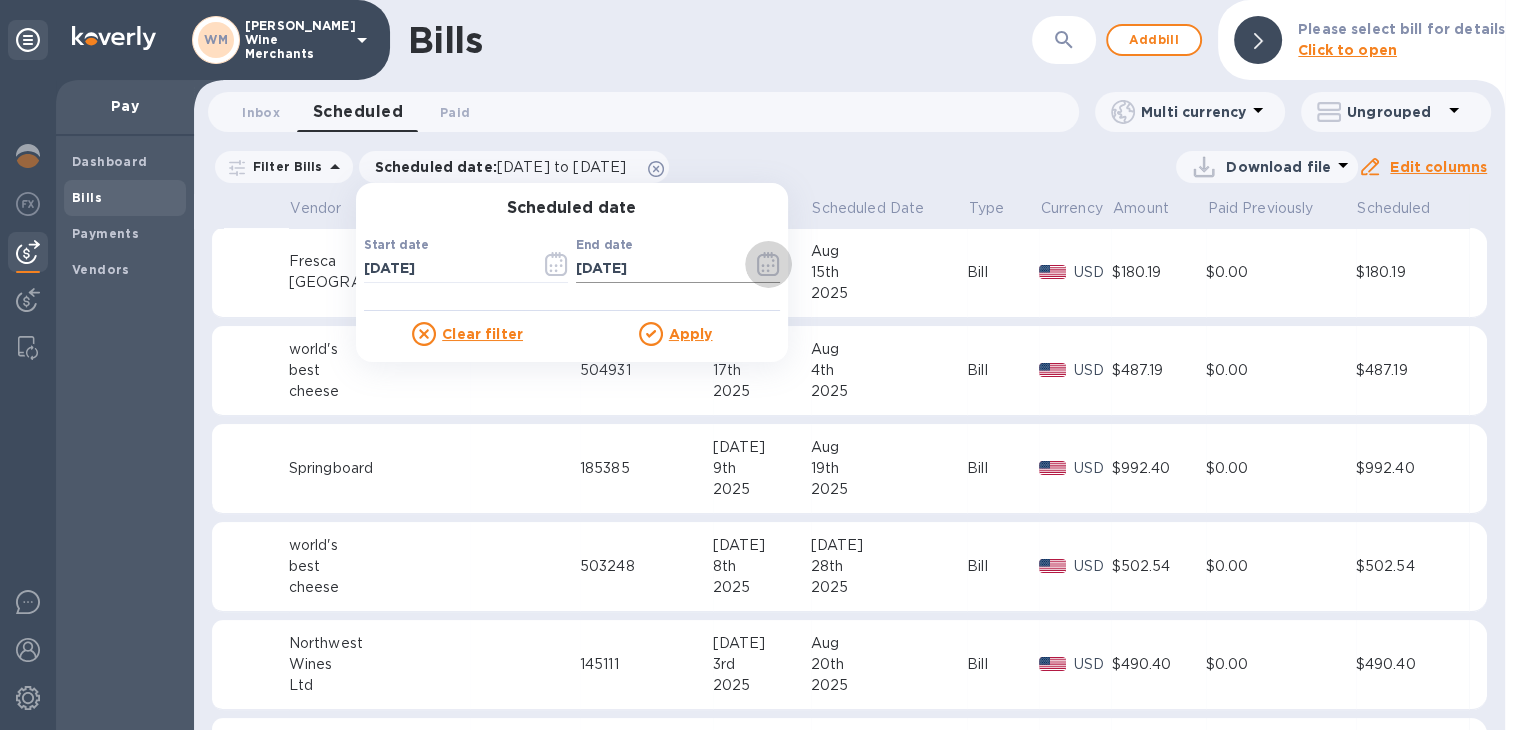 click 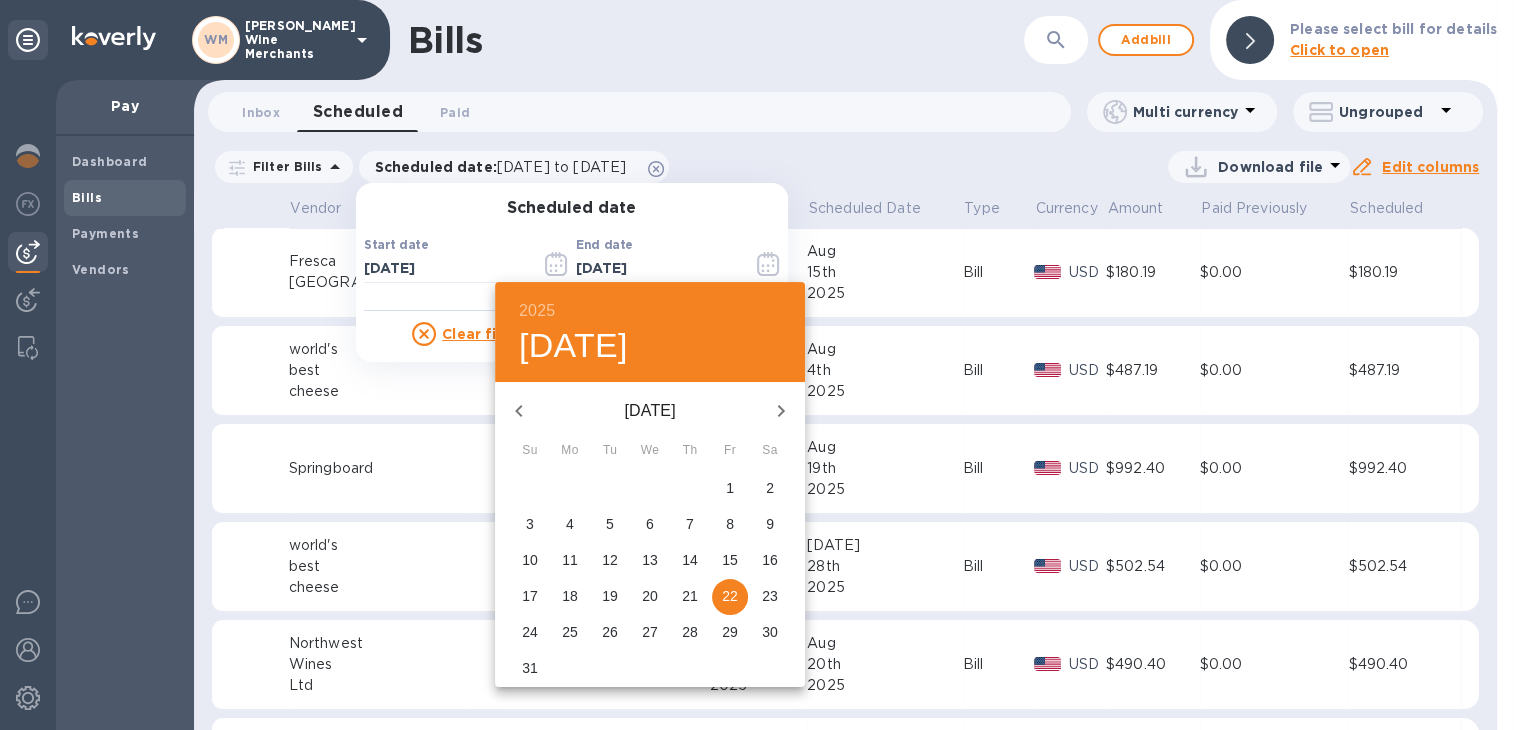 click on "30" at bounding box center [770, 632] 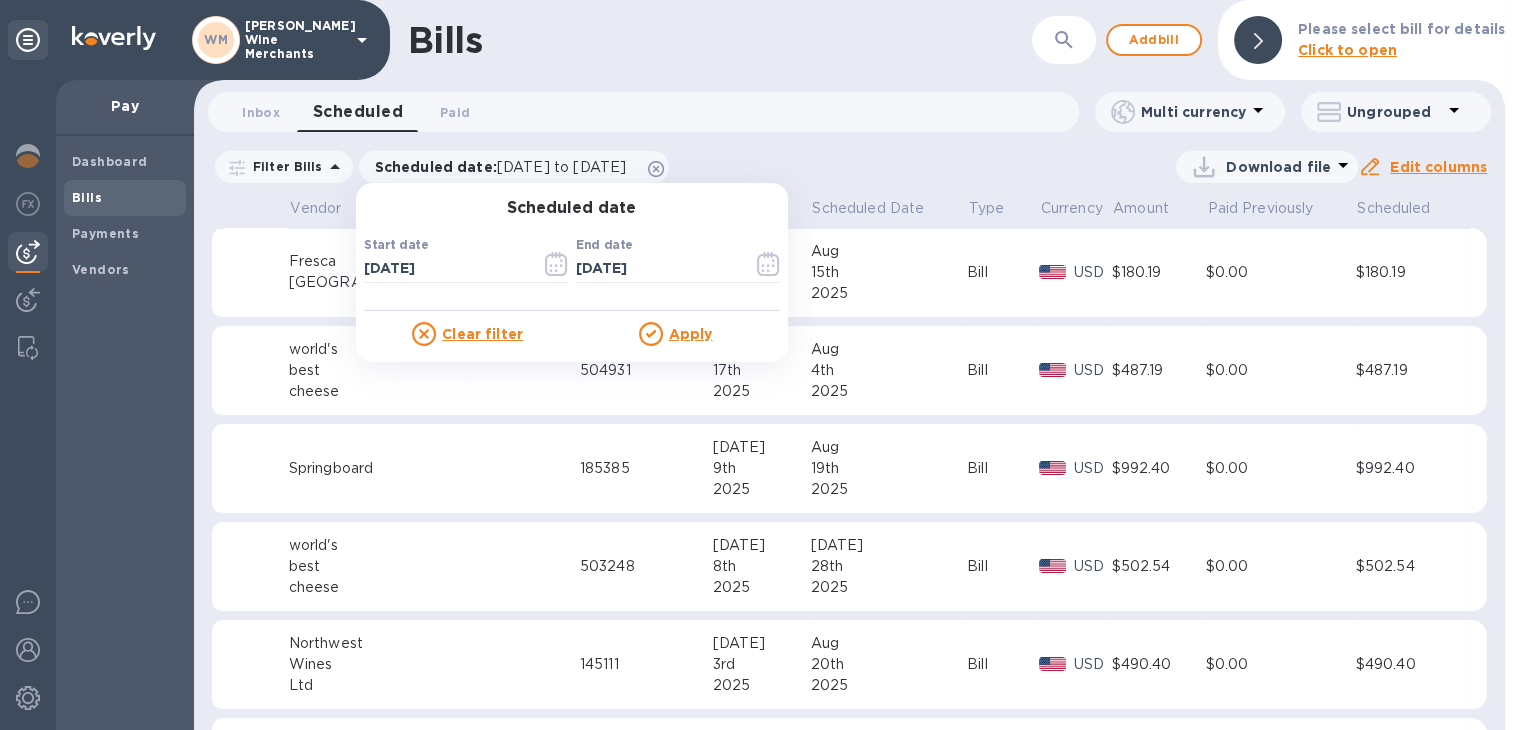 click on "Apply" at bounding box center [691, 334] 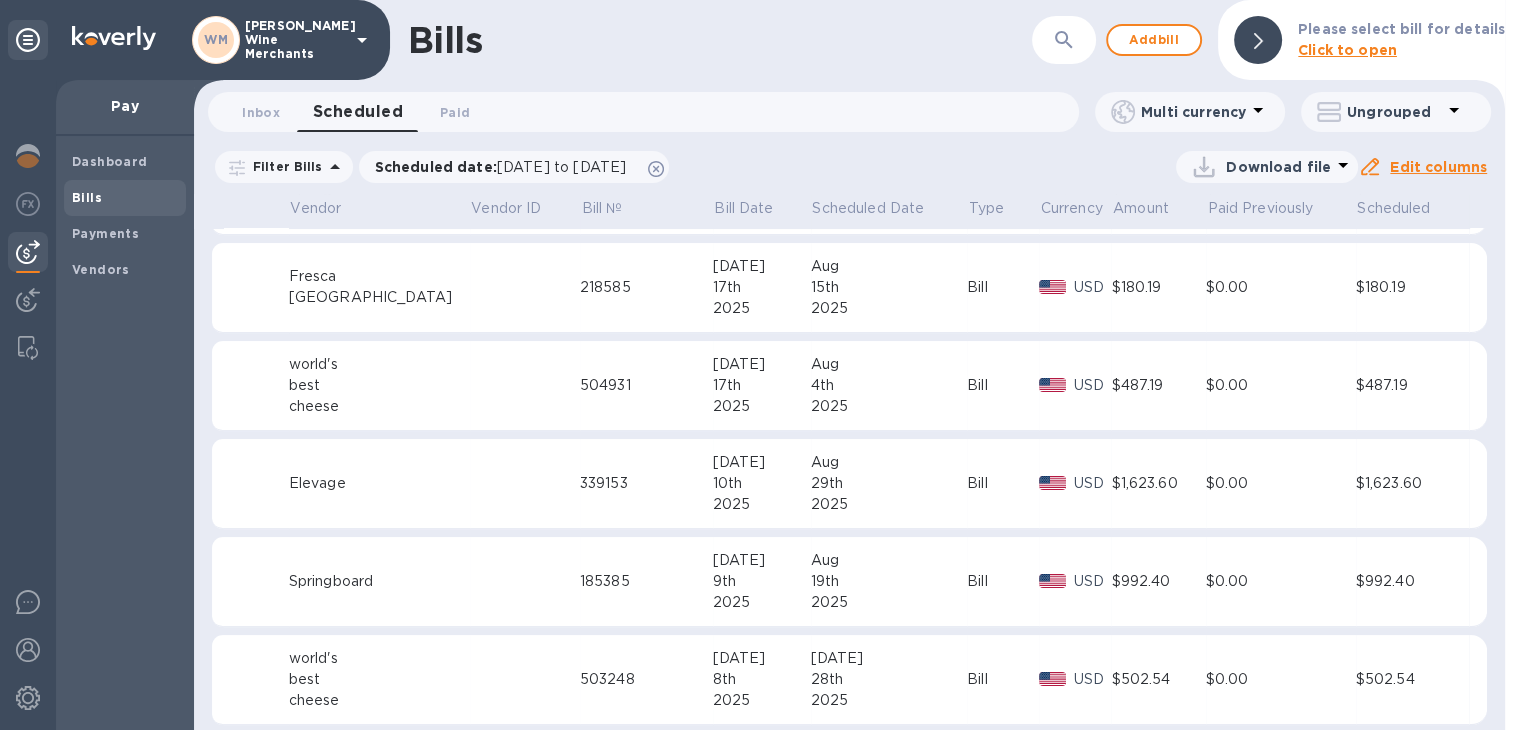 scroll, scrollTop: 0, scrollLeft: 0, axis: both 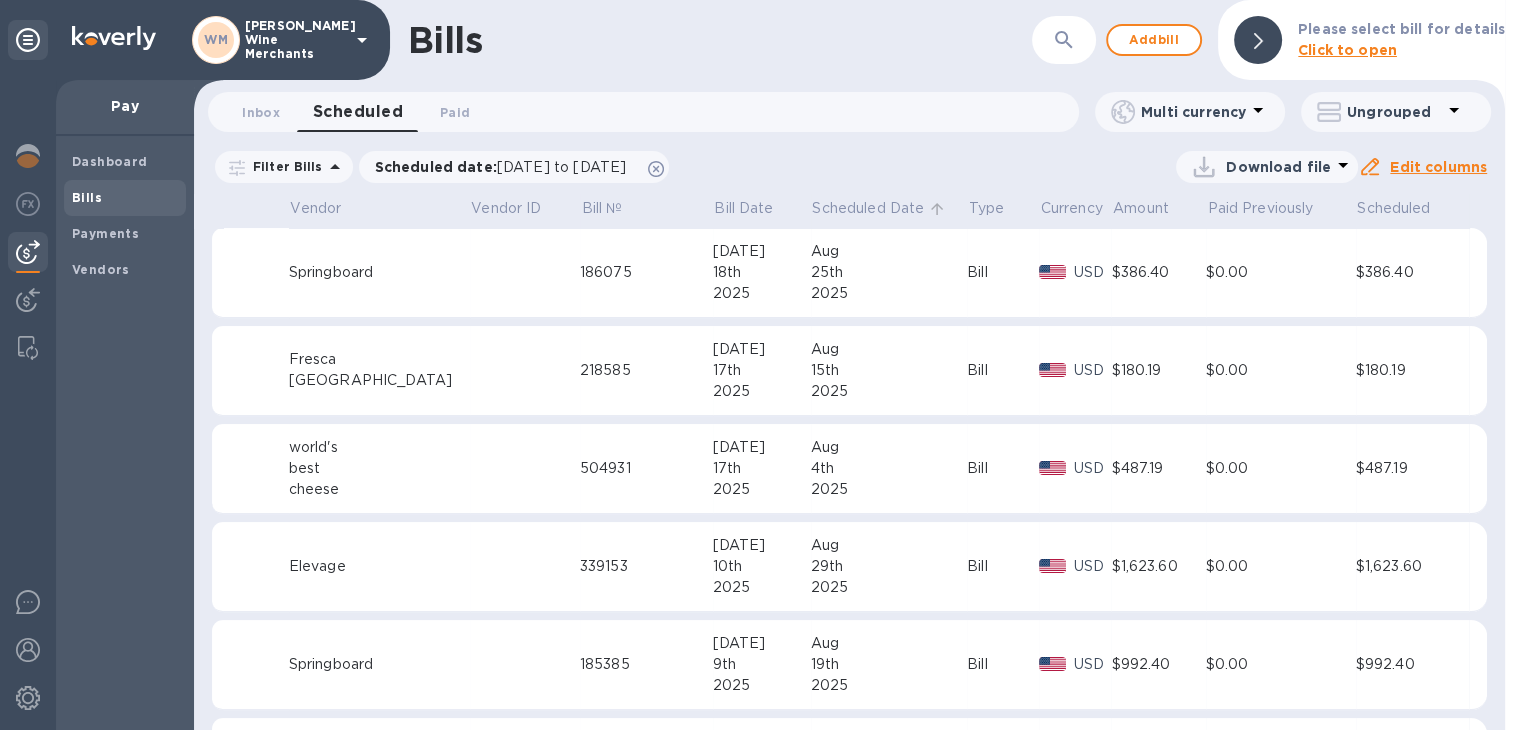 click on "Scheduled Date" at bounding box center (868, 208) 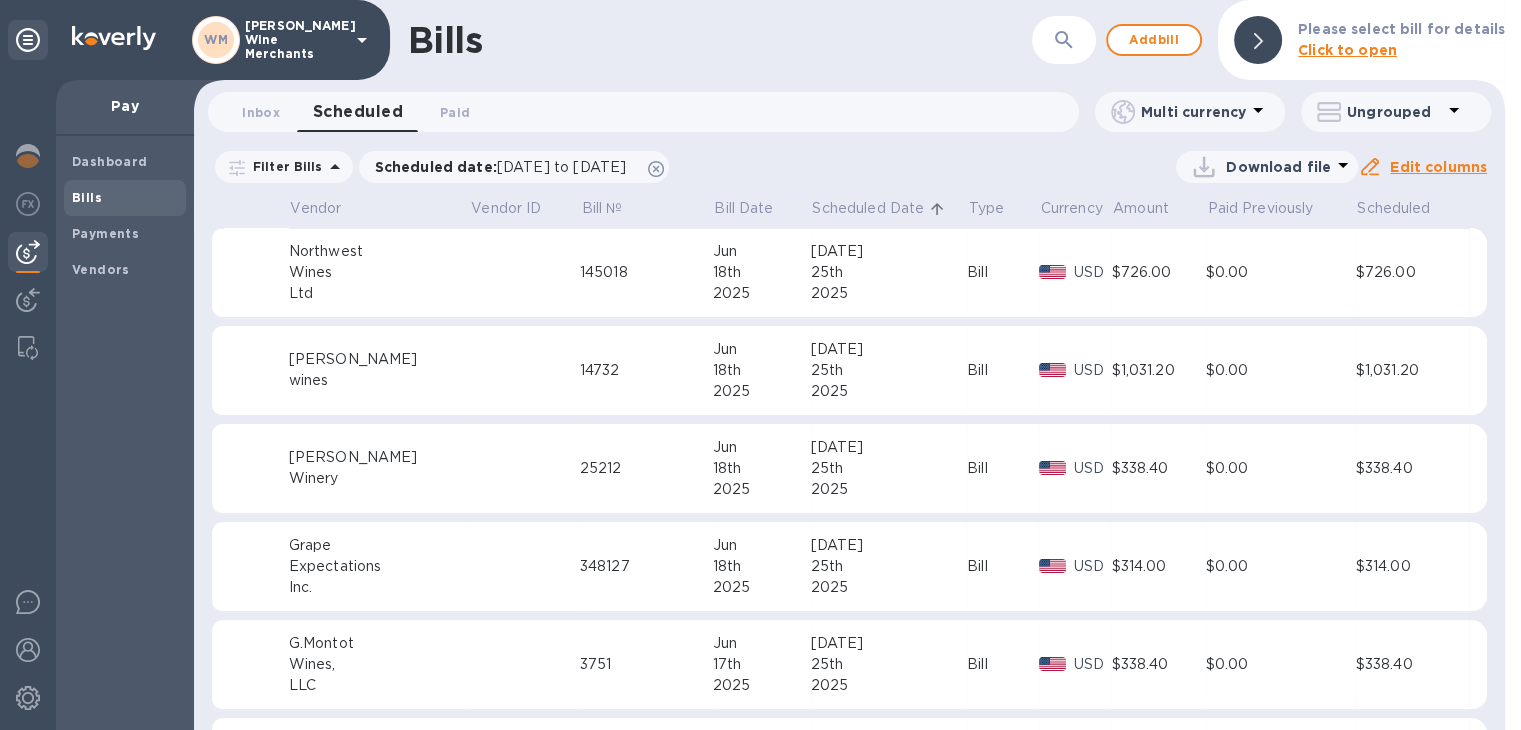 click on "Scheduled Date" at bounding box center (868, 208) 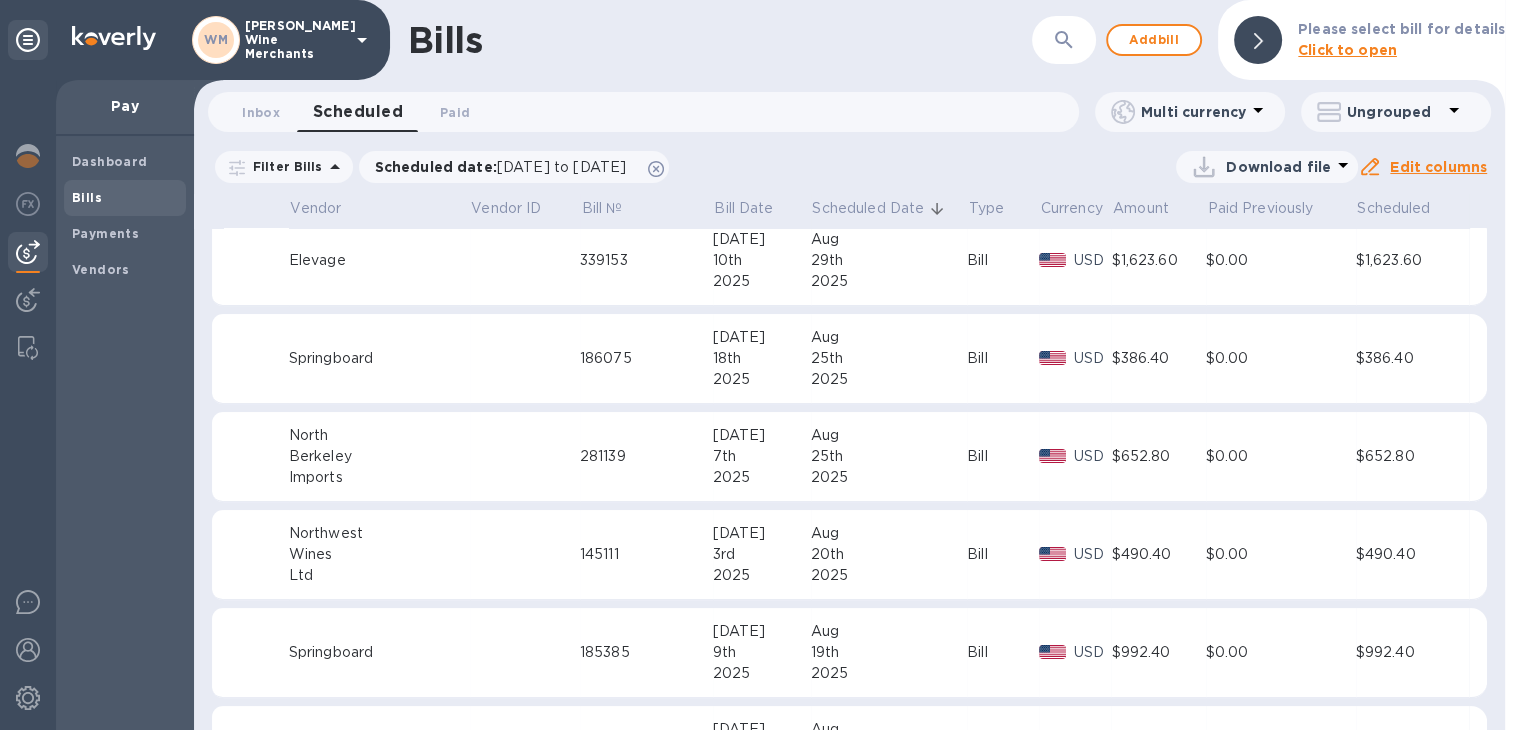 scroll, scrollTop: 0, scrollLeft: 0, axis: both 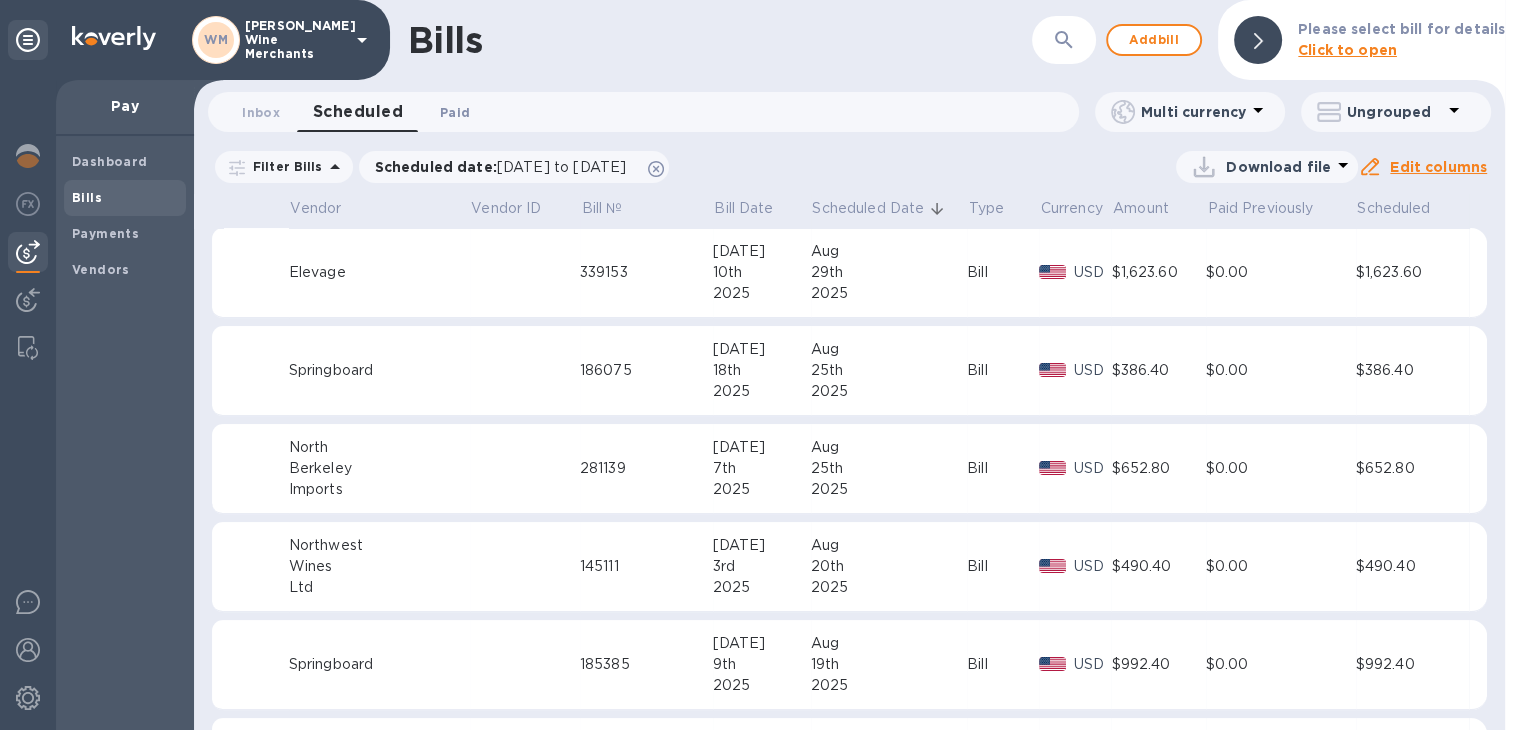 click on "Paid 0" at bounding box center [455, 112] 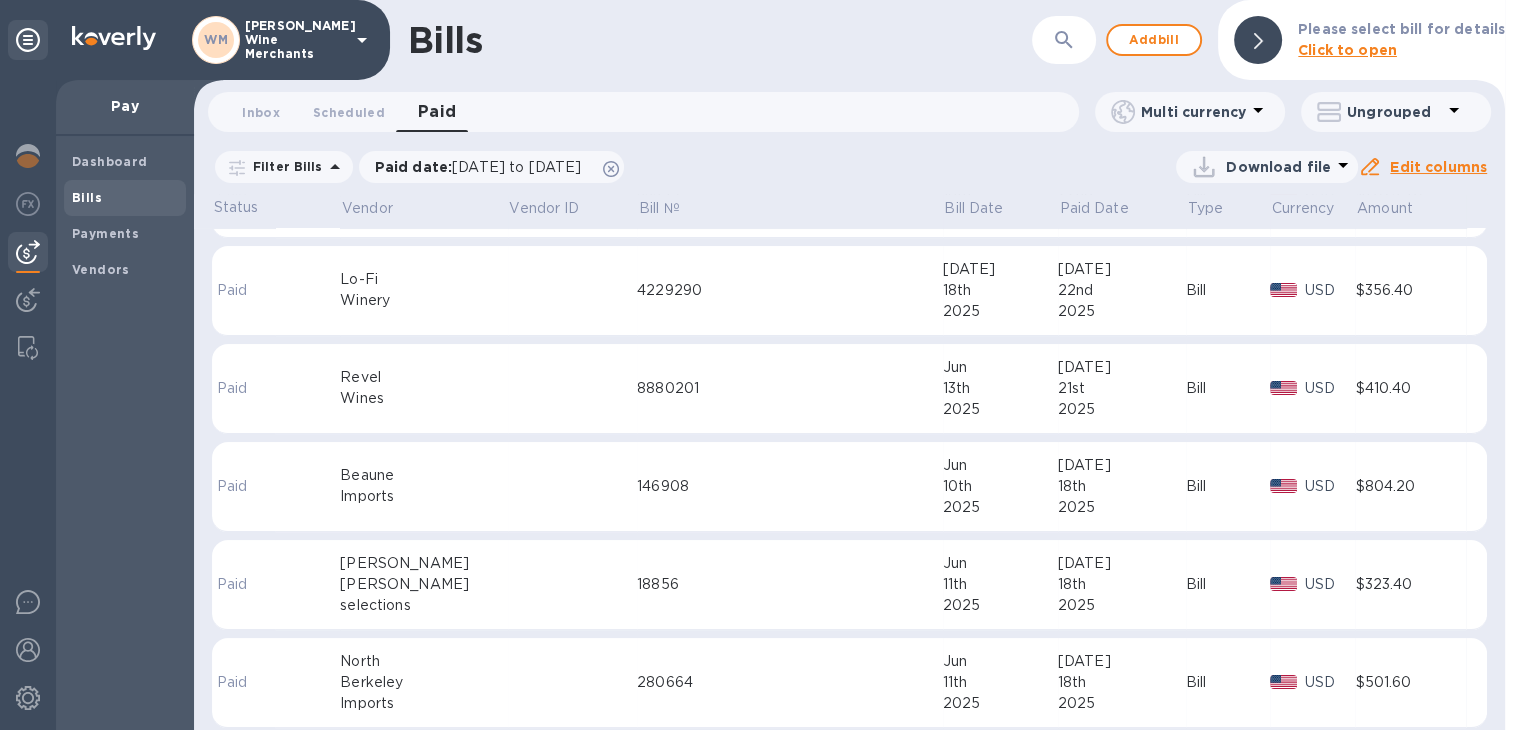 scroll, scrollTop: 0, scrollLeft: 0, axis: both 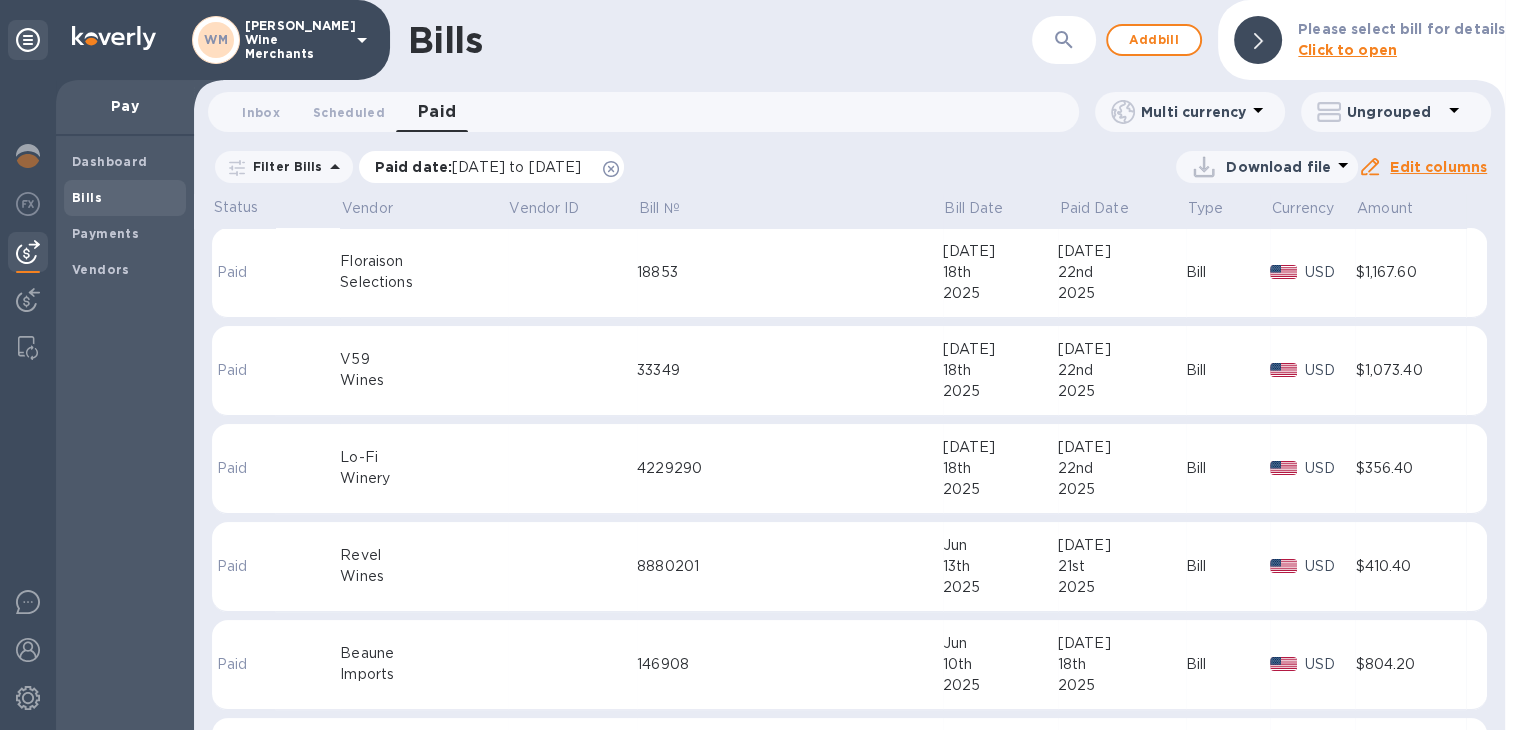 click on "[DATE] to [DATE]" at bounding box center (516, 167) 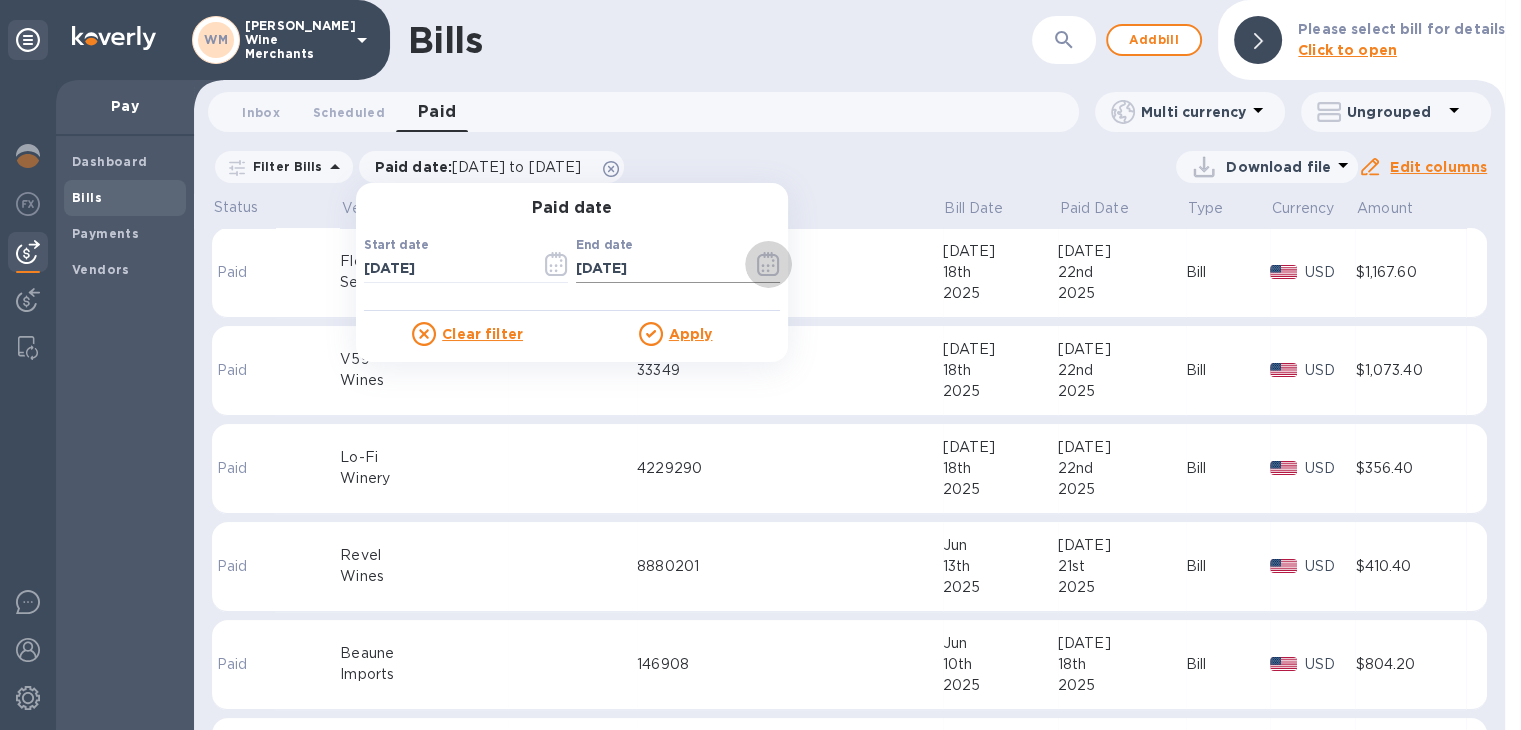click 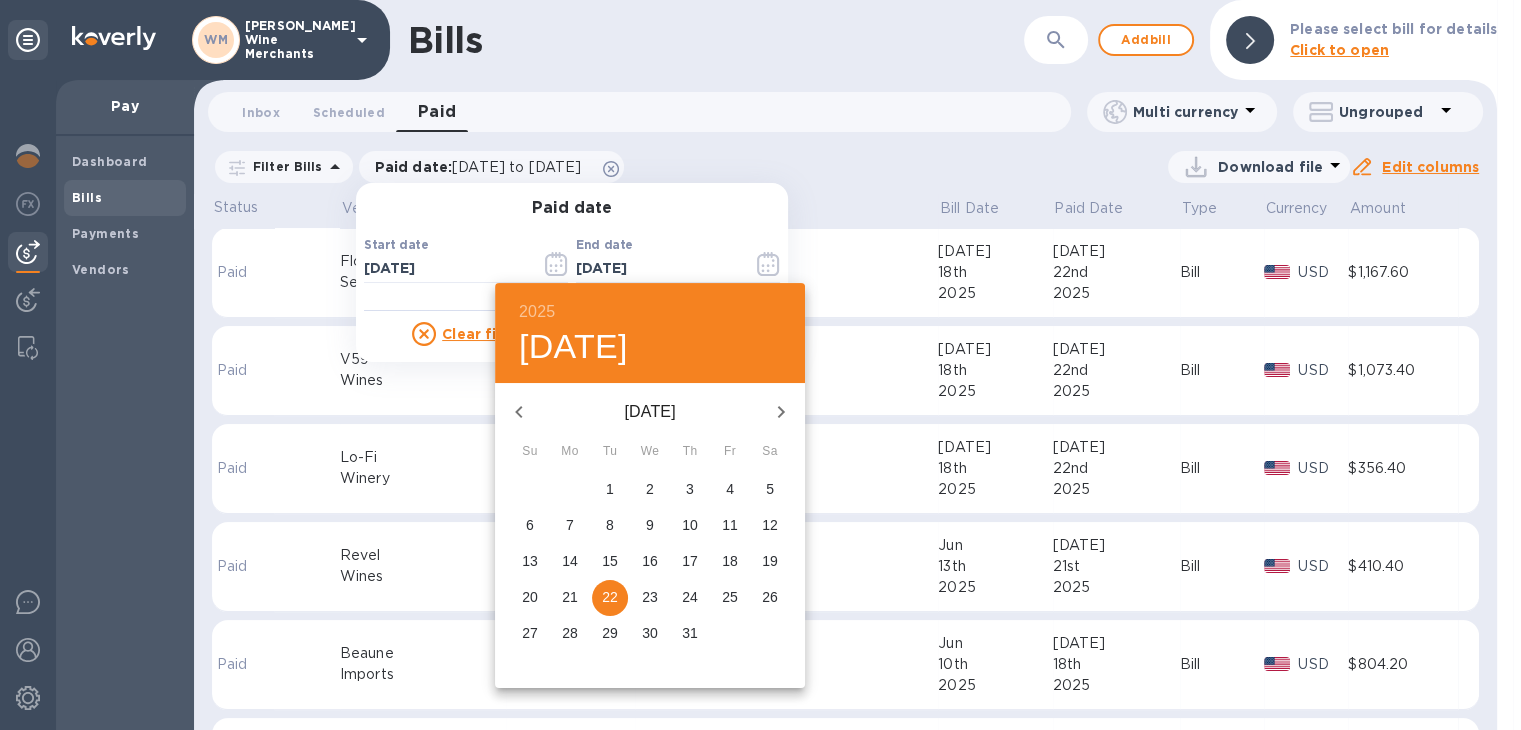 click 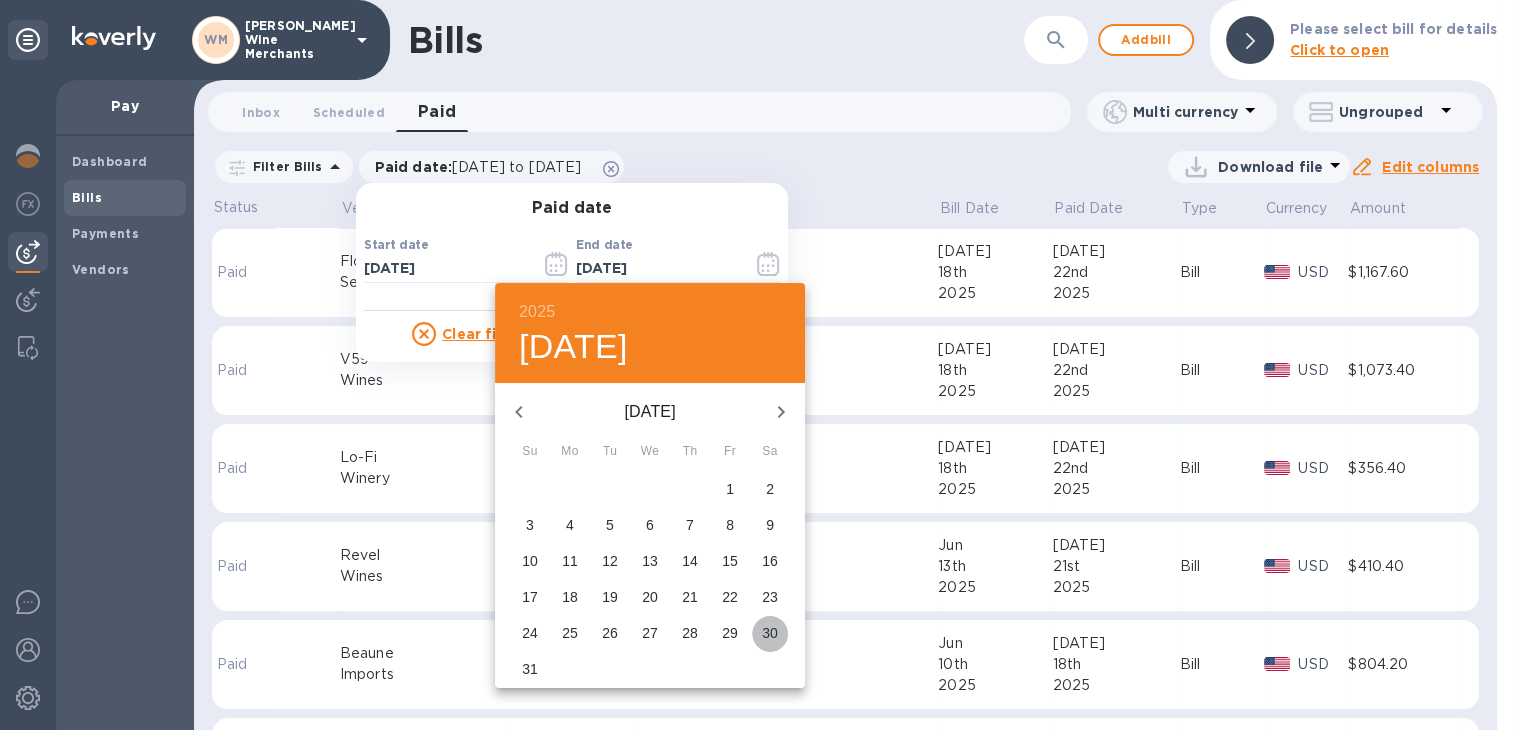click on "30" at bounding box center (770, 633) 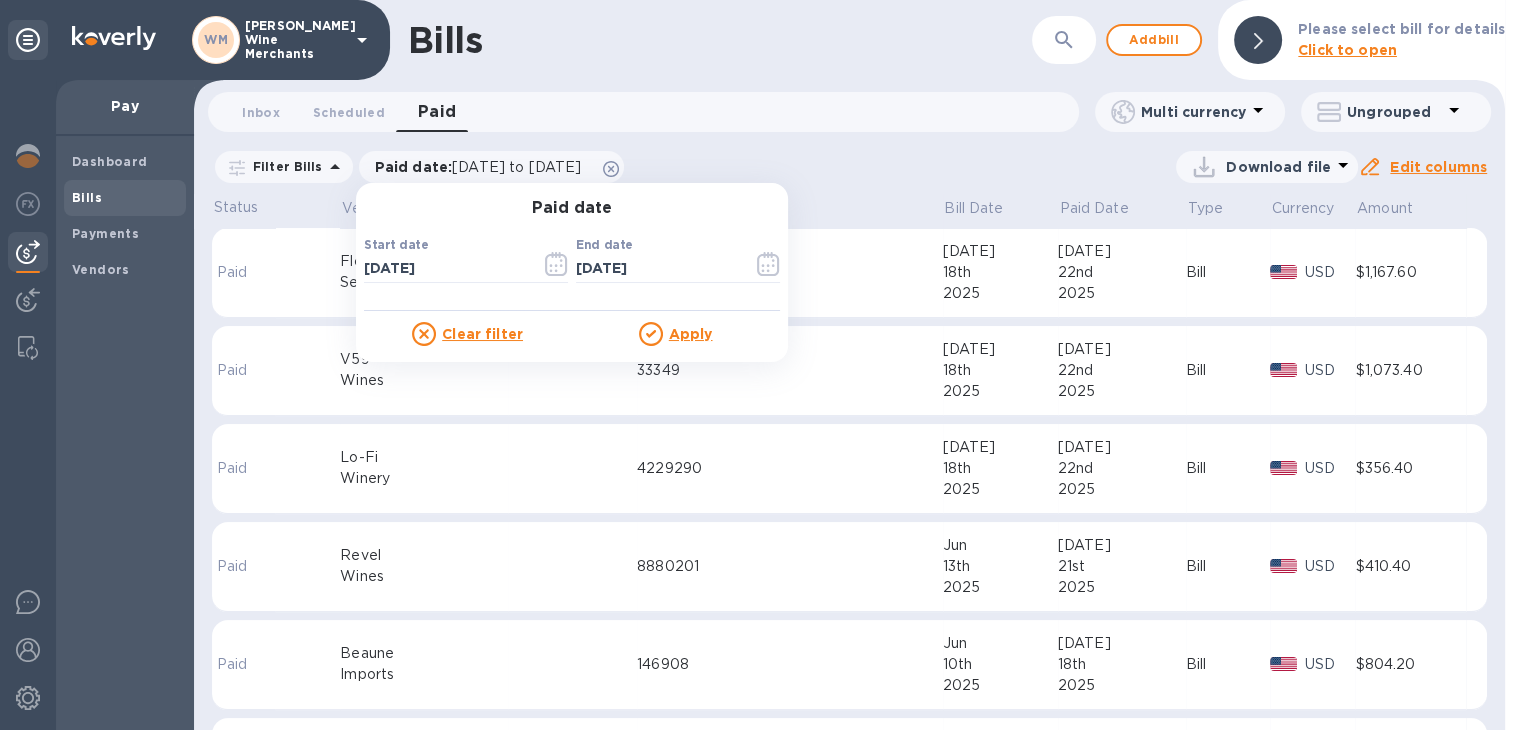 click on "Inbox 0 Scheduled 0 Paid 0" at bounding box center [652, 112] 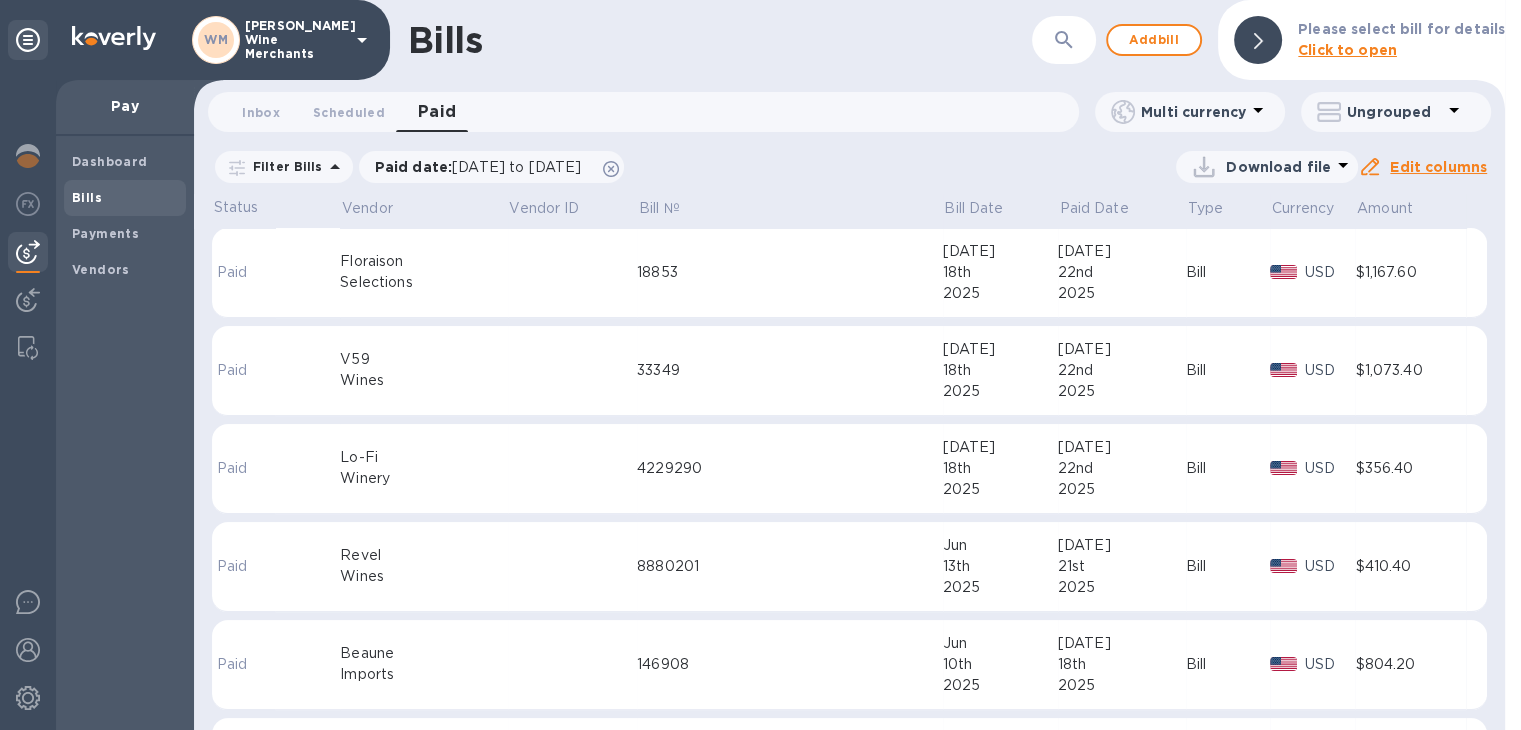 scroll, scrollTop: 0, scrollLeft: 0, axis: both 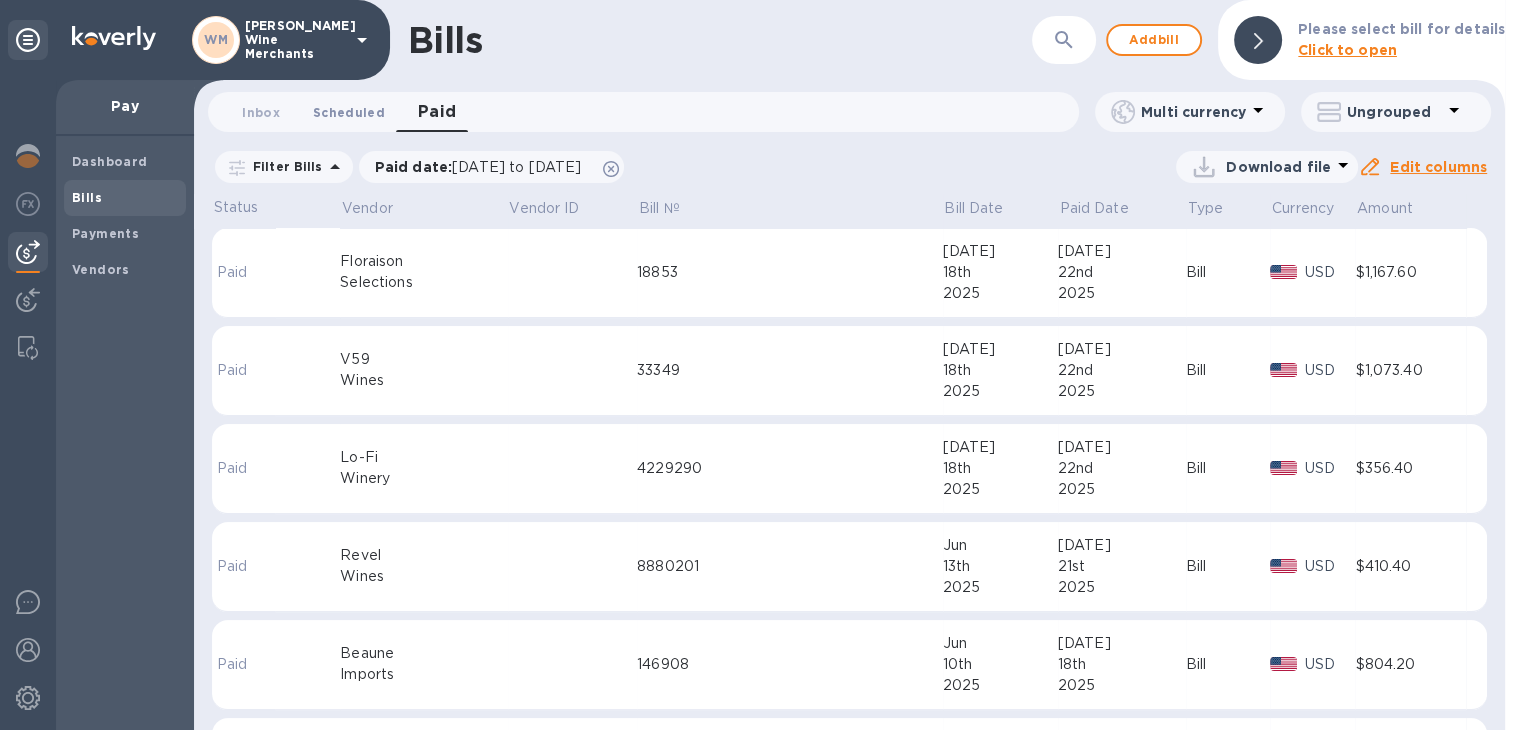 click on "Scheduled 0" at bounding box center (349, 112) 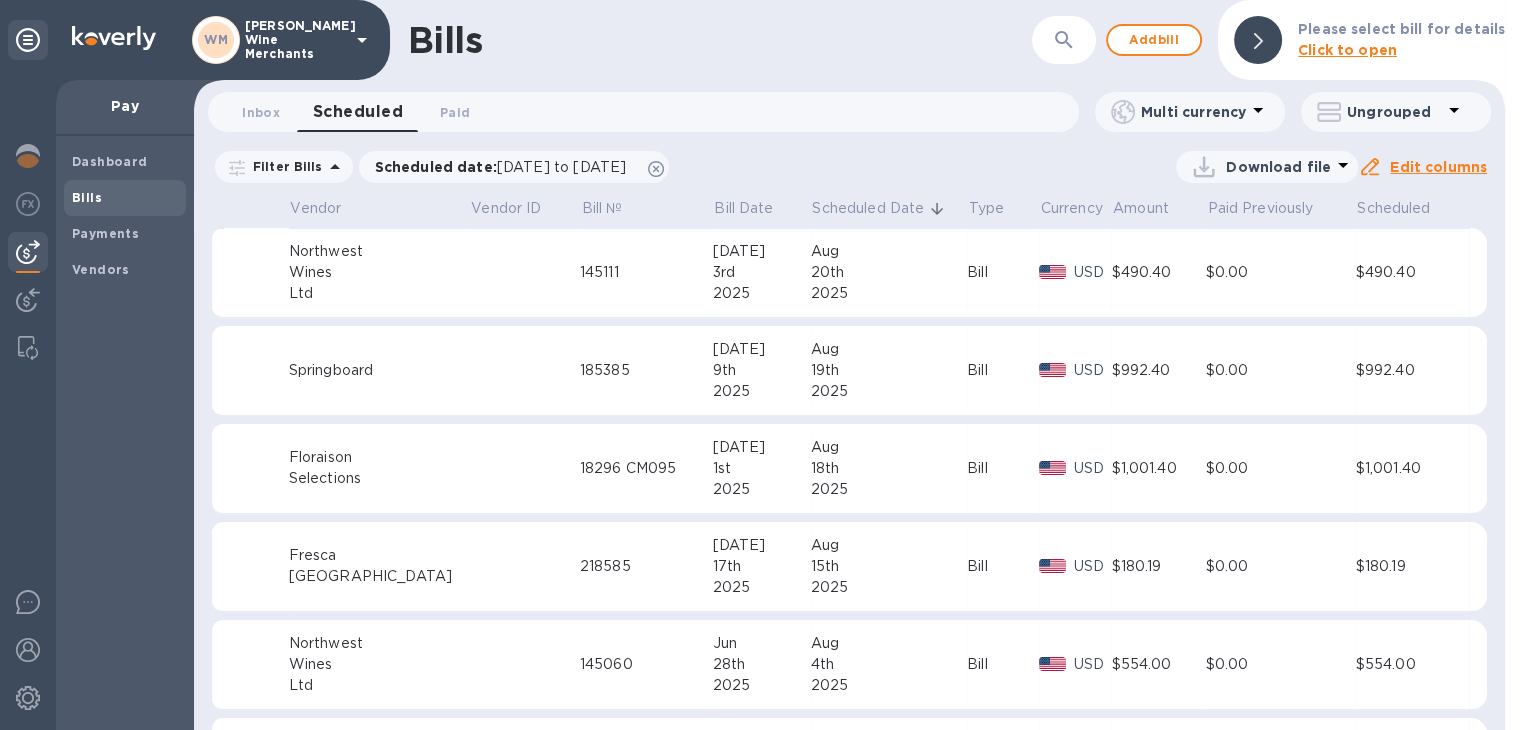 click on "Scheduled Date" at bounding box center (868, 208) 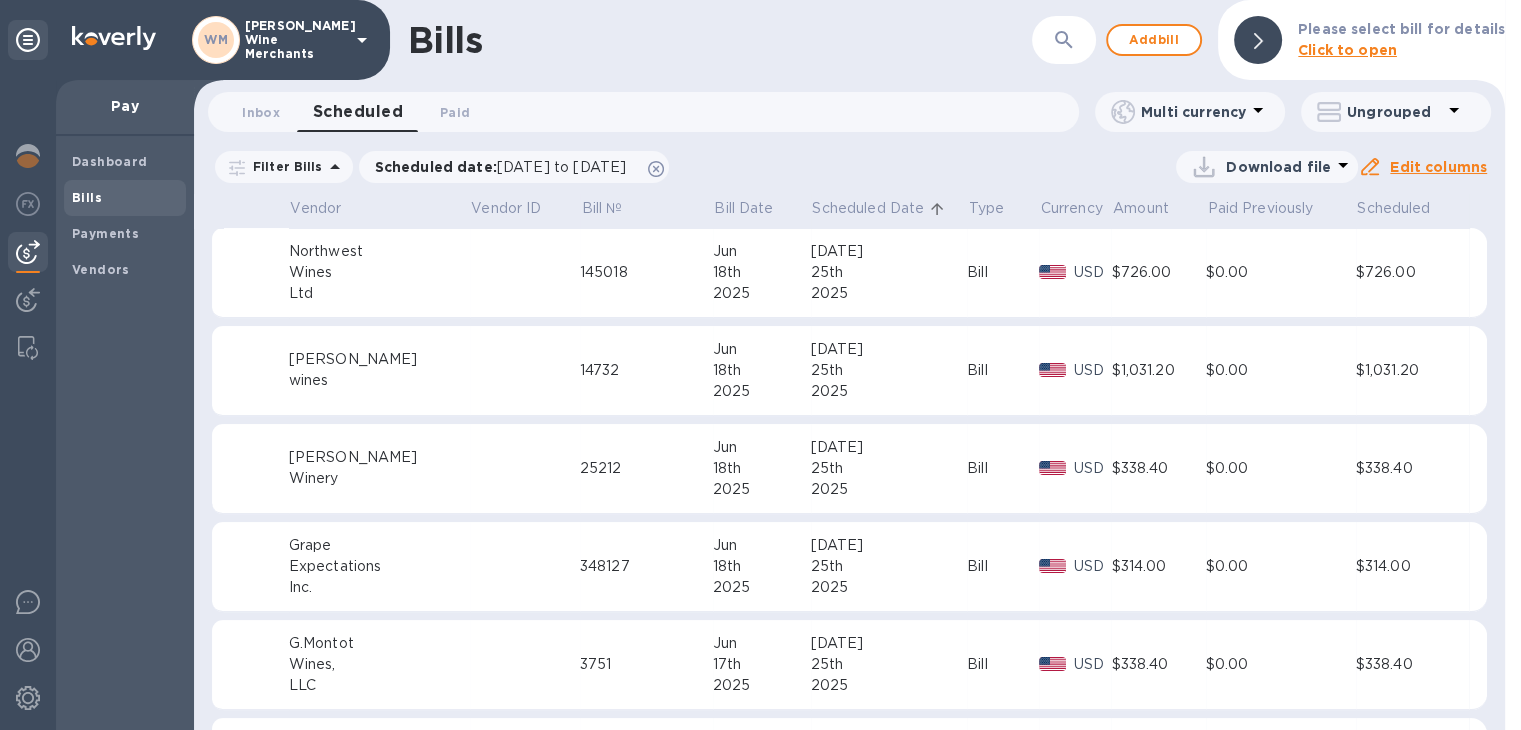 click on "Scheduled Date" at bounding box center [868, 208] 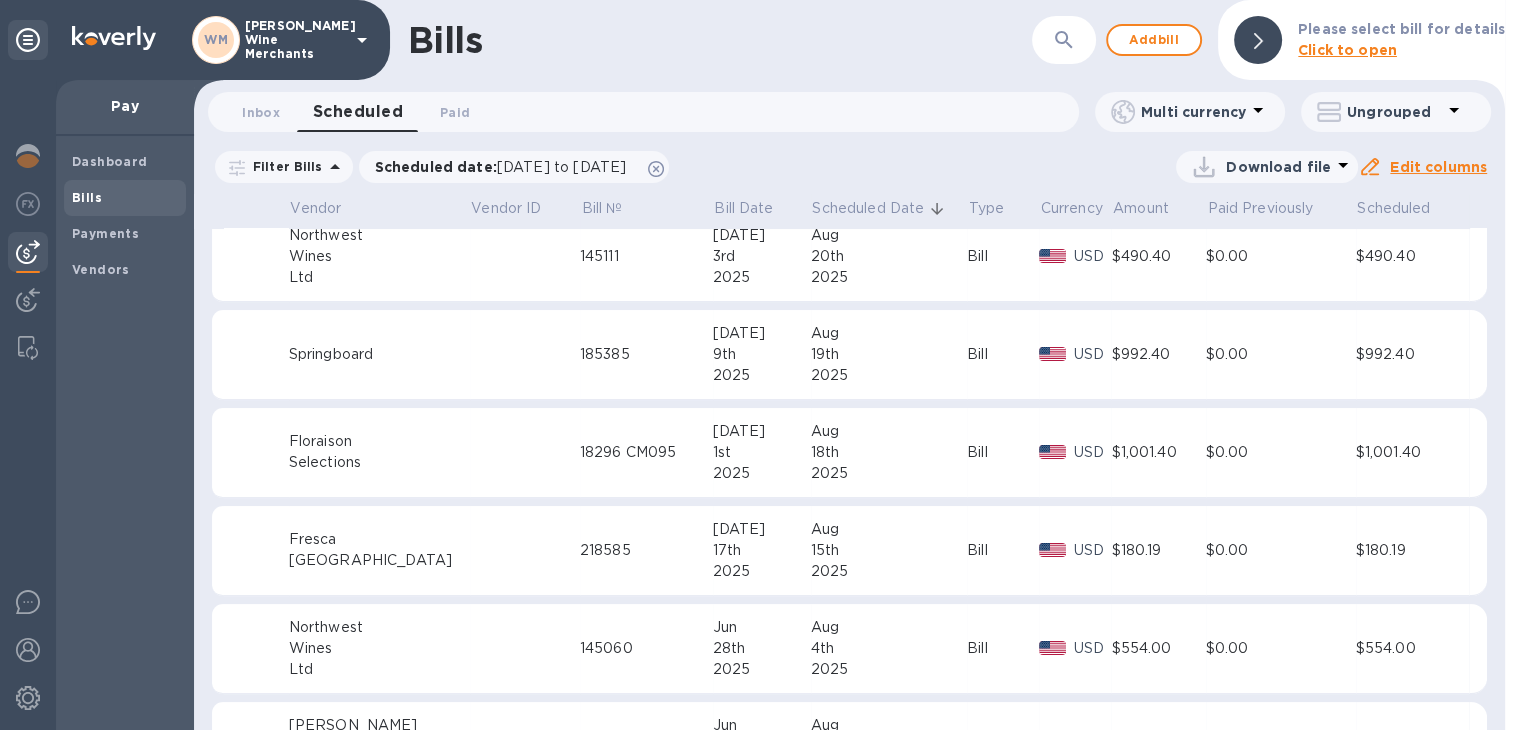 scroll, scrollTop: 0, scrollLeft: 0, axis: both 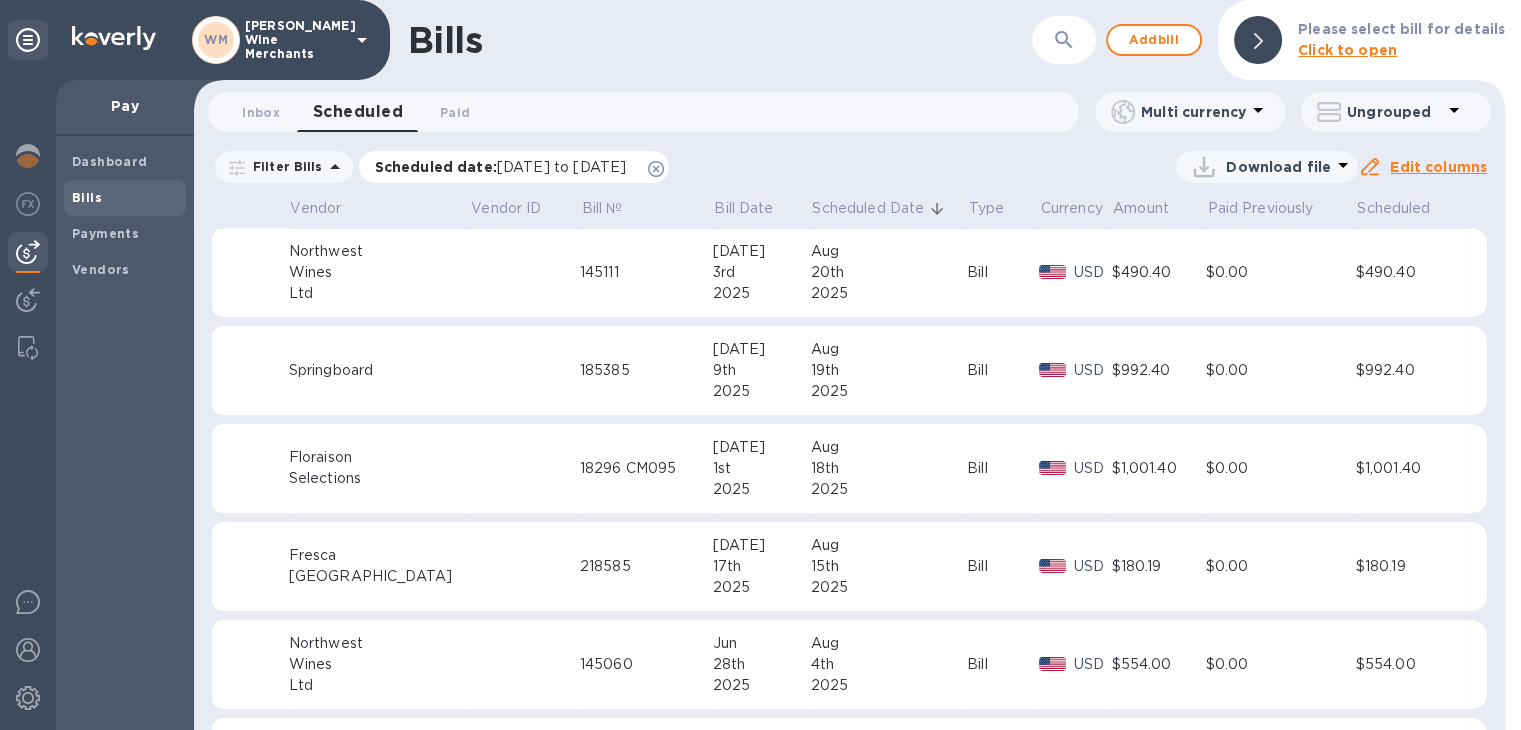 click on "[DATE] to [DATE]" at bounding box center (561, 167) 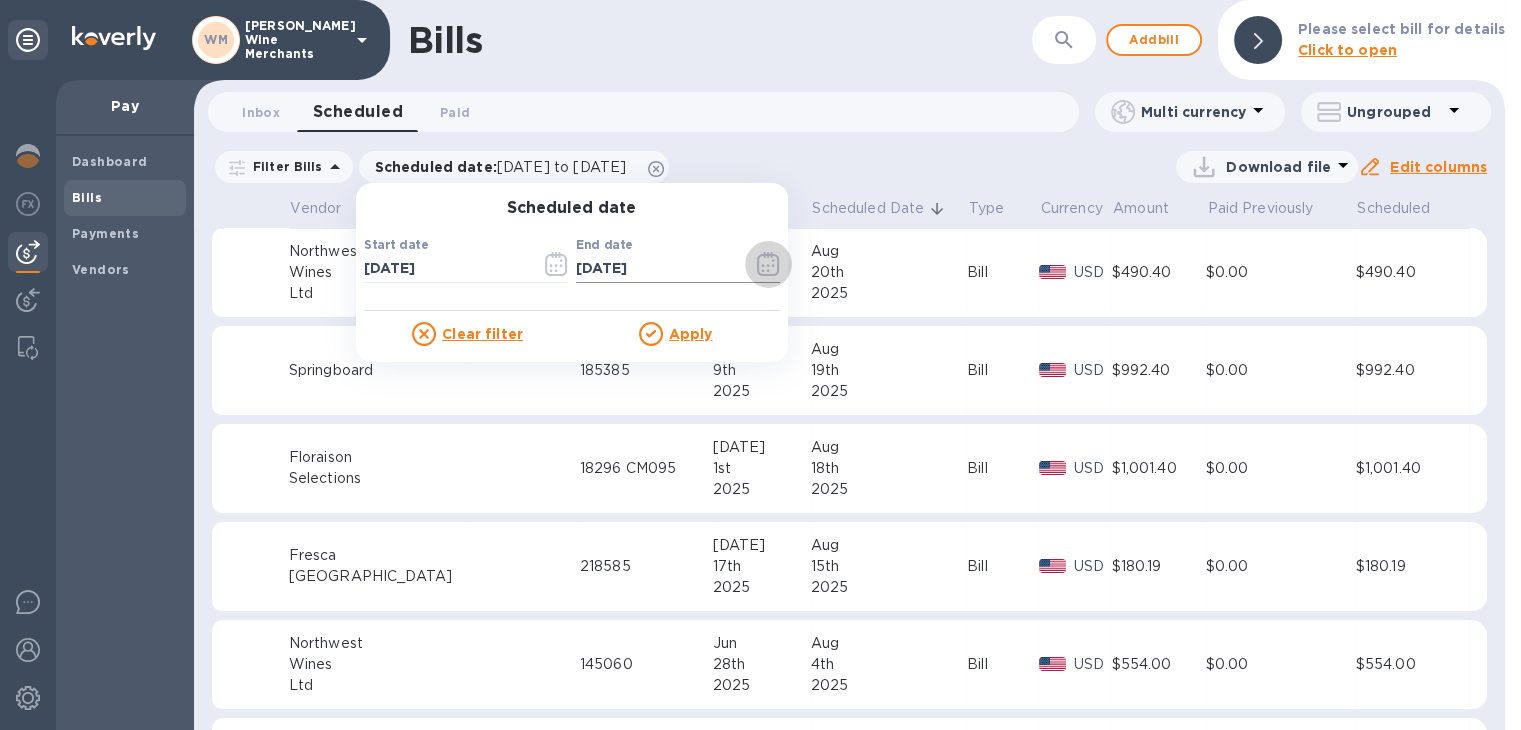 click 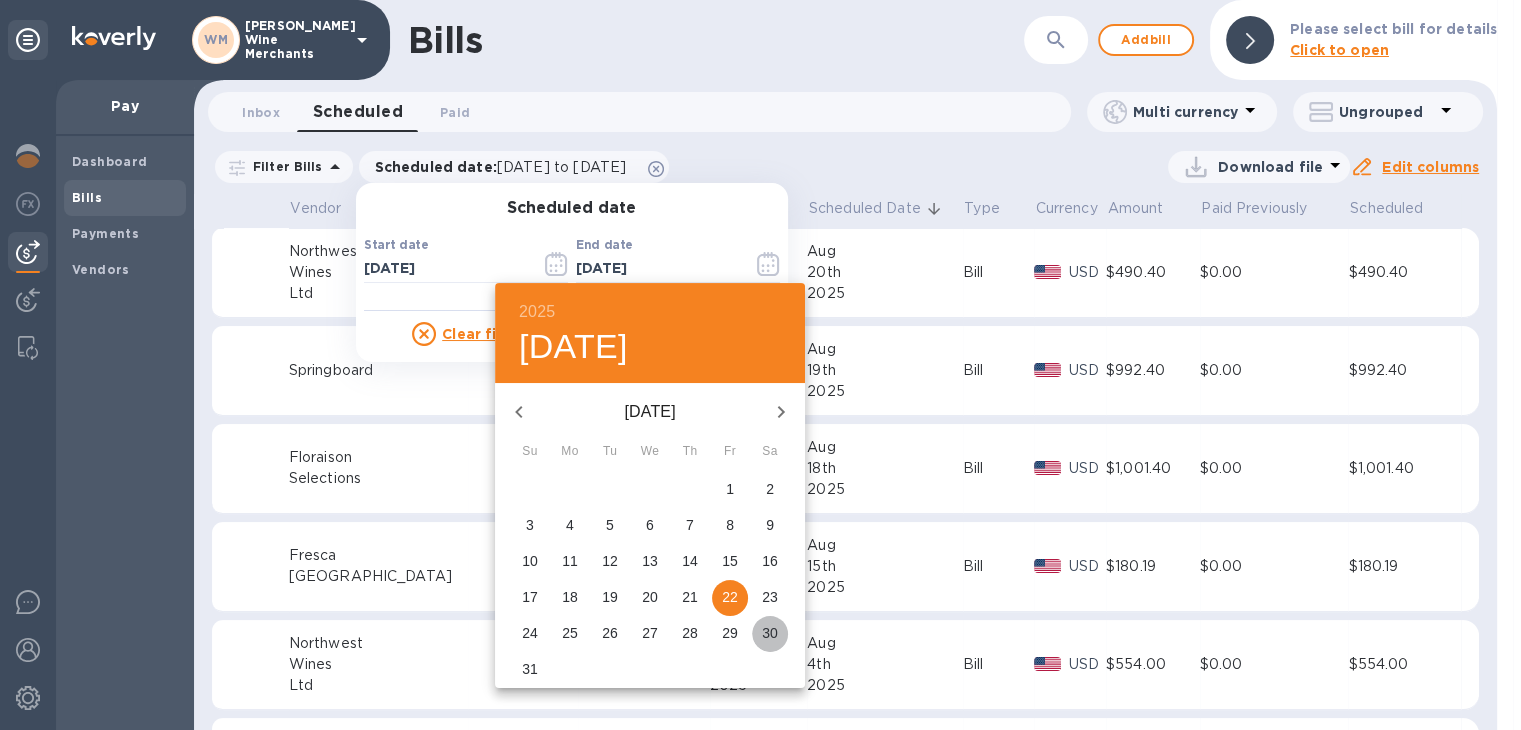click on "30" at bounding box center [770, 633] 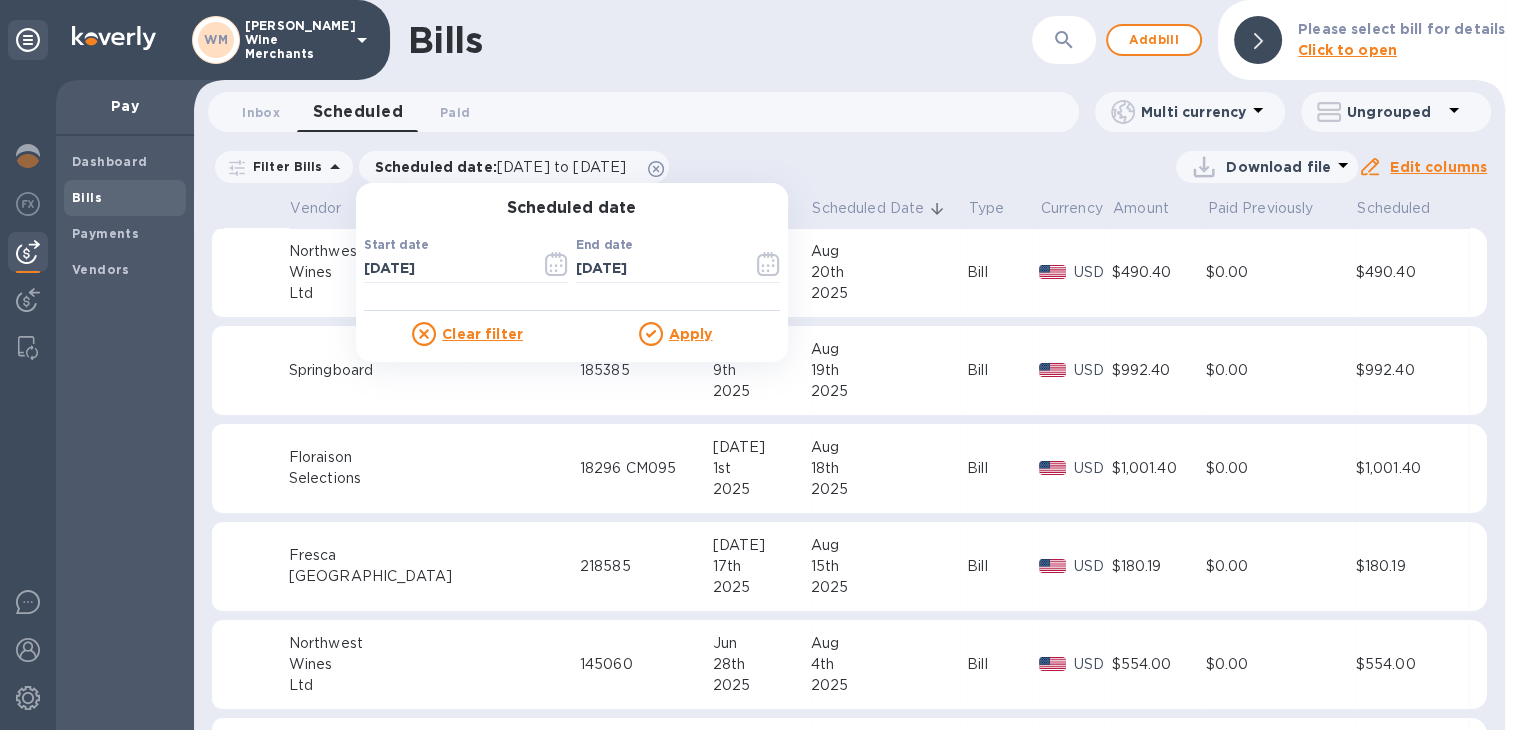 click on "Apply" at bounding box center (691, 334) 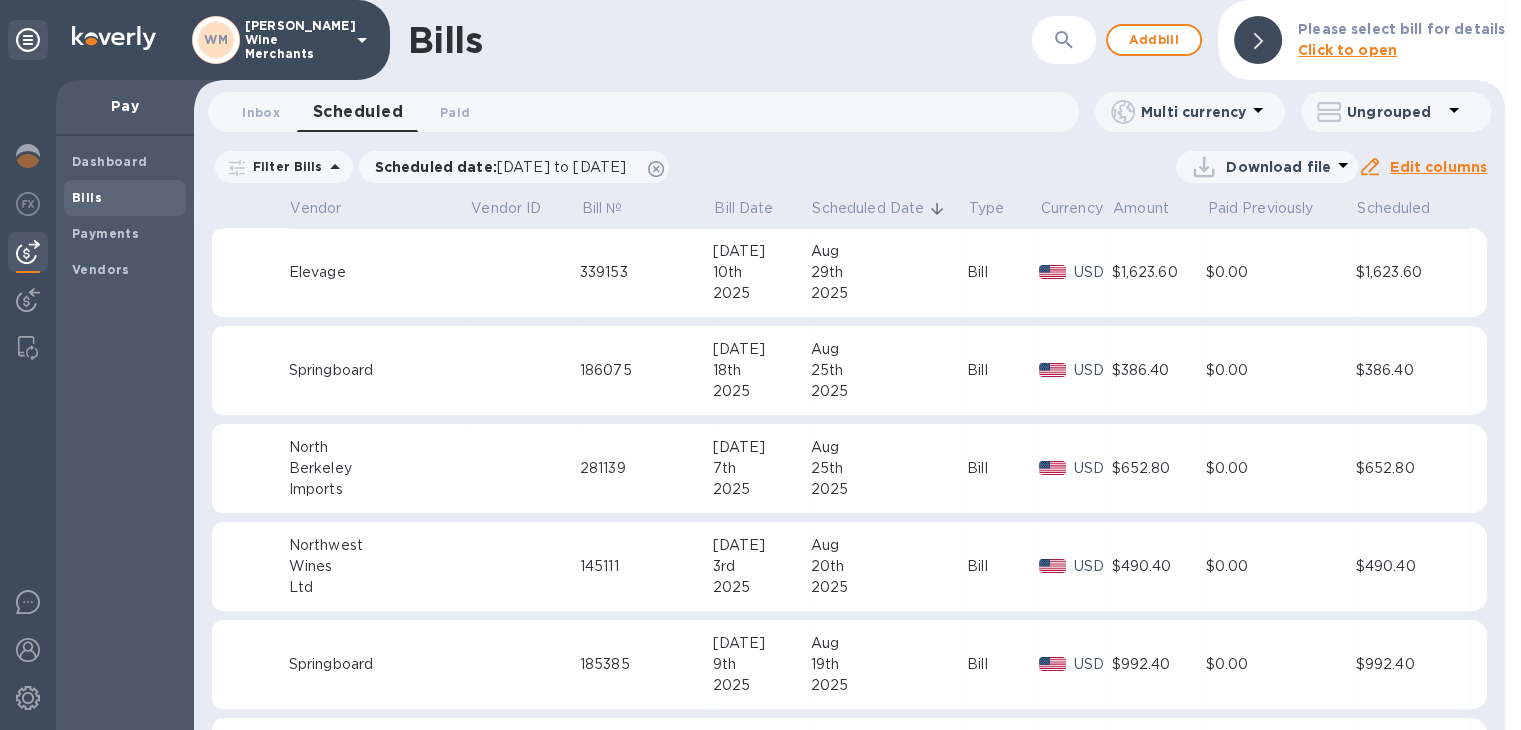 click on "18th" at bounding box center (762, 370) 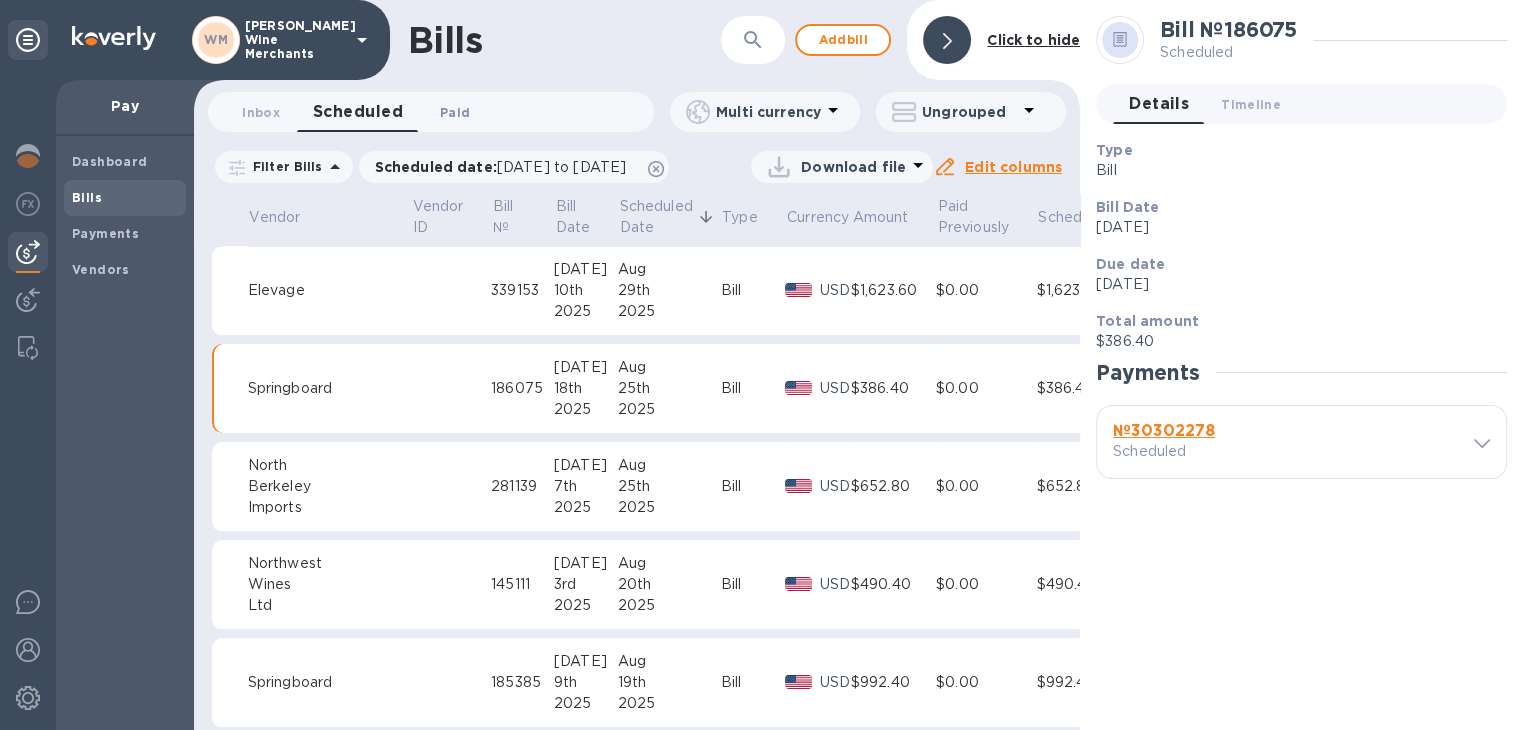 click on "Paid 0" at bounding box center [455, 112] 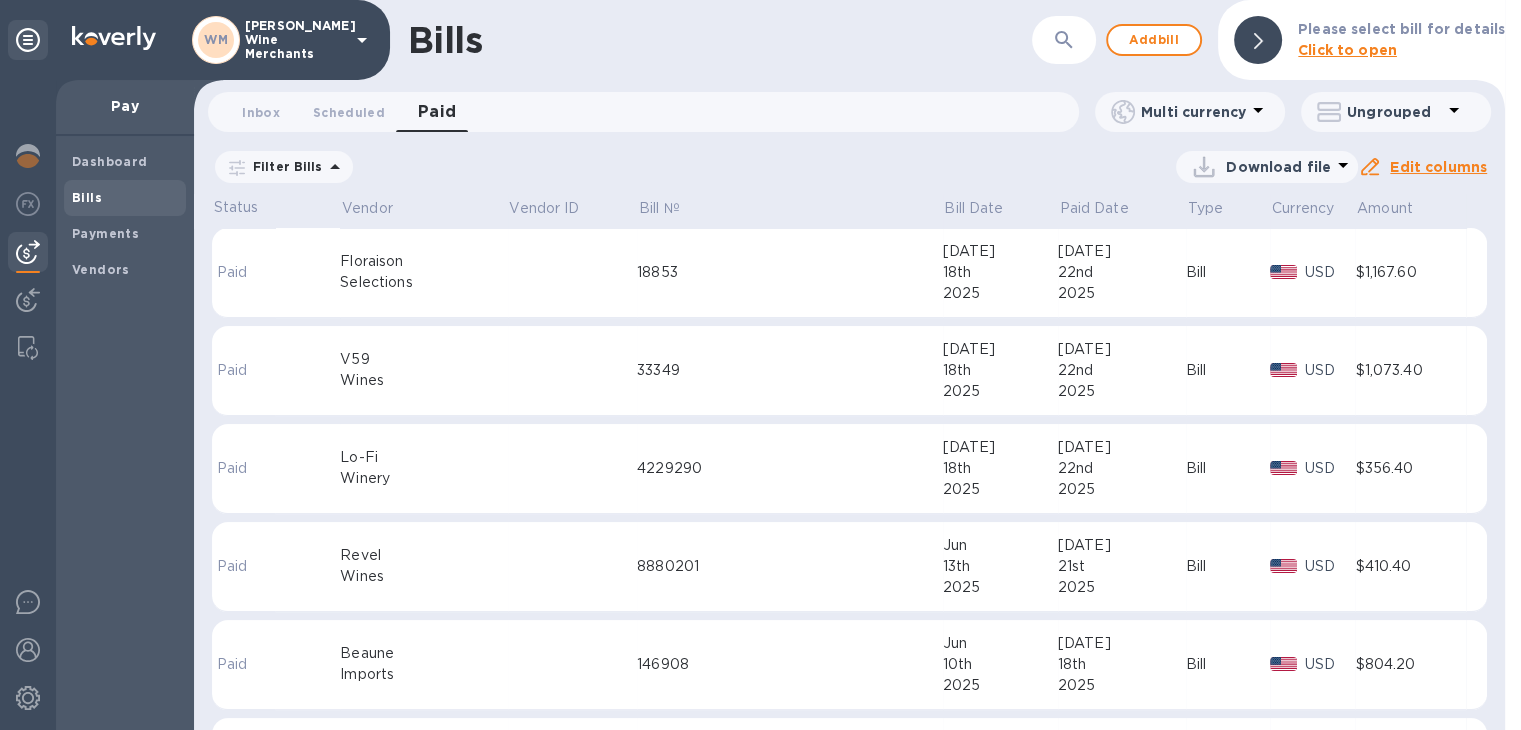 click on "18853" at bounding box center (790, 272) 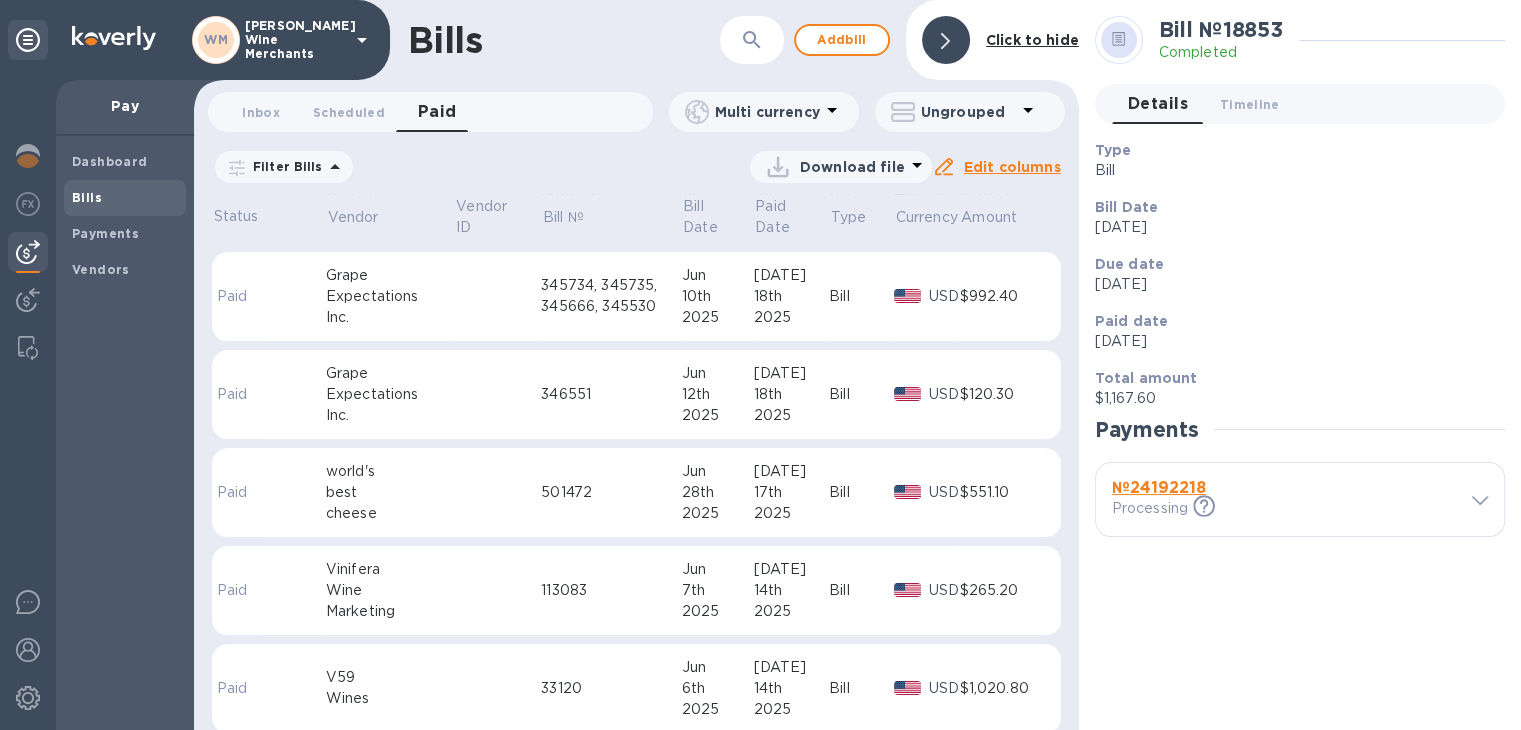 scroll, scrollTop: 0, scrollLeft: 0, axis: both 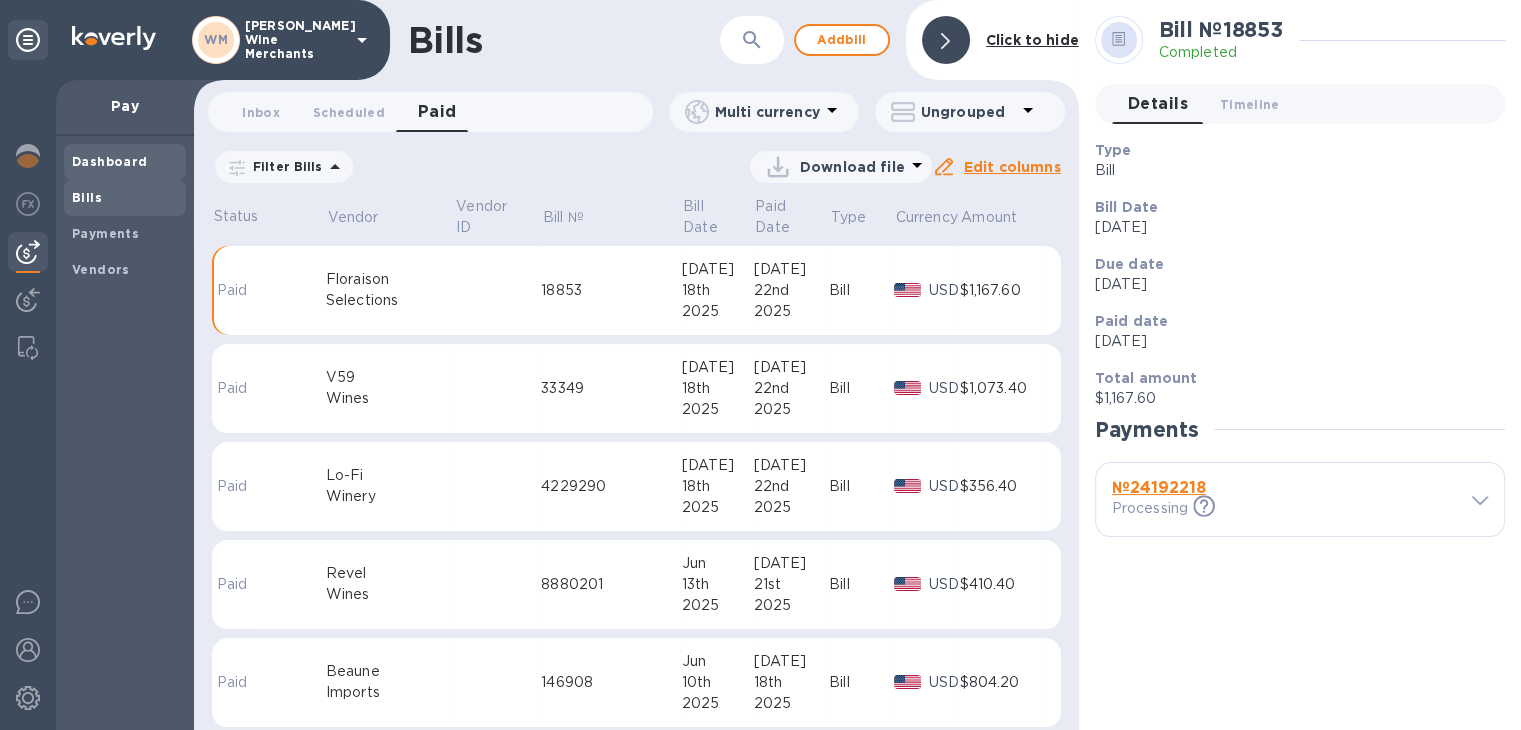 click on "Dashboard" at bounding box center (110, 161) 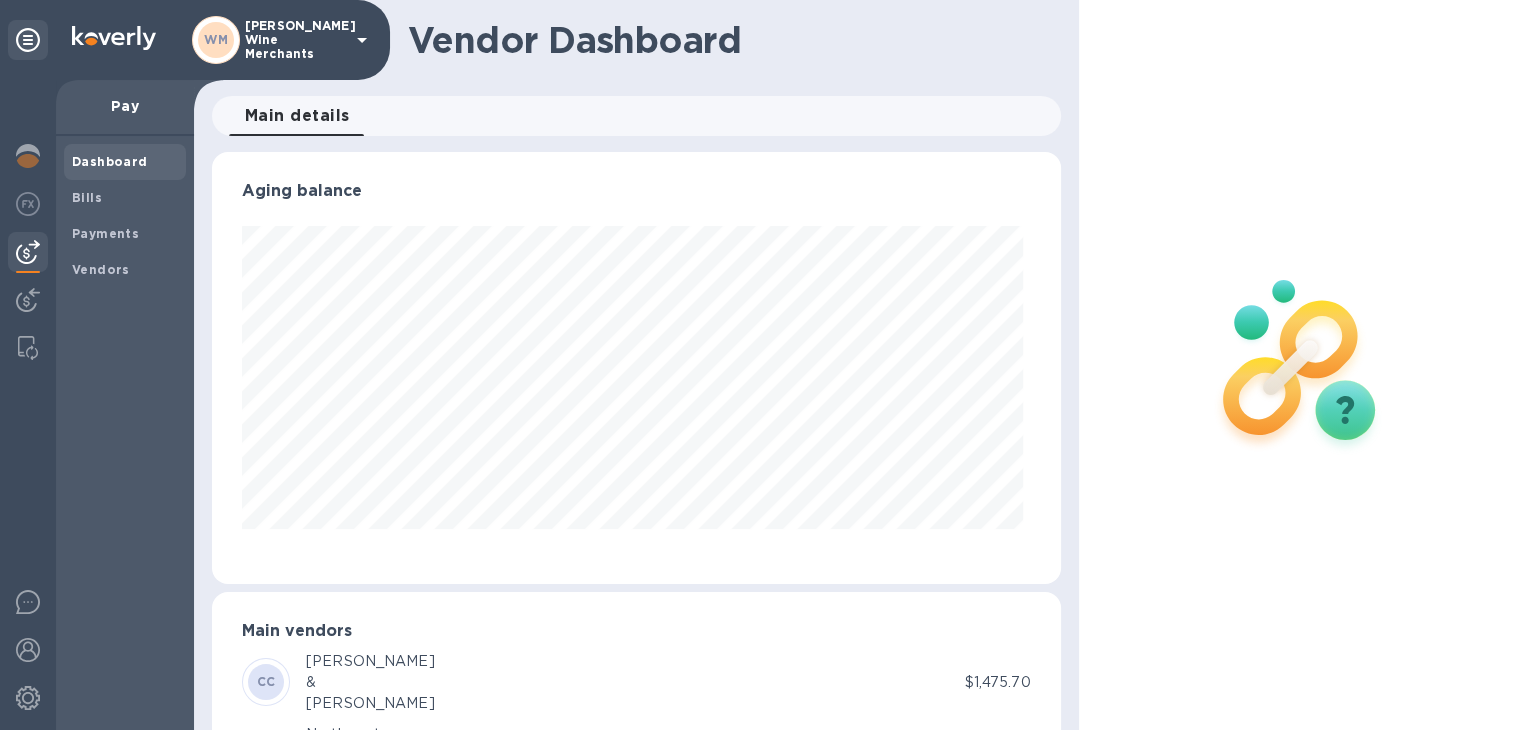 scroll, scrollTop: 999568, scrollLeft: 999159, axis: both 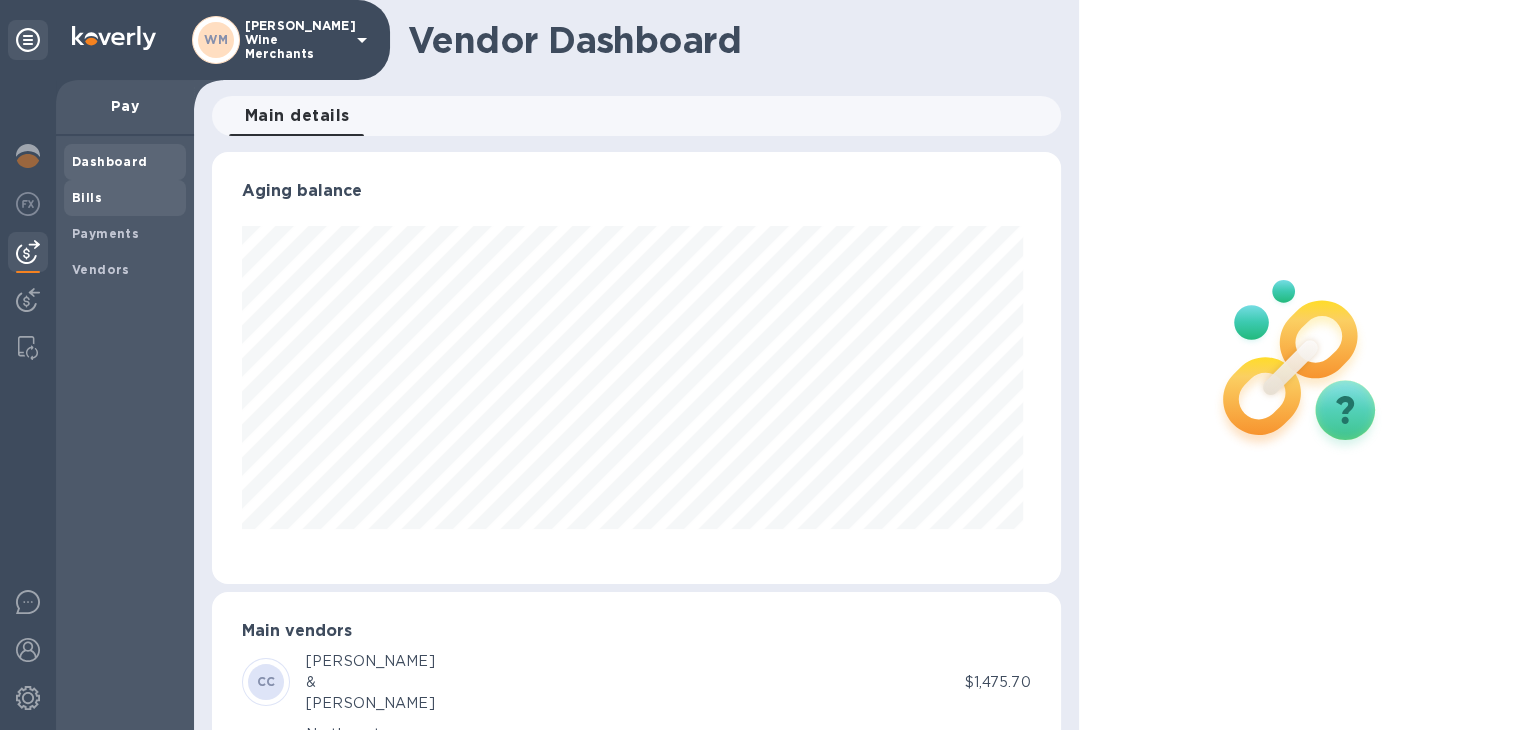 click on "Bills" at bounding box center (87, 198) 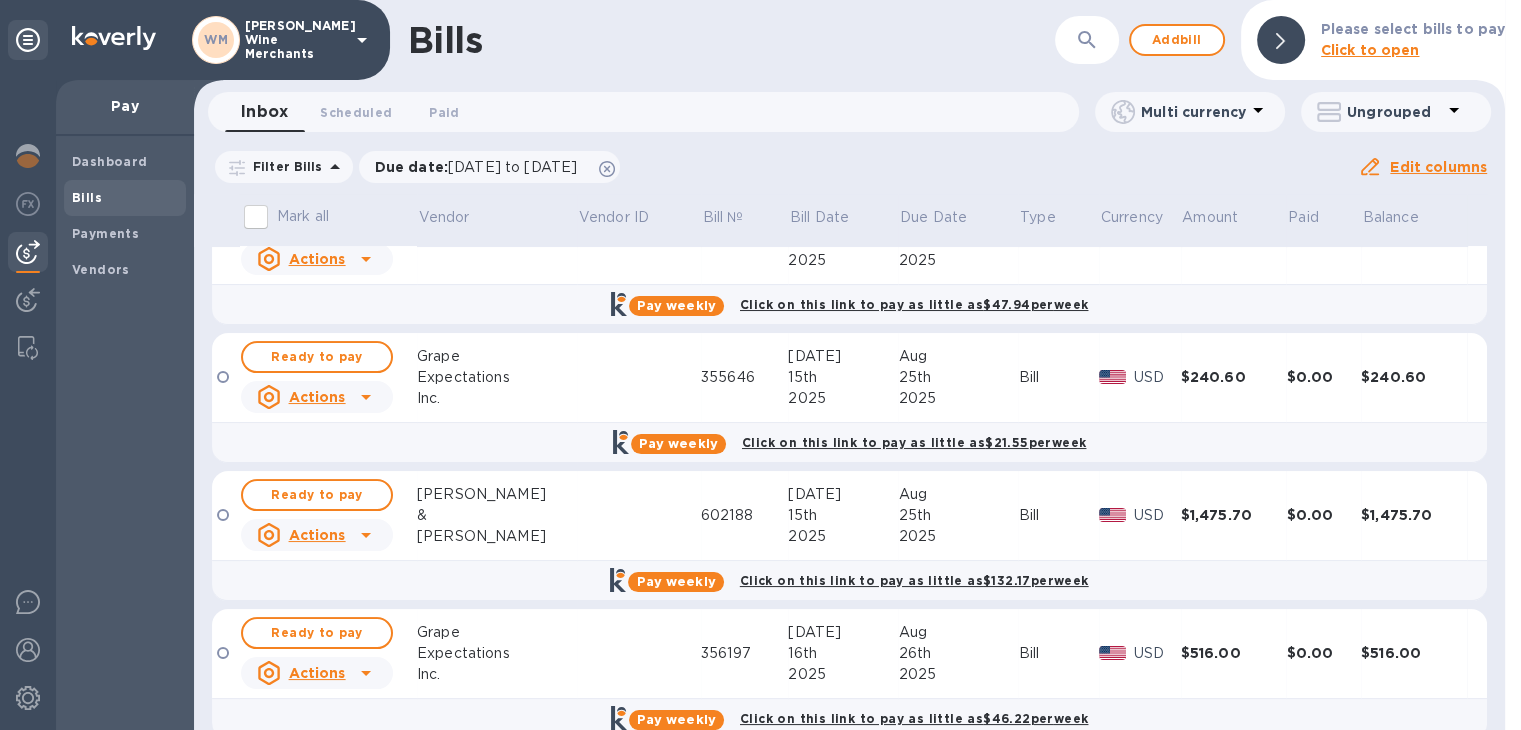 scroll, scrollTop: 499, scrollLeft: 0, axis: vertical 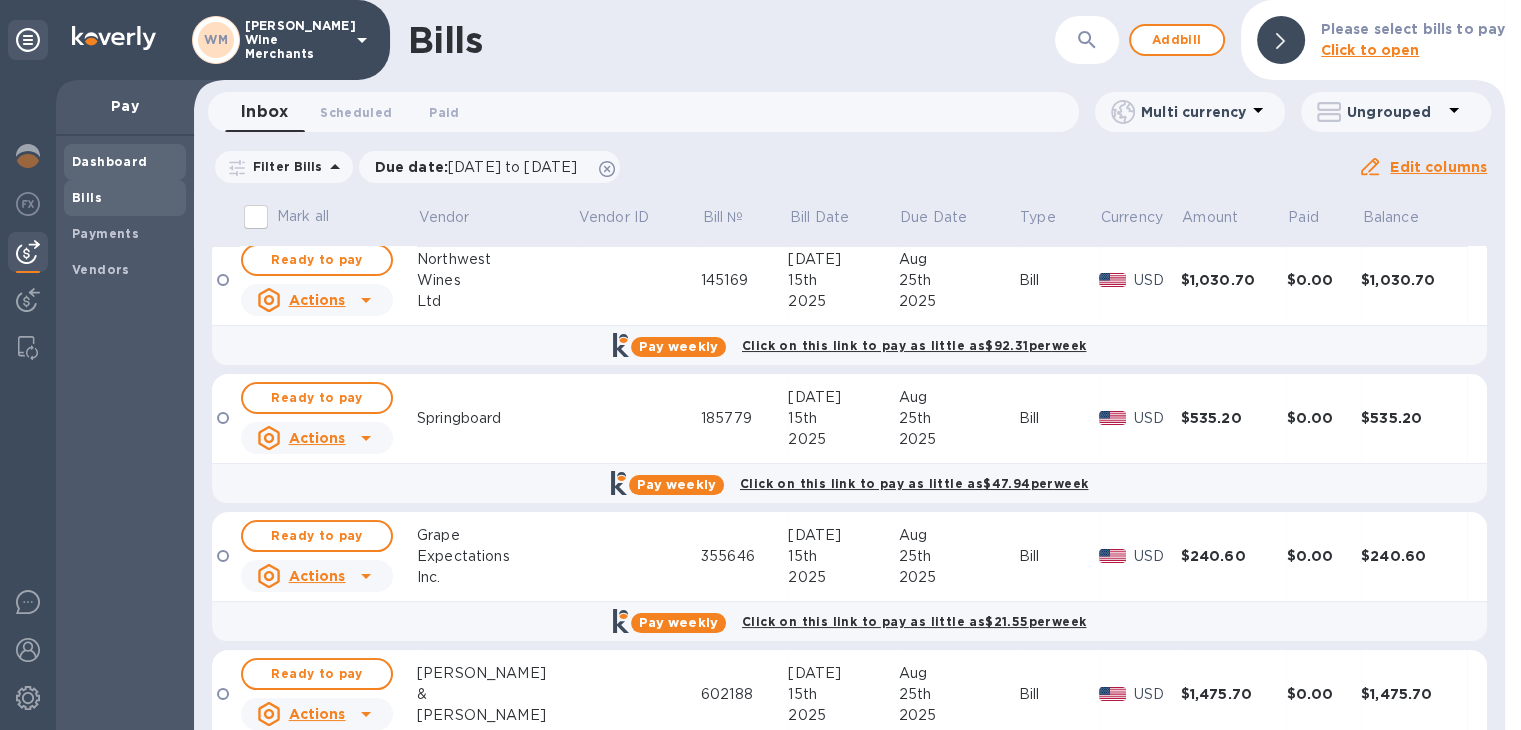 click on "Dashboard" at bounding box center [110, 161] 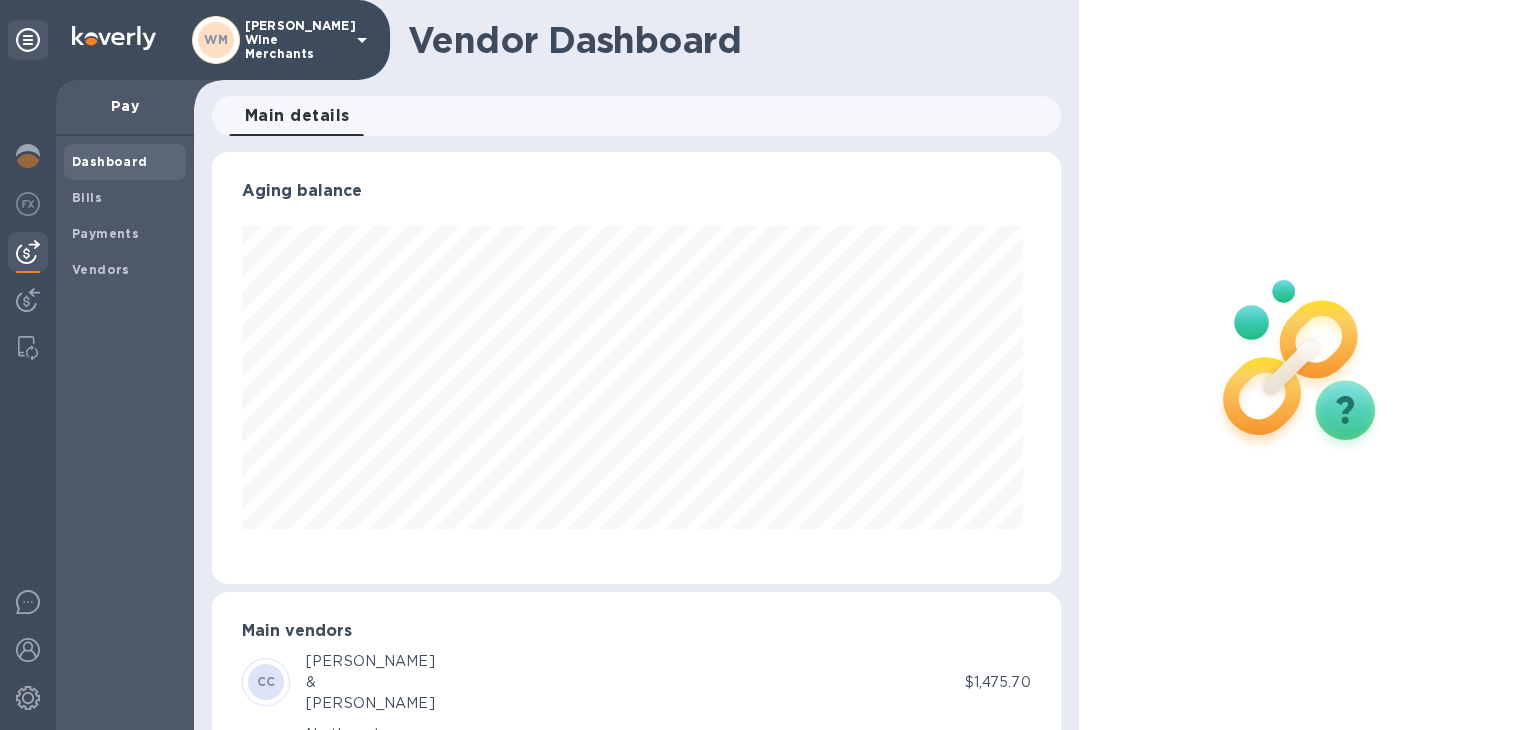 scroll, scrollTop: 999568, scrollLeft: 999159, axis: both 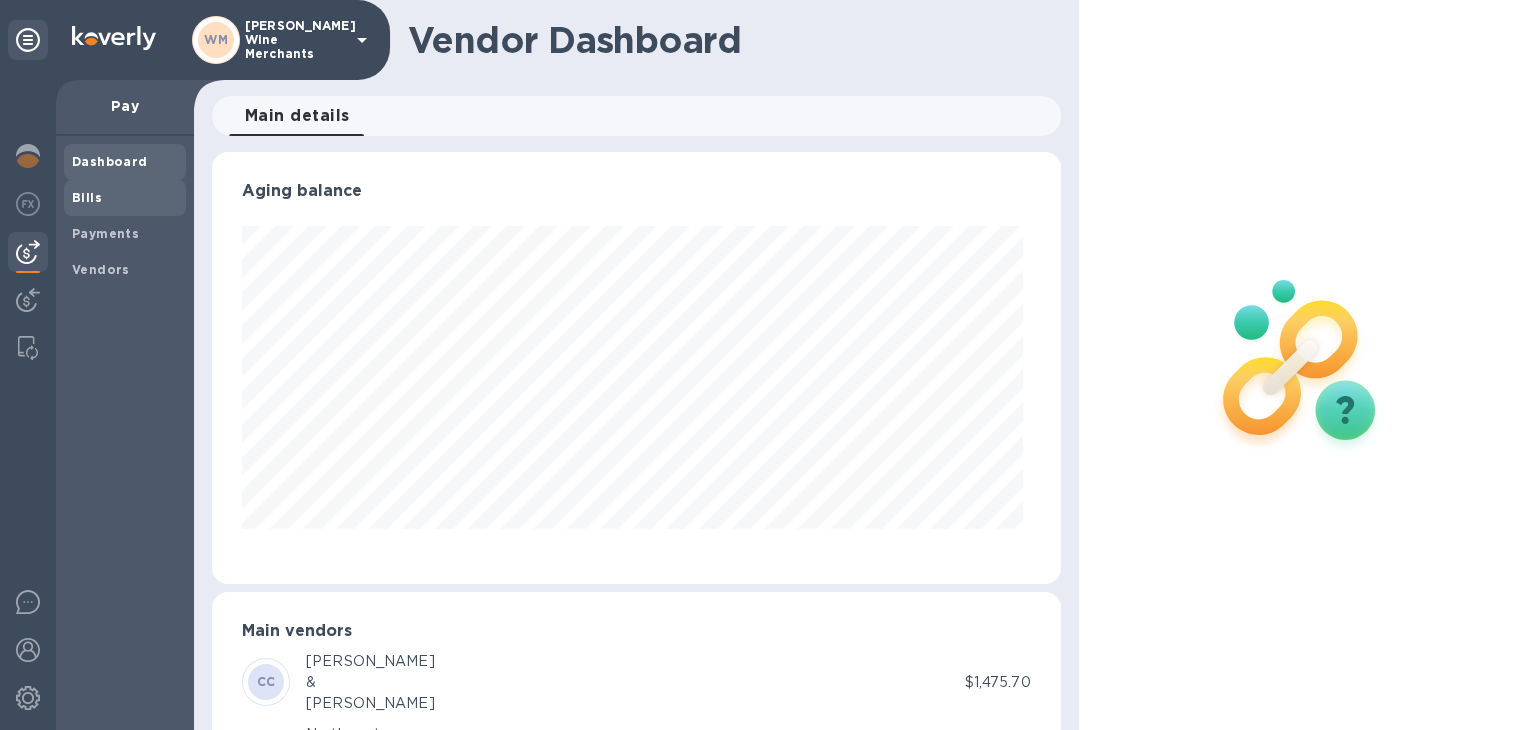 click on "Bills" at bounding box center (87, 197) 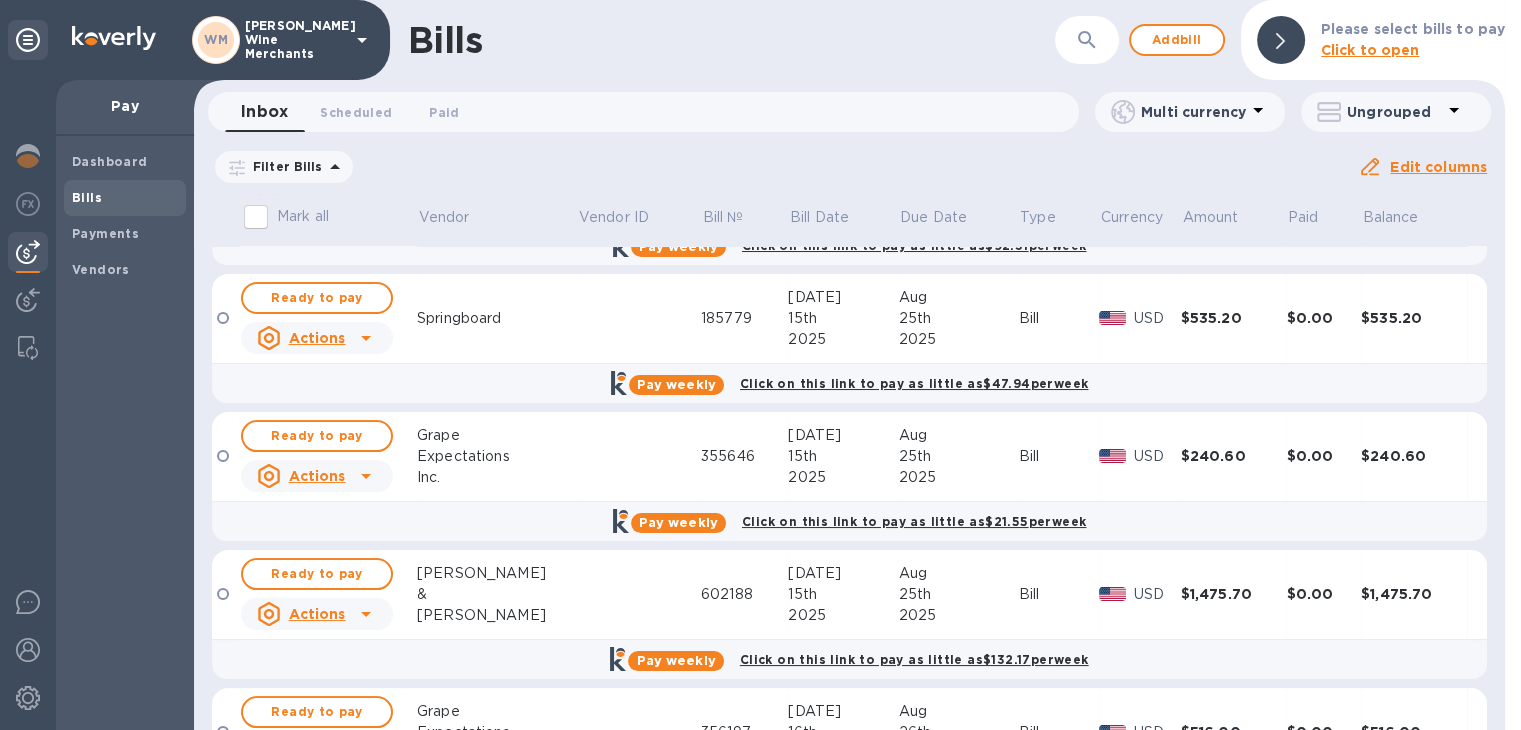 scroll, scrollTop: 499, scrollLeft: 0, axis: vertical 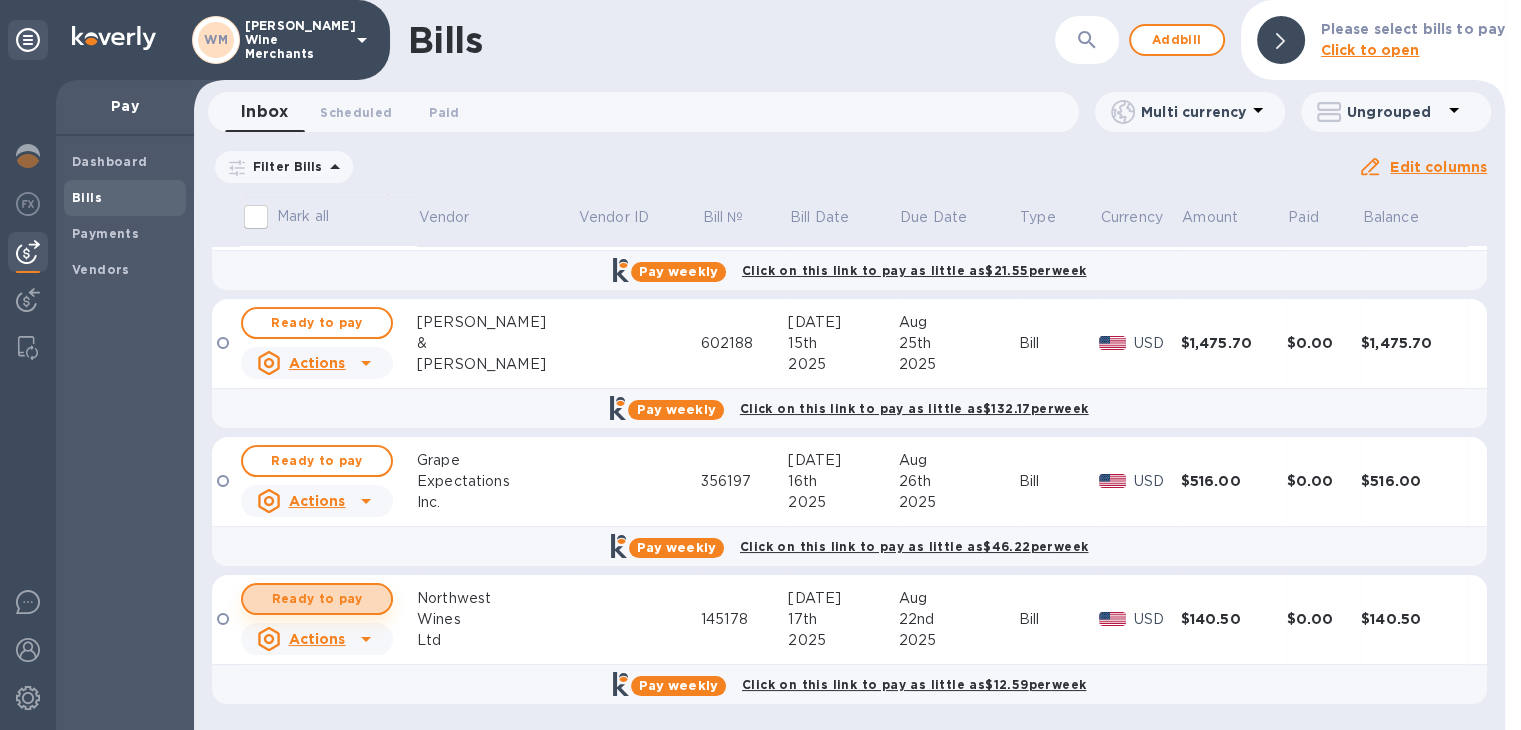 click on "Ready to pay" at bounding box center (317, 599) 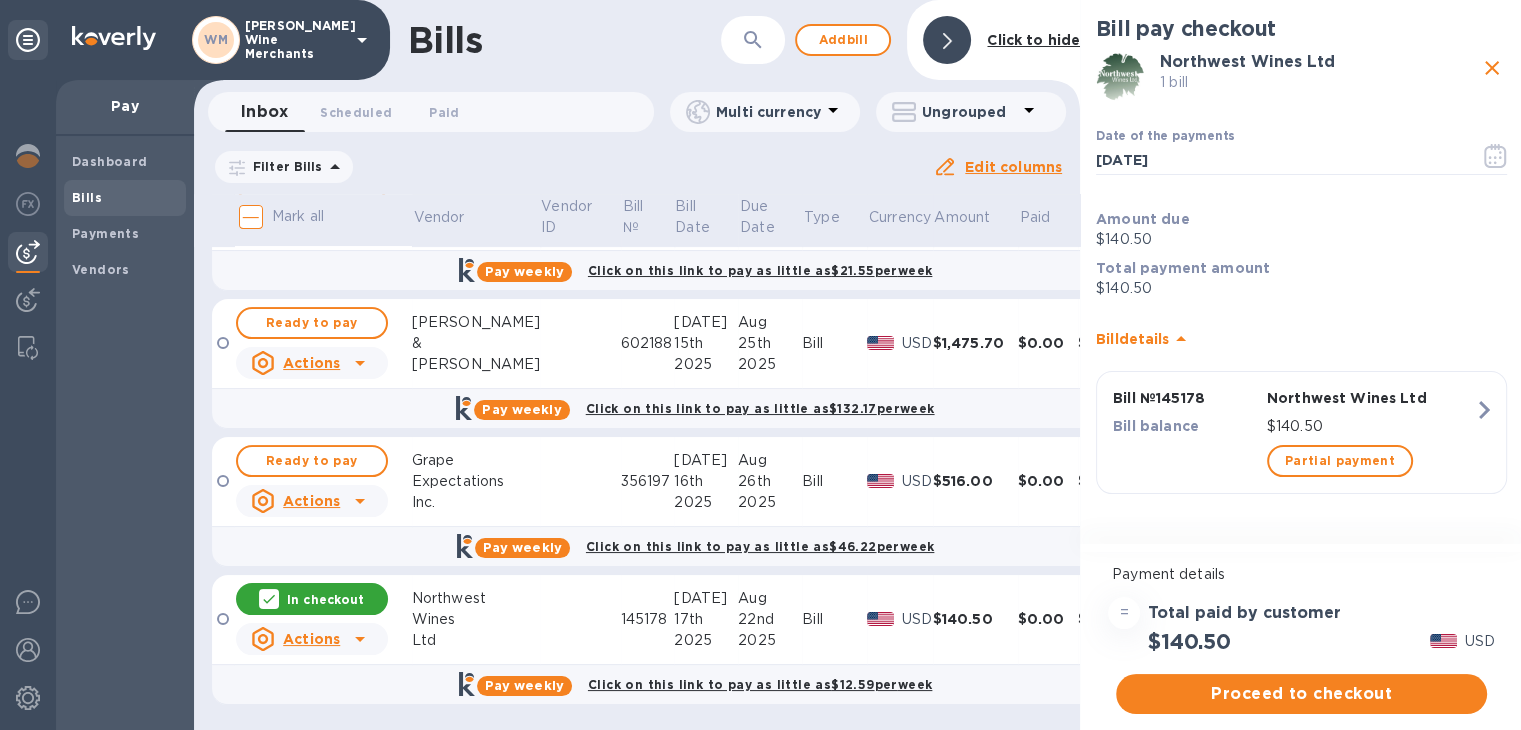 scroll, scrollTop: 0, scrollLeft: 0, axis: both 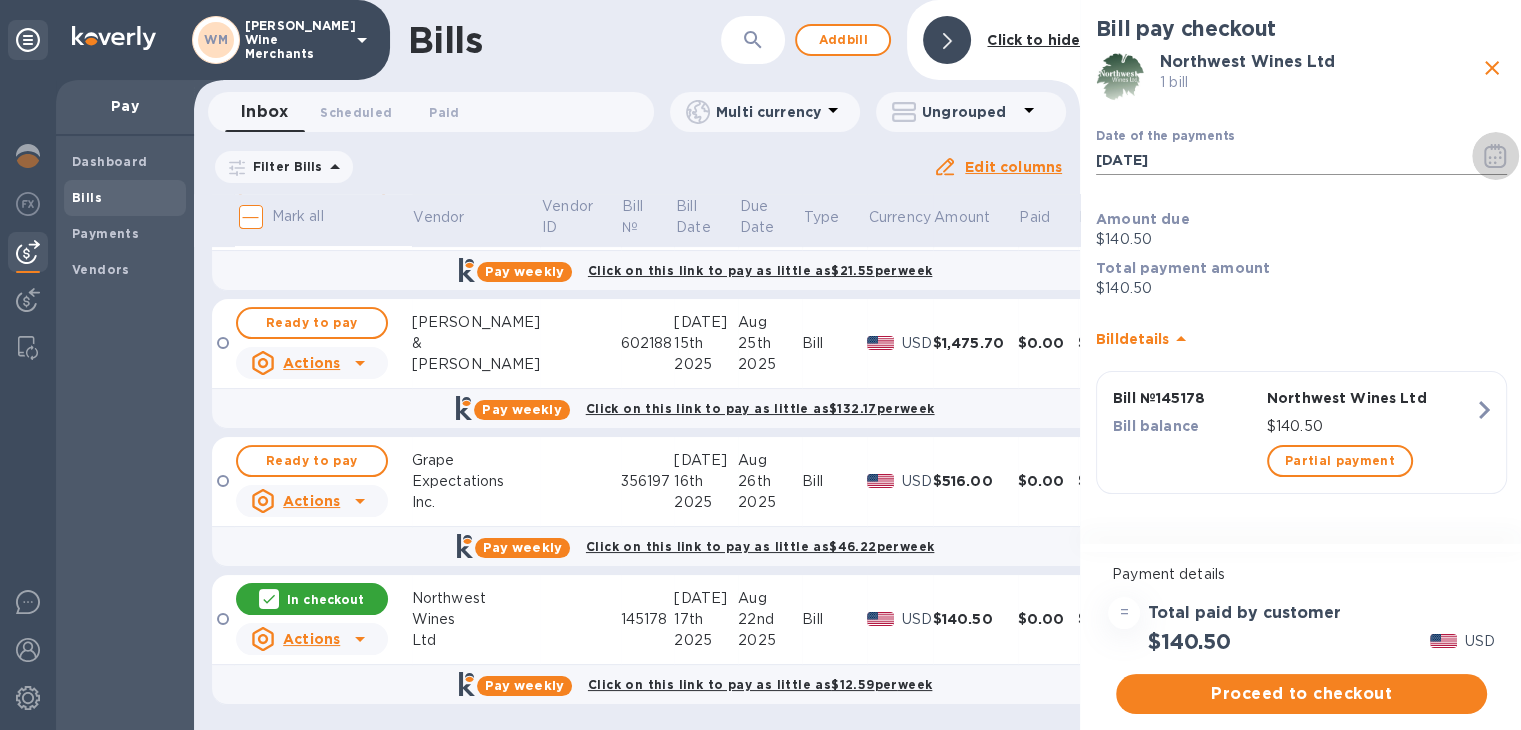 click 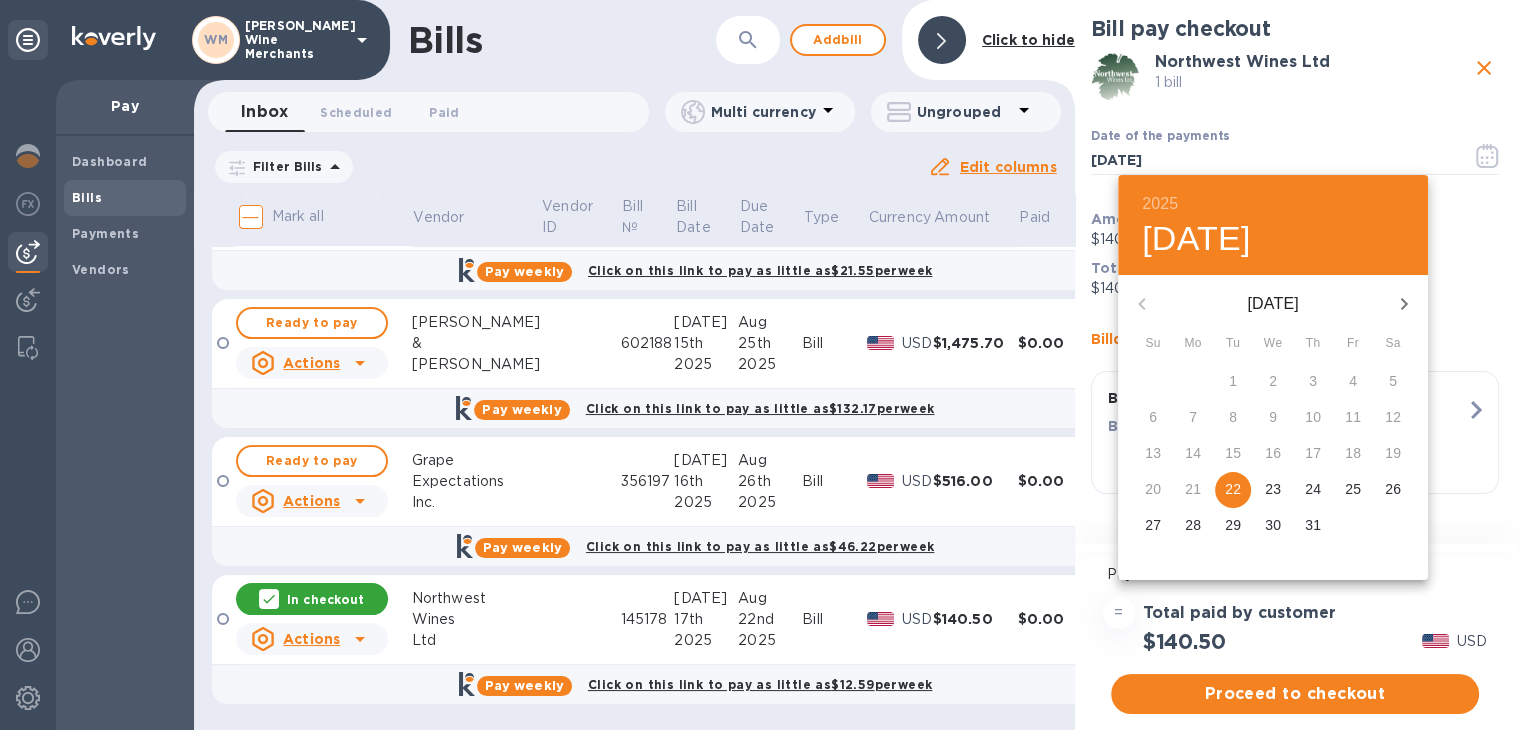 click 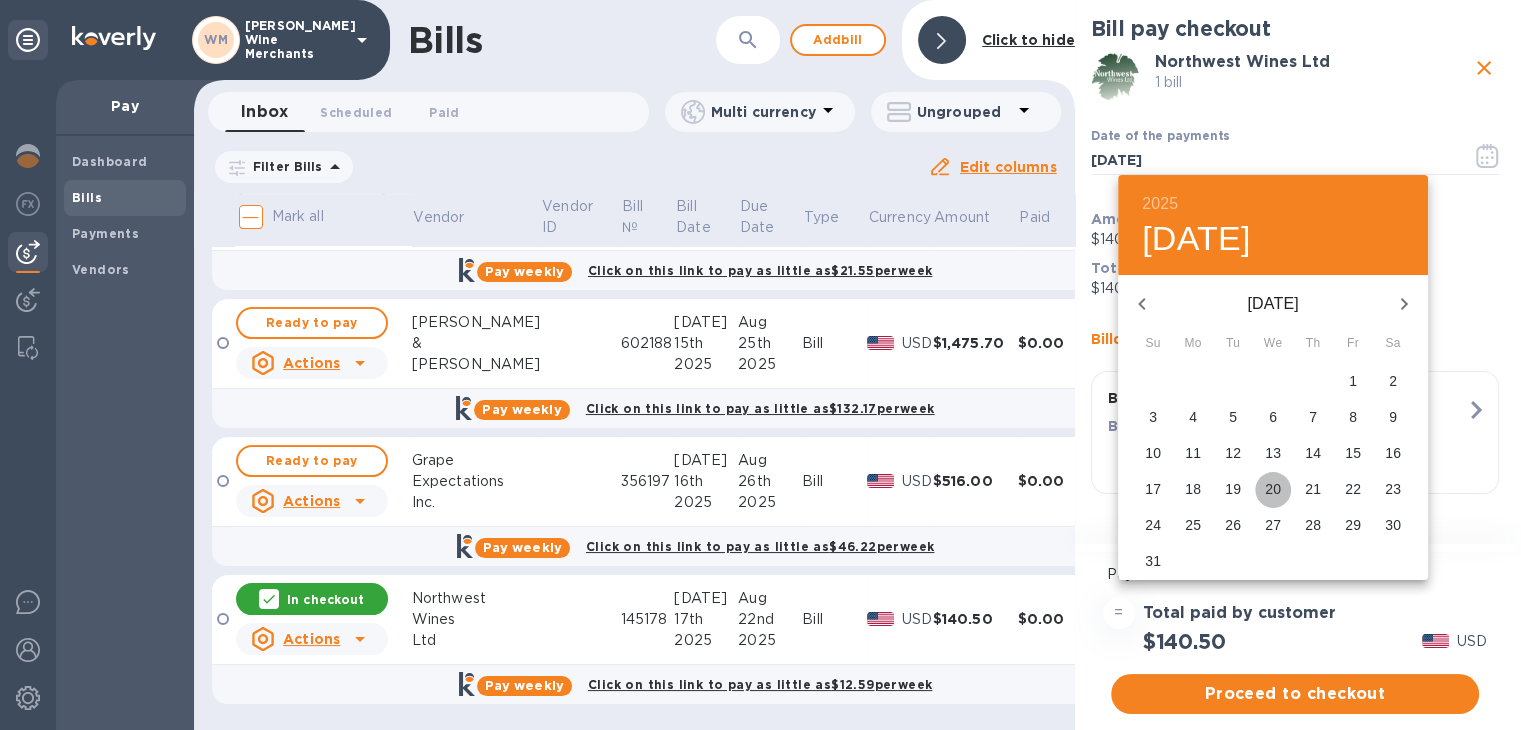 click on "20" at bounding box center (1273, 489) 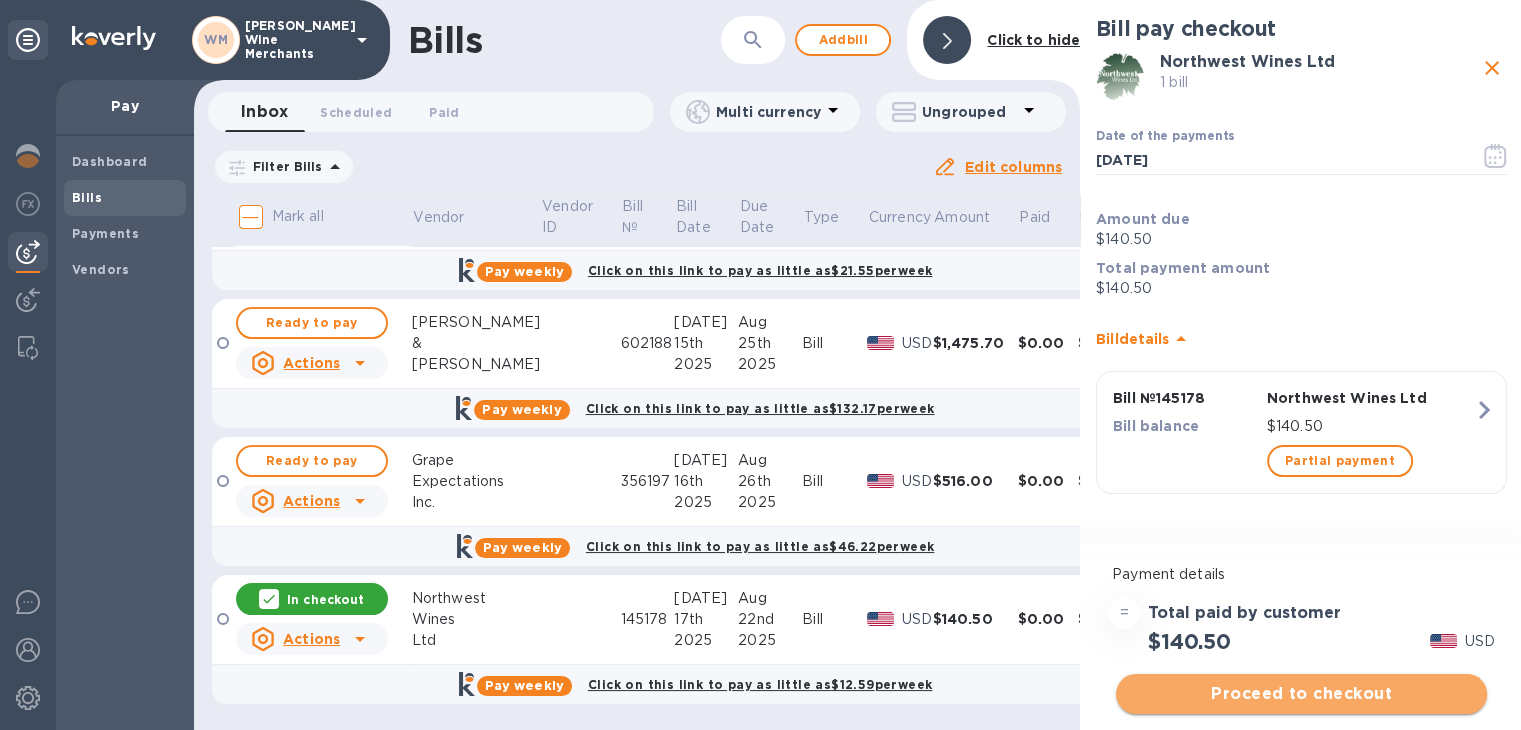 click on "Proceed to checkout" at bounding box center (1301, 694) 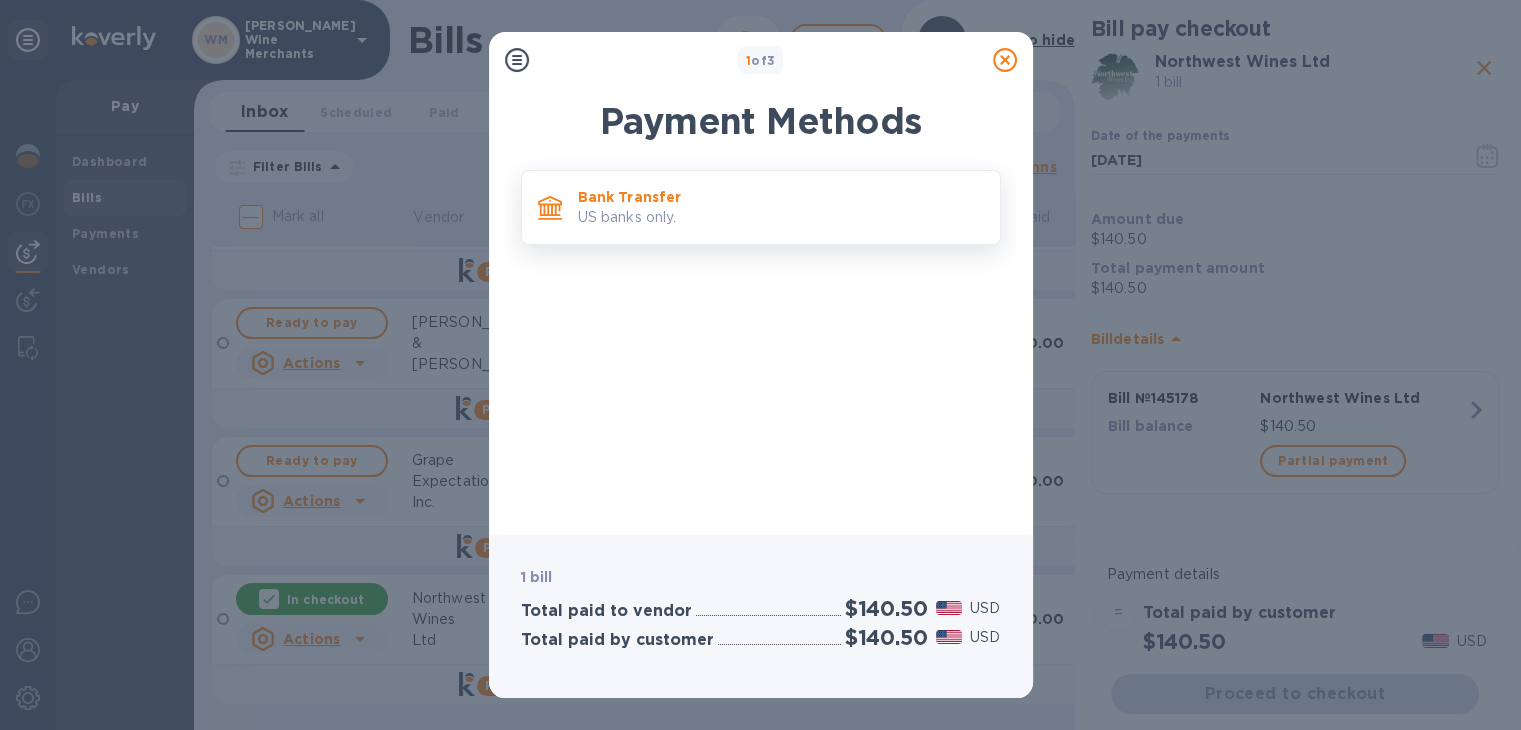 click on "Bank Transfer" at bounding box center [781, 197] 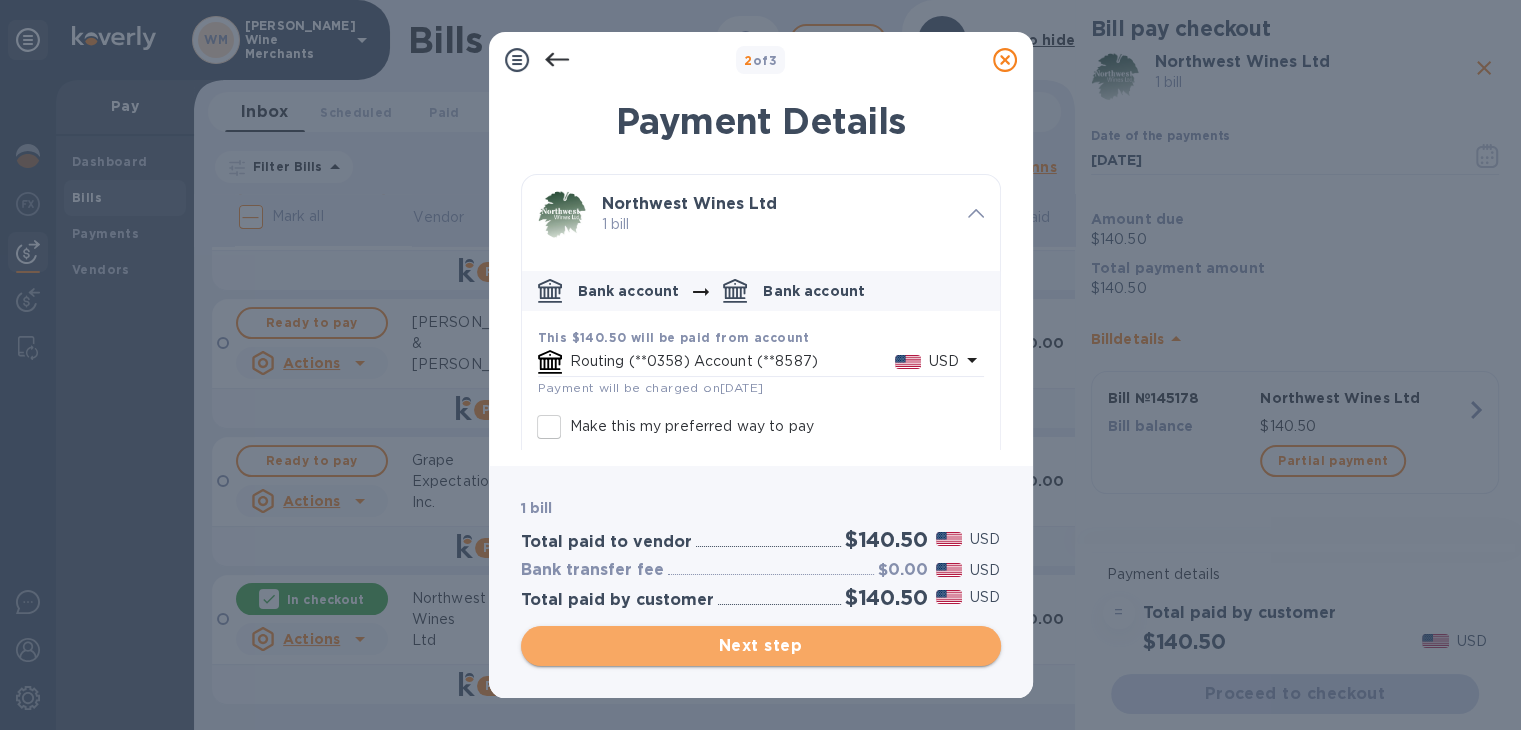 click on "Next step" at bounding box center (761, 646) 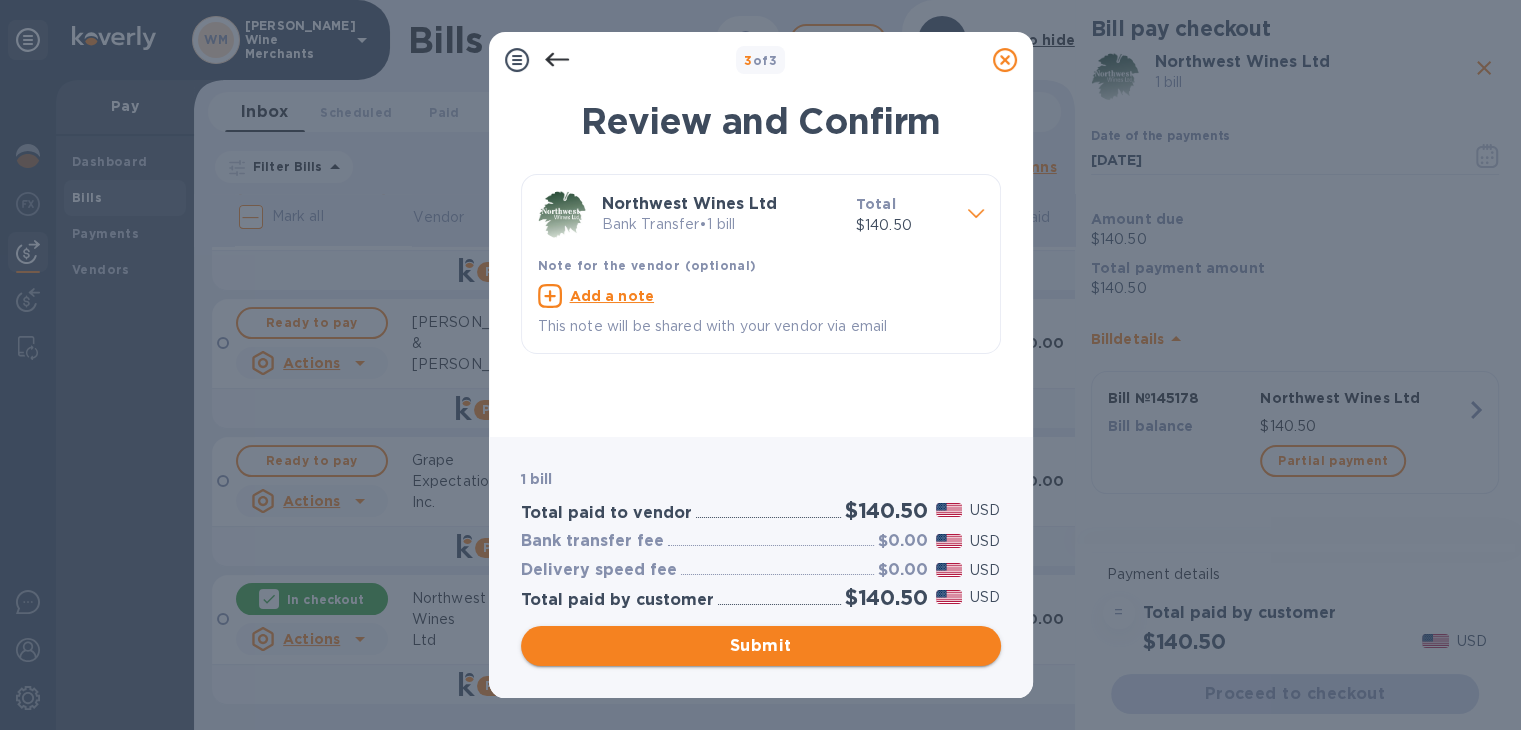 click on "Submit" at bounding box center [761, 646] 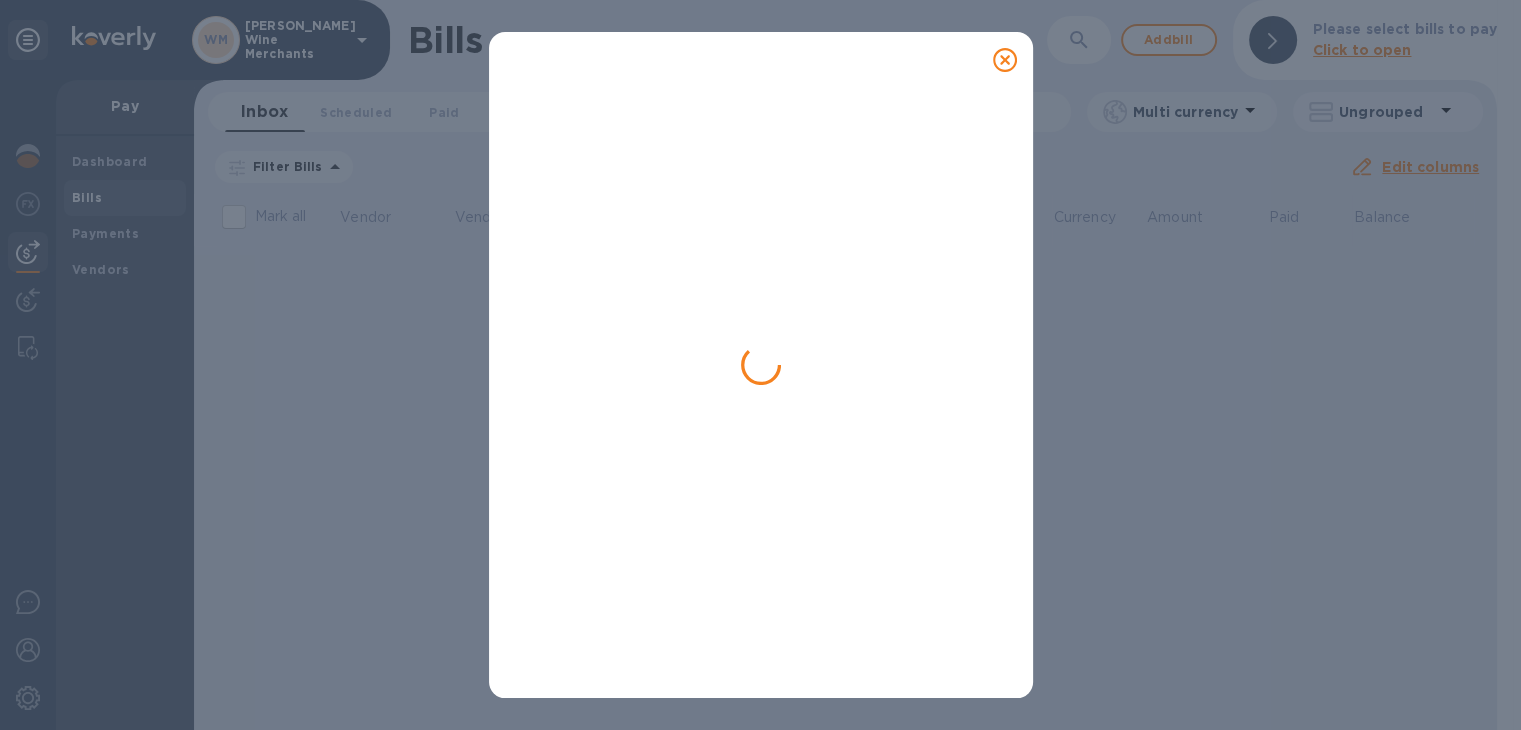 scroll, scrollTop: 0, scrollLeft: 0, axis: both 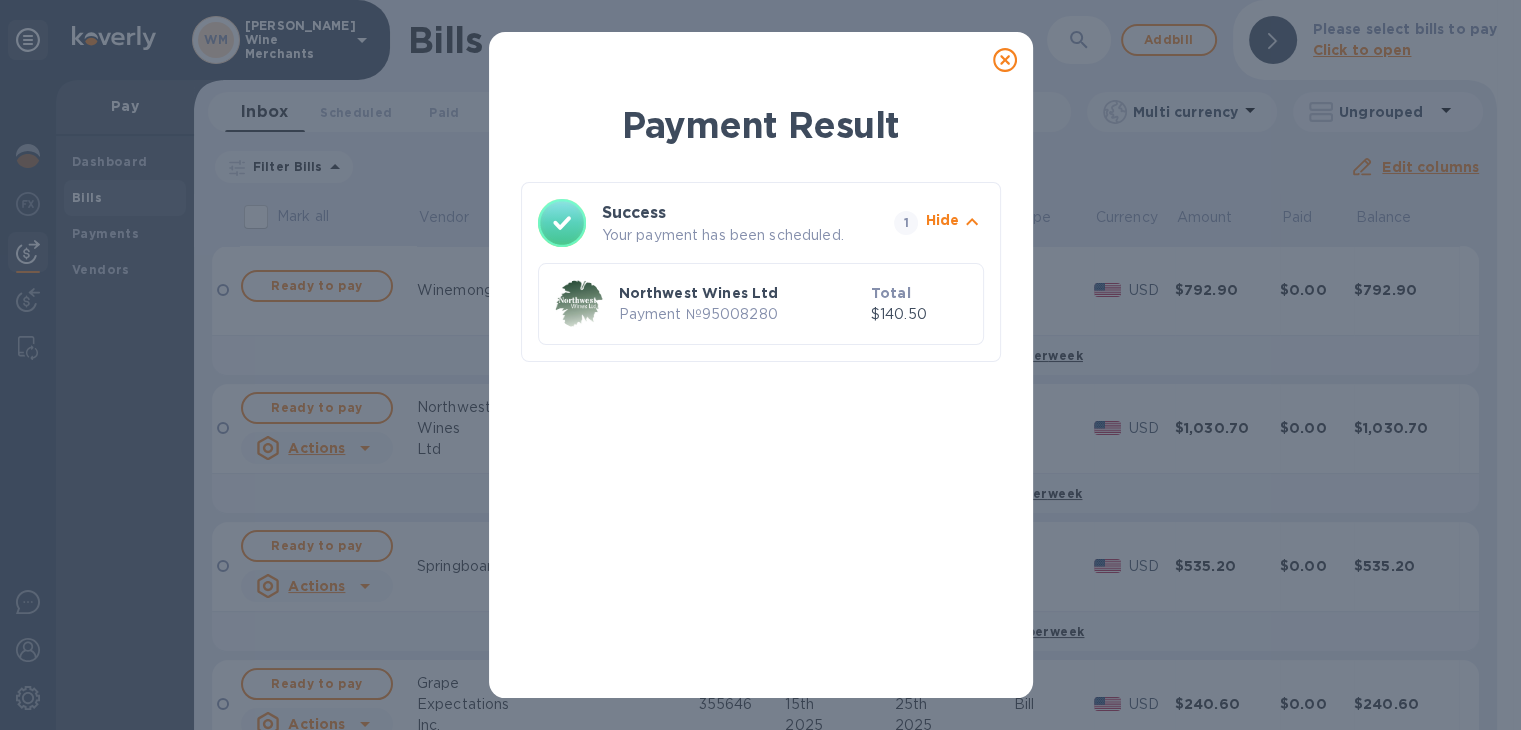 click 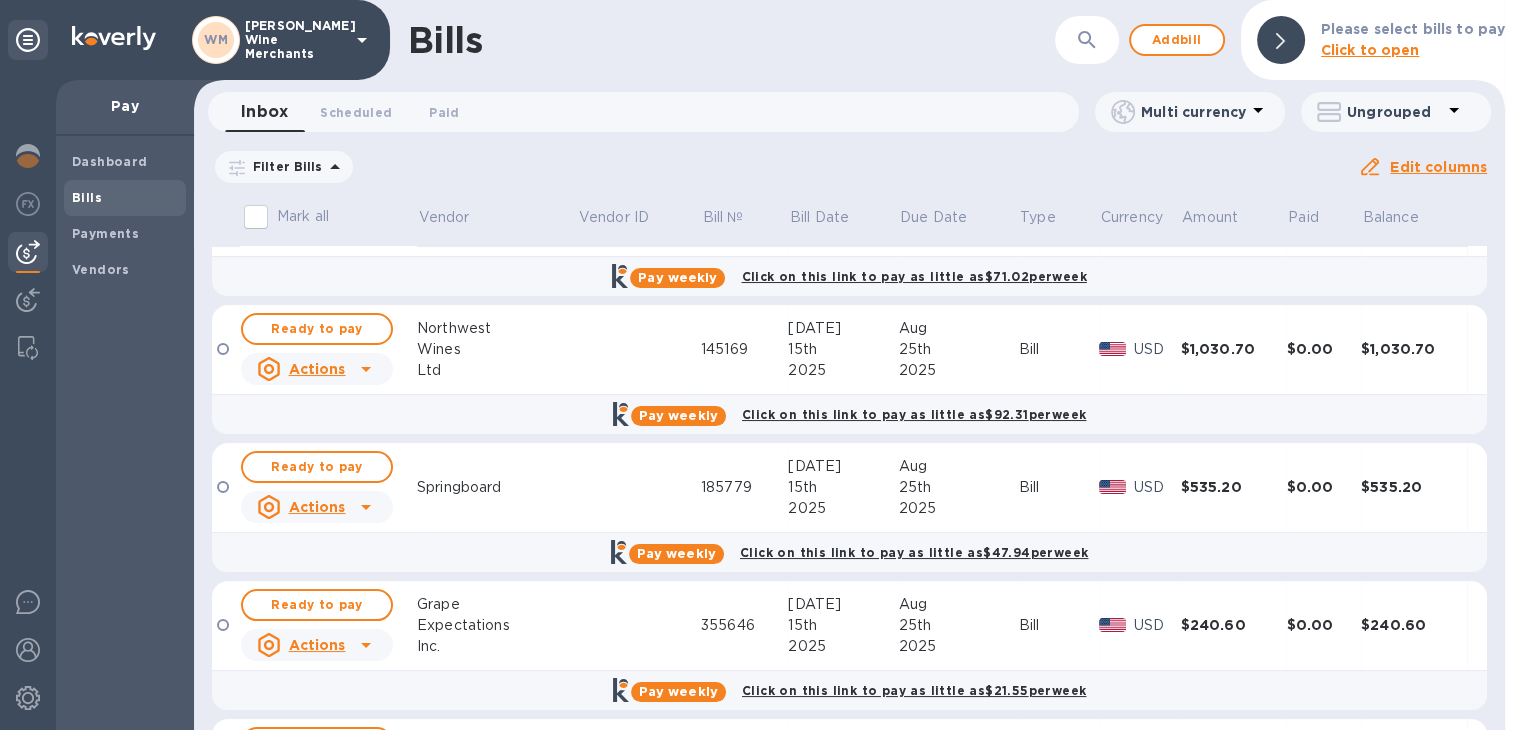 scroll, scrollTop: 82, scrollLeft: 0, axis: vertical 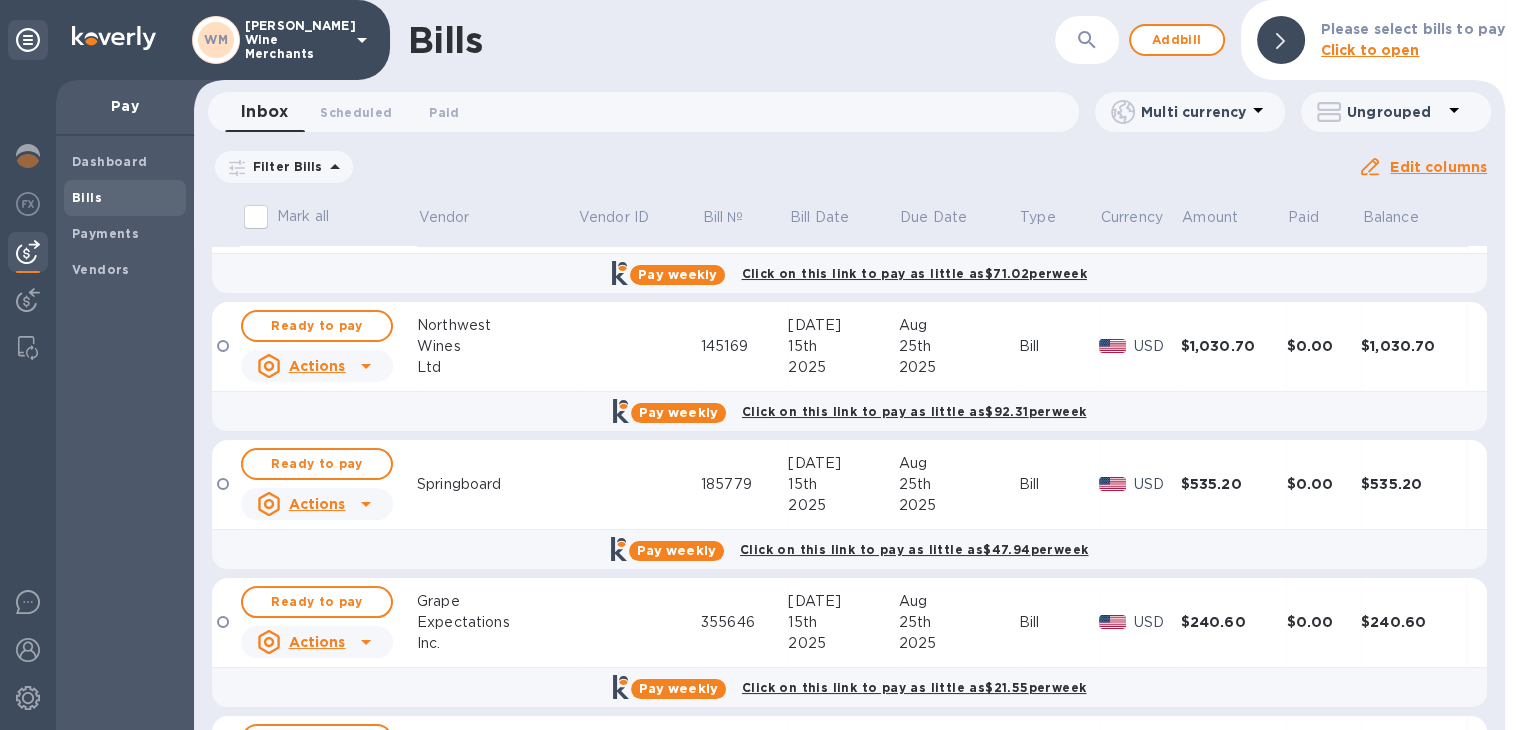 click on "Wines" at bounding box center (497, 346) 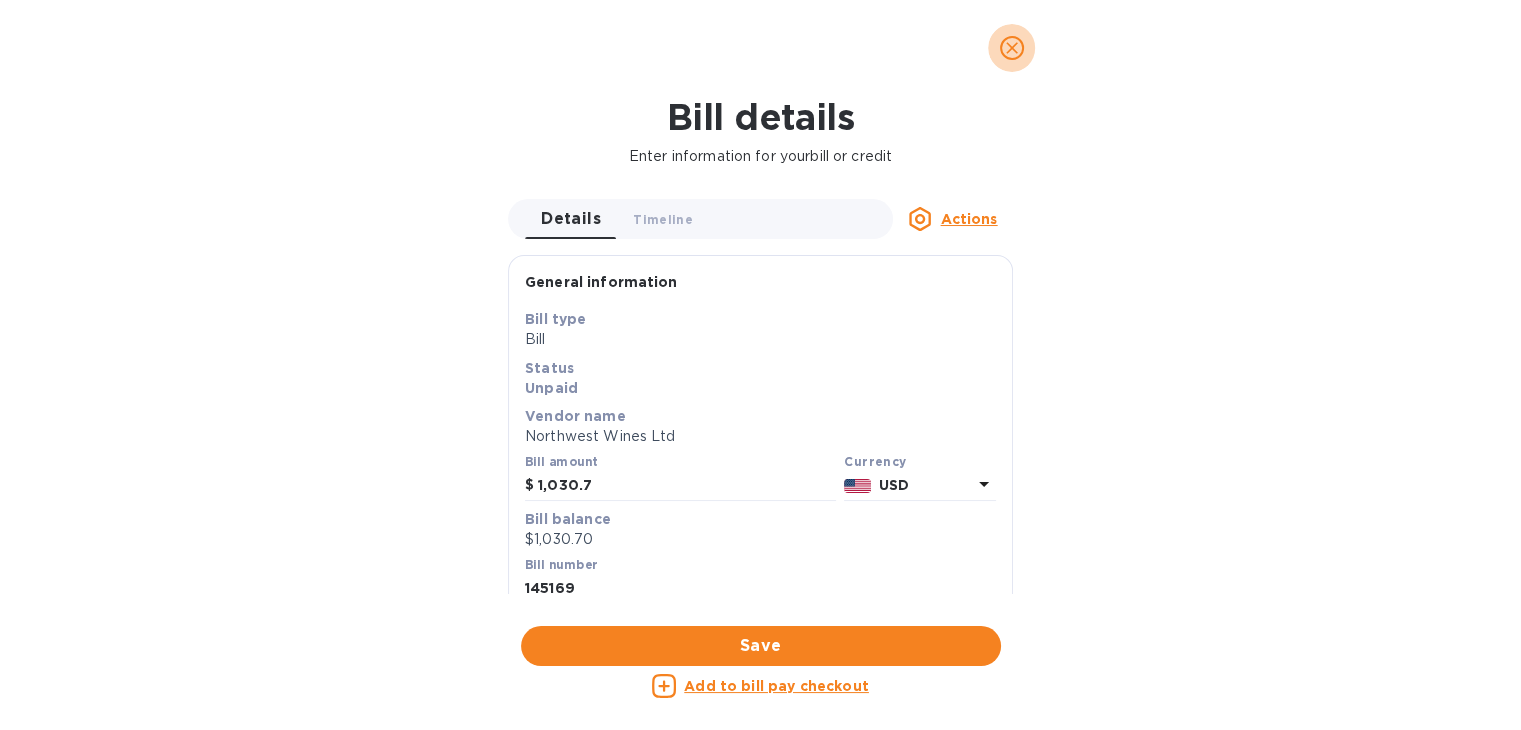 click 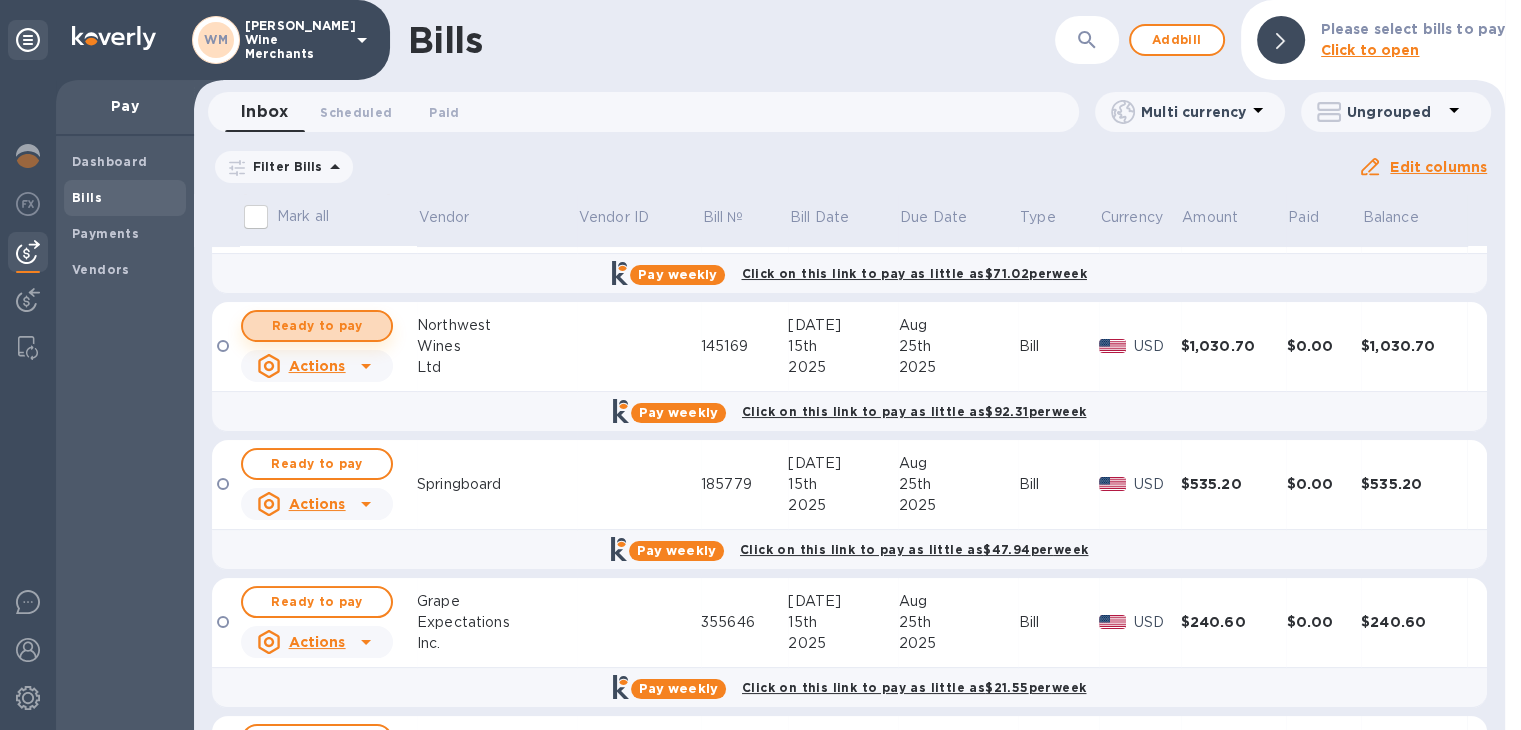 click on "Ready to pay" at bounding box center [317, 326] 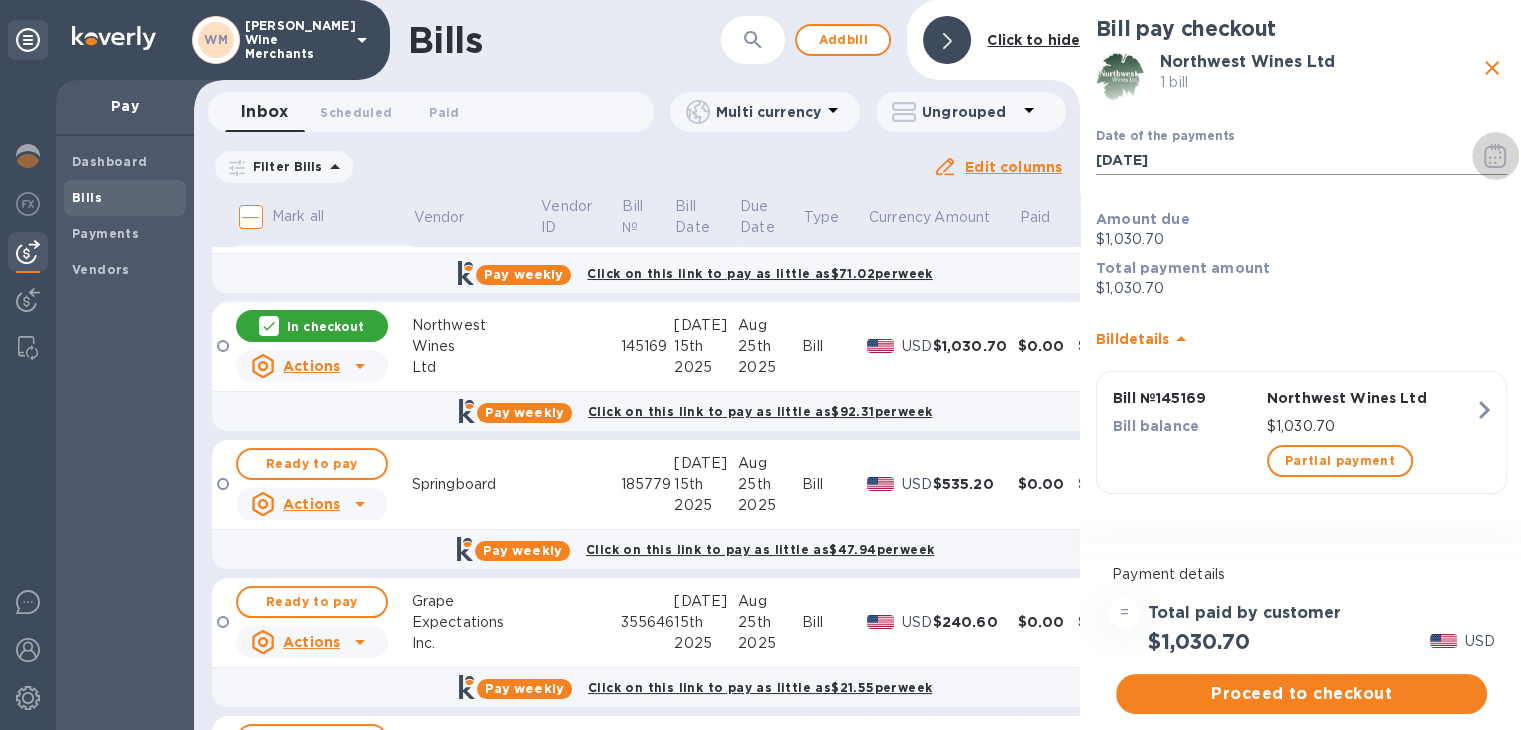 click 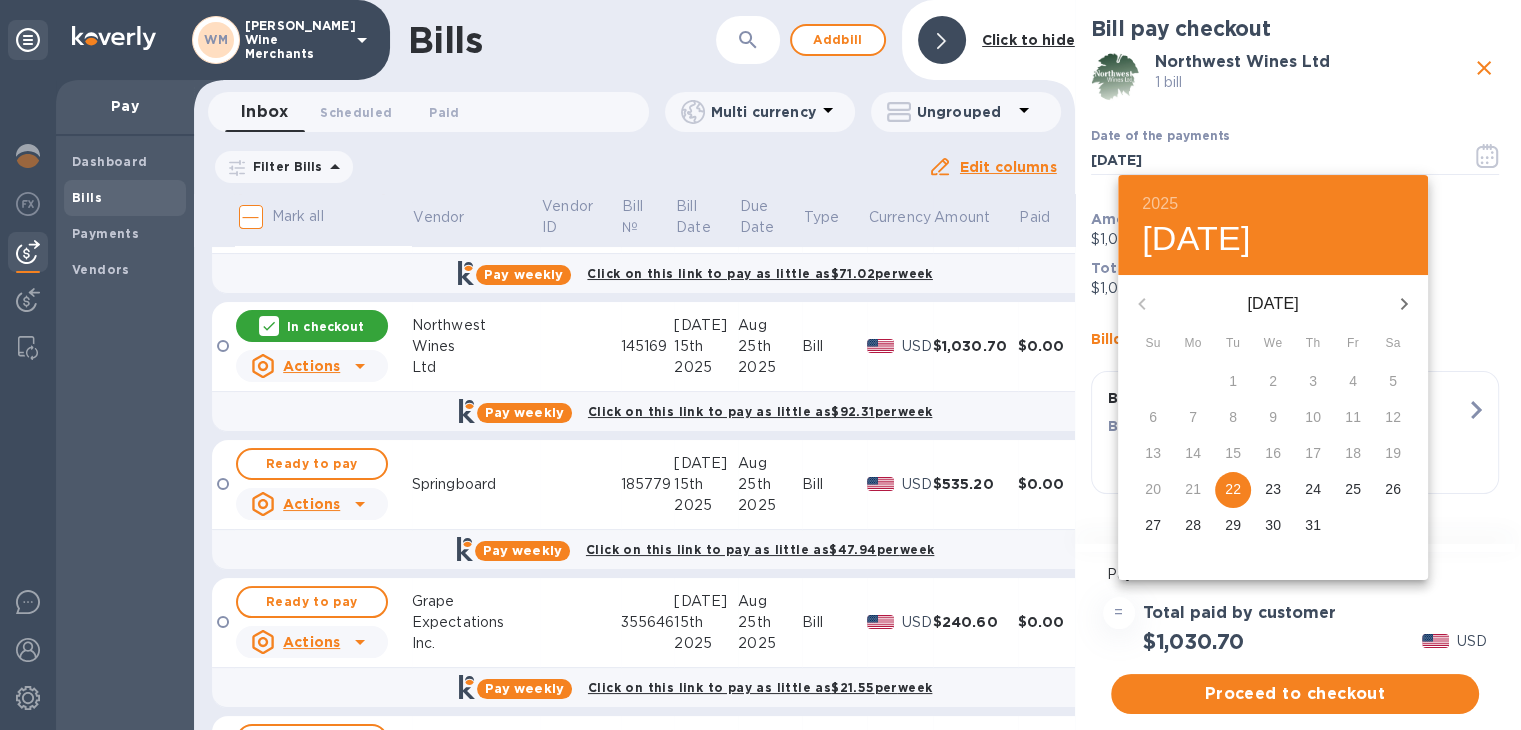 scroll, scrollTop: 0, scrollLeft: 0, axis: both 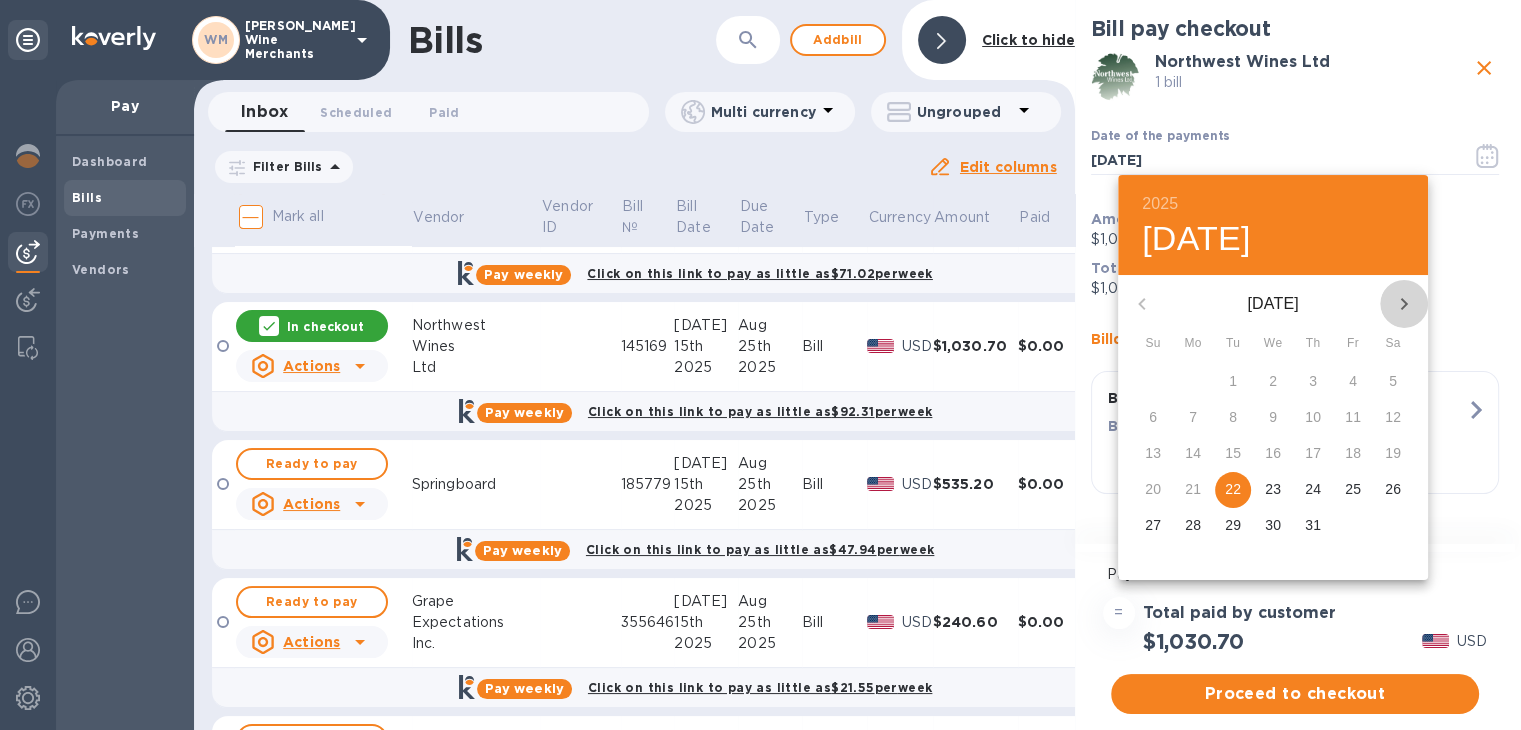 click 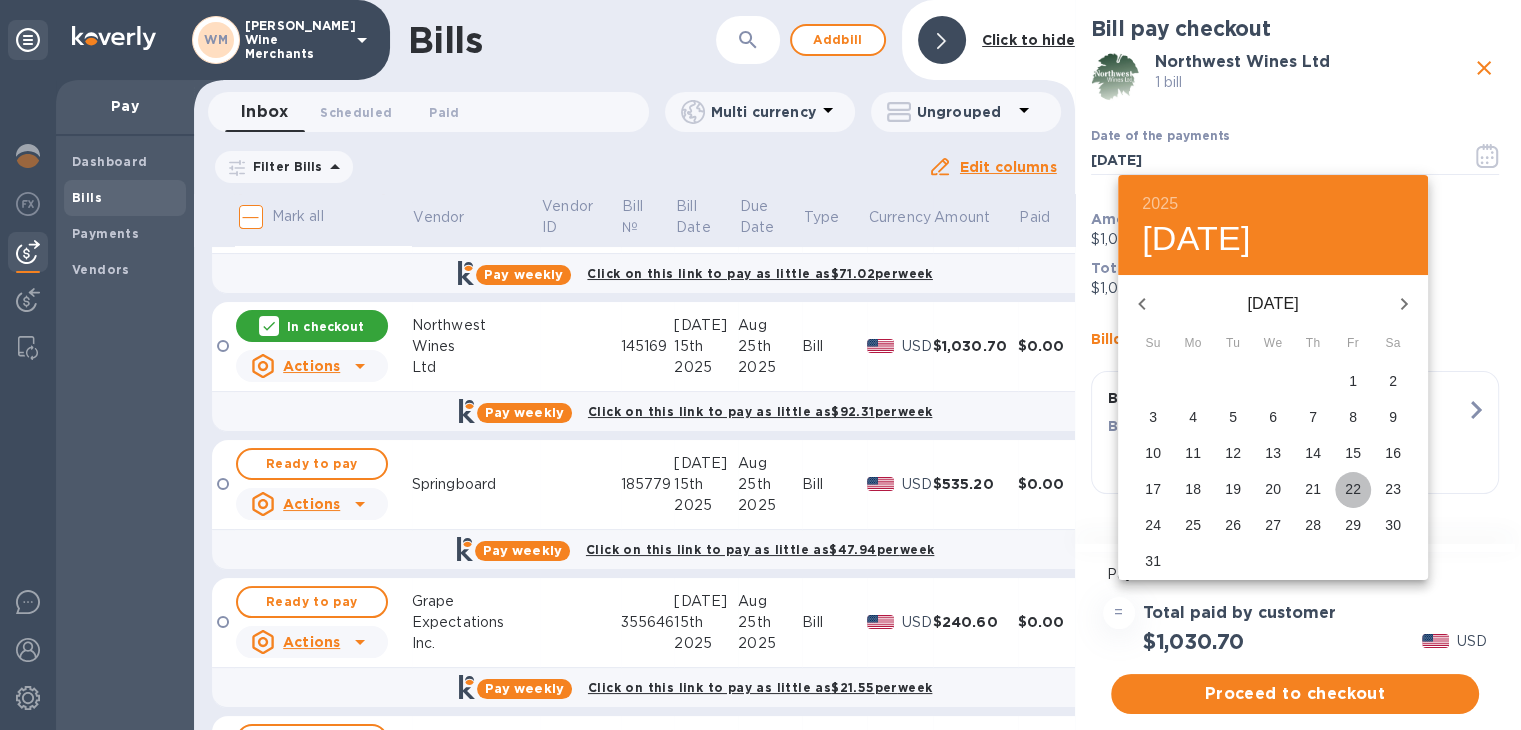click on "22" at bounding box center [1353, 489] 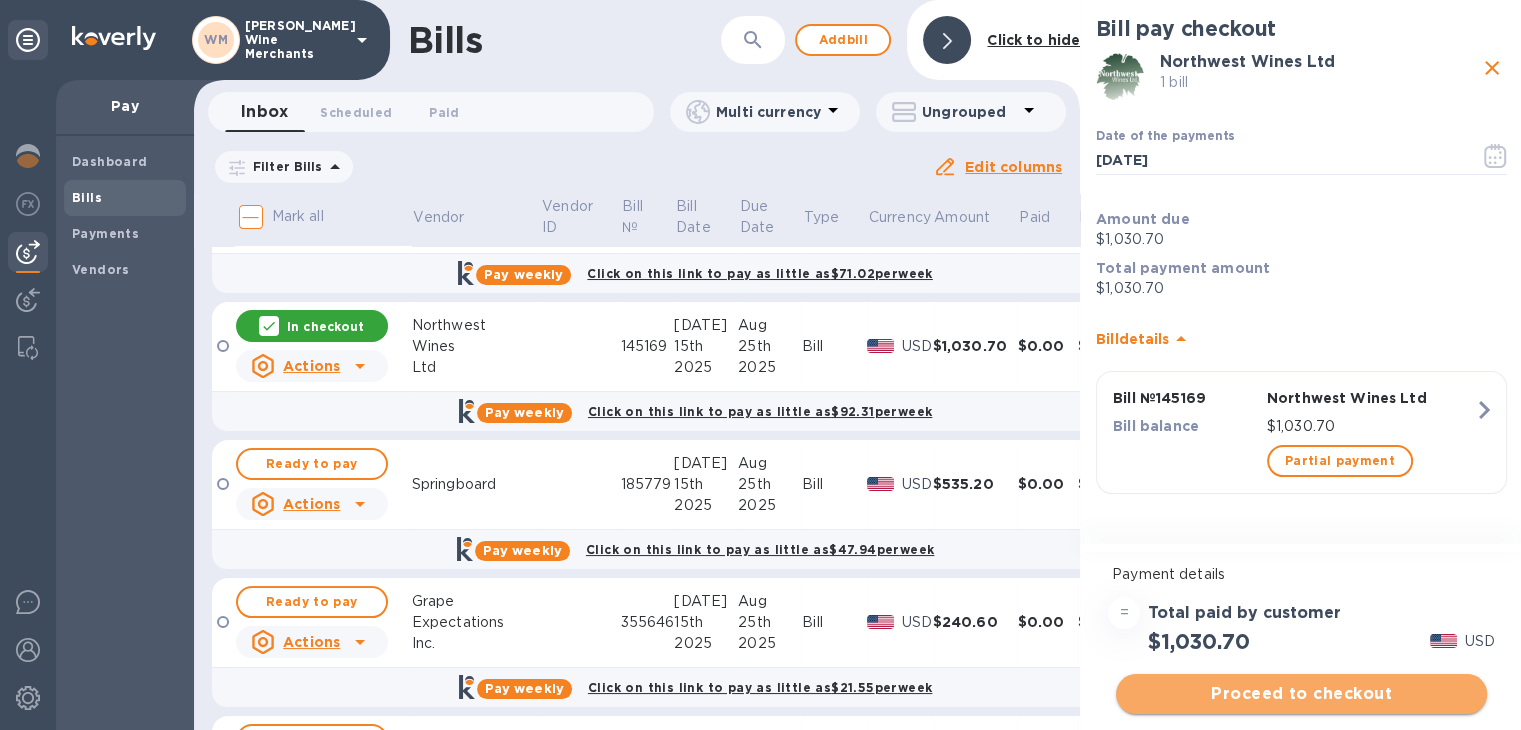 click on "Proceed to checkout" at bounding box center (1301, 694) 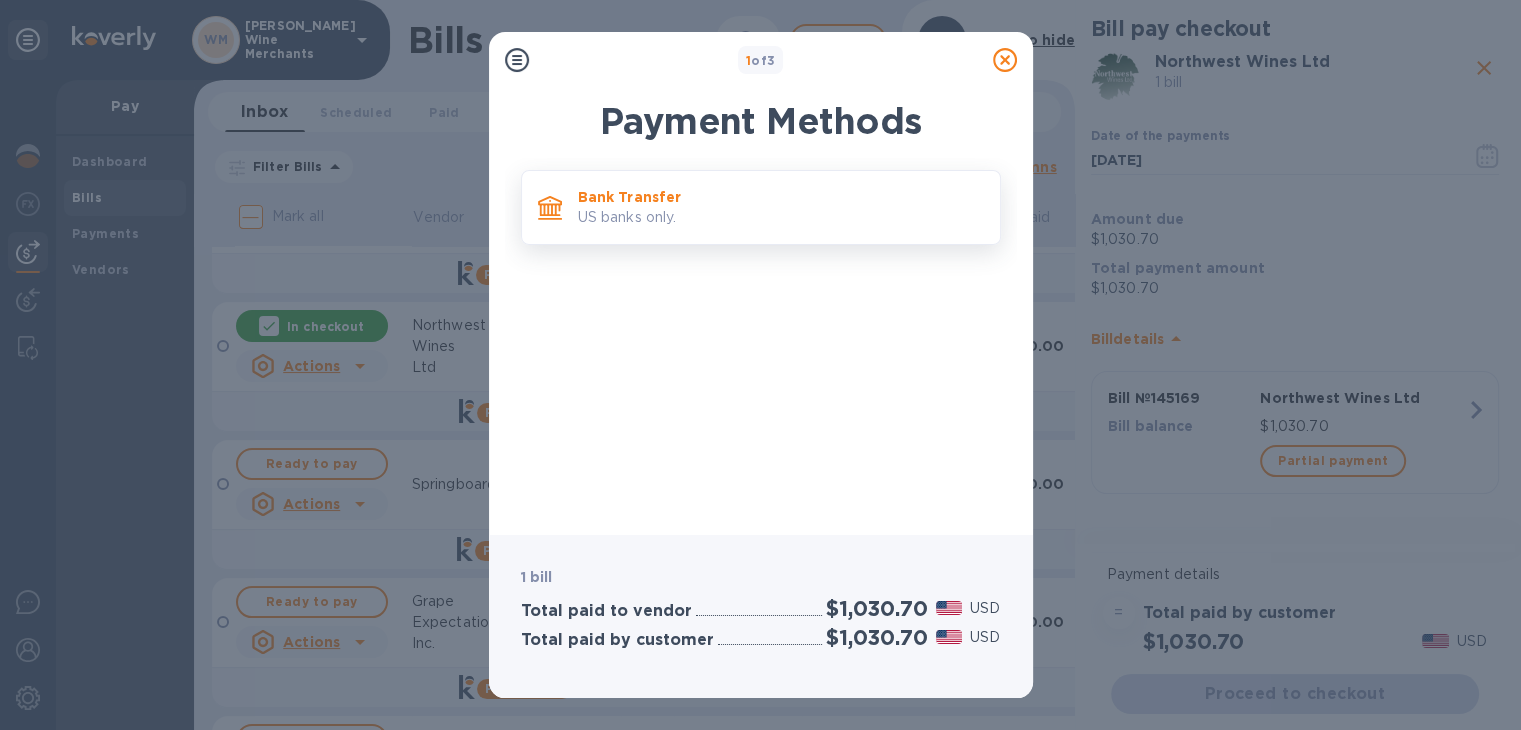 click on "US banks only." at bounding box center (781, 217) 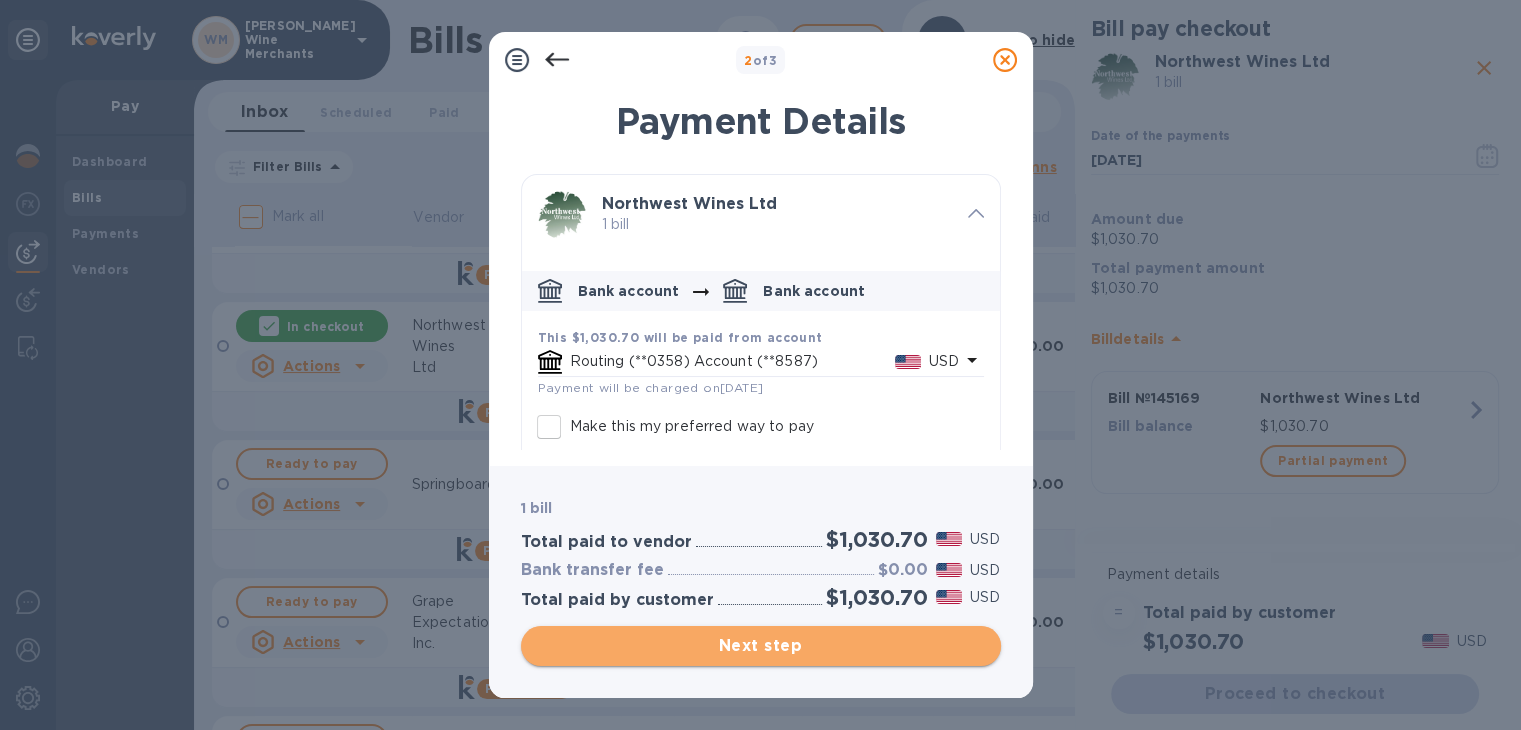 click on "Next step" at bounding box center (761, 646) 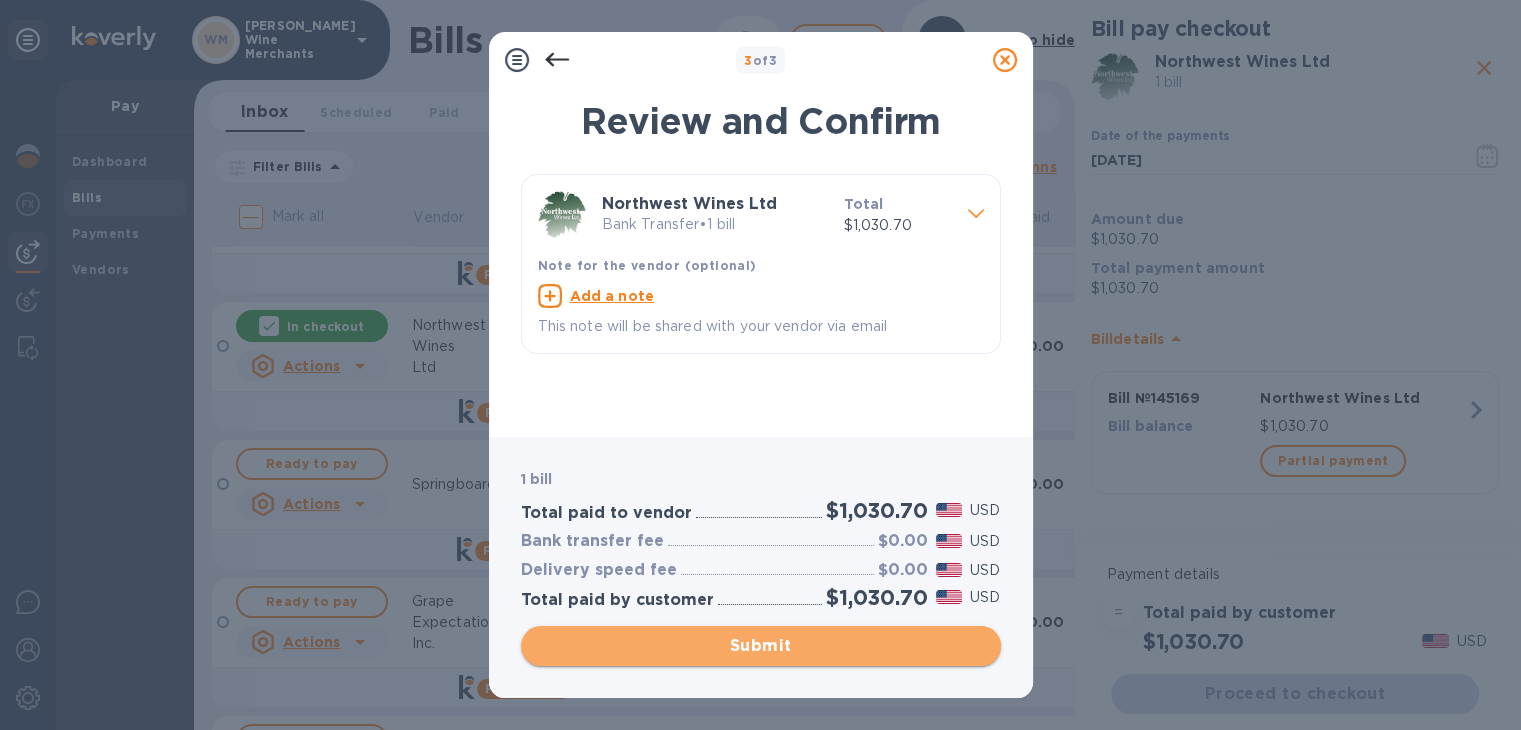 click on "Submit" at bounding box center [761, 646] 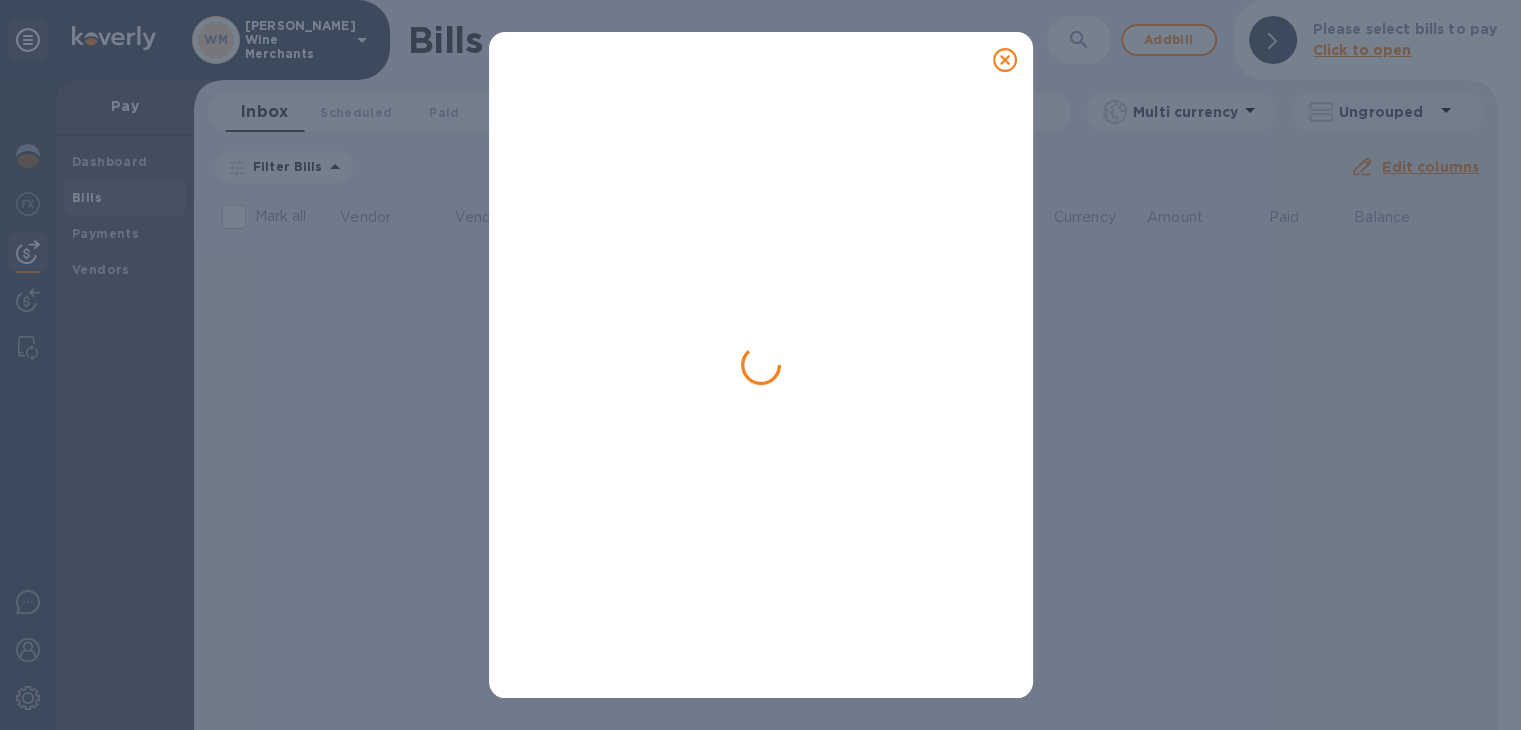 scroll, scrollTop: 0, scrollLeft: 0, axis: both 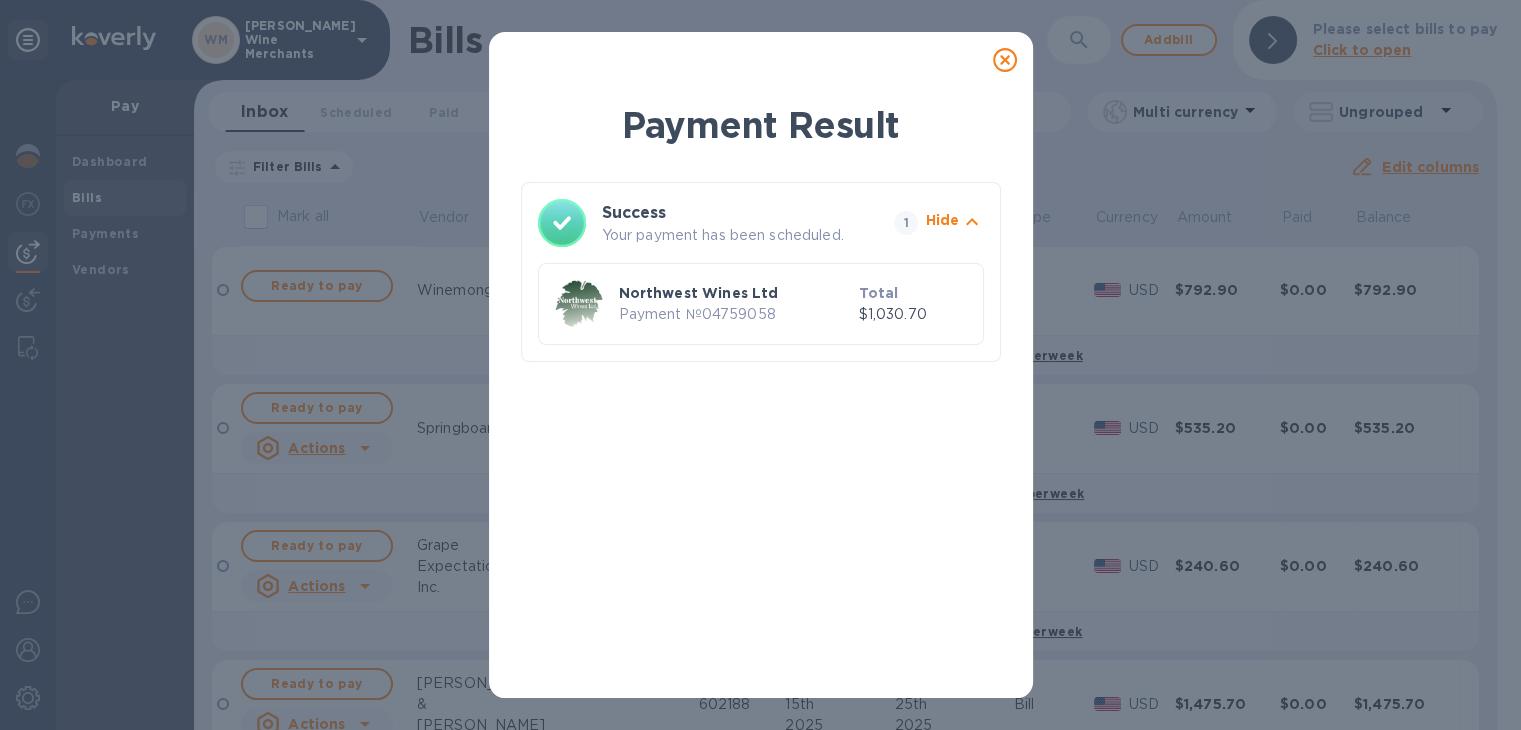 click 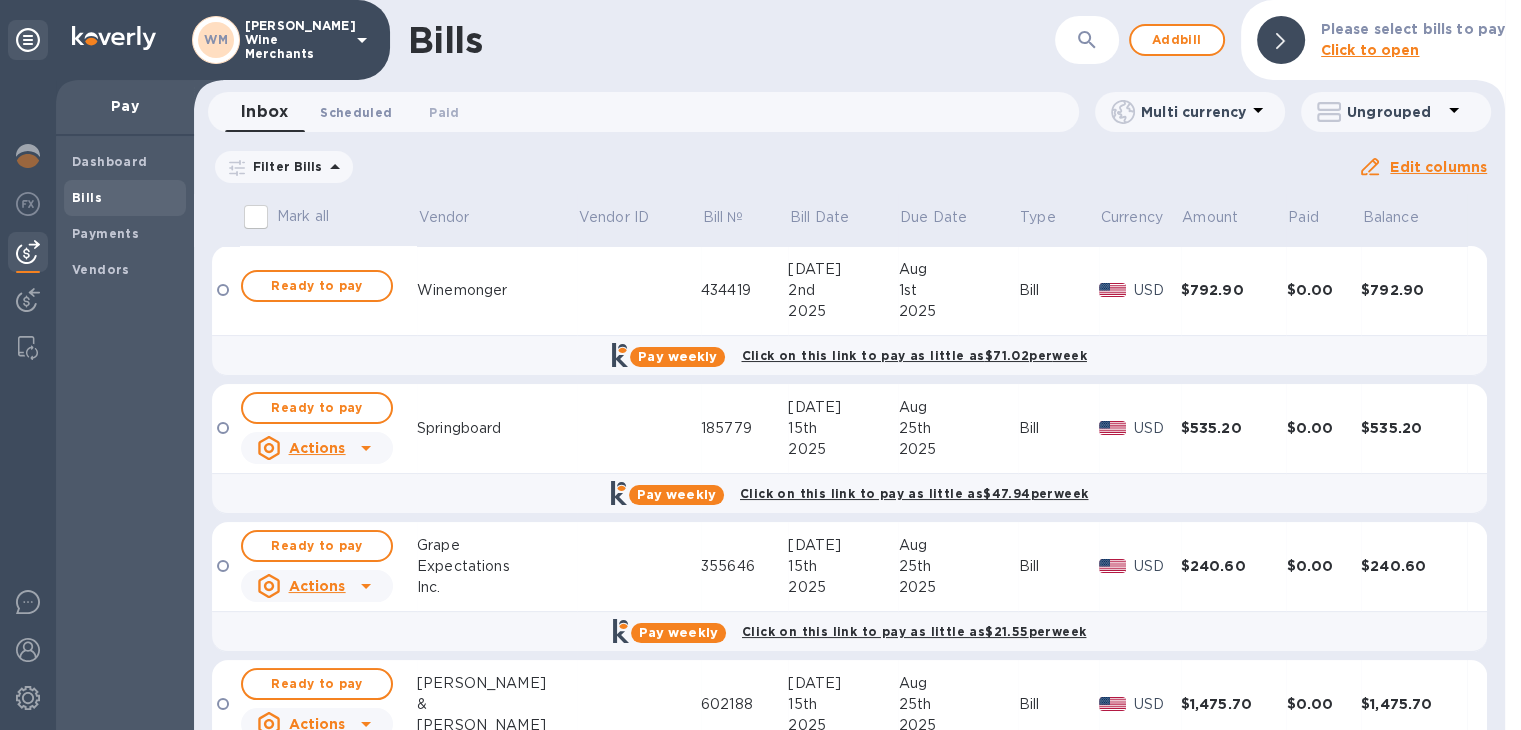 click on "Scheduled 0" at bounding box center [356, 112] 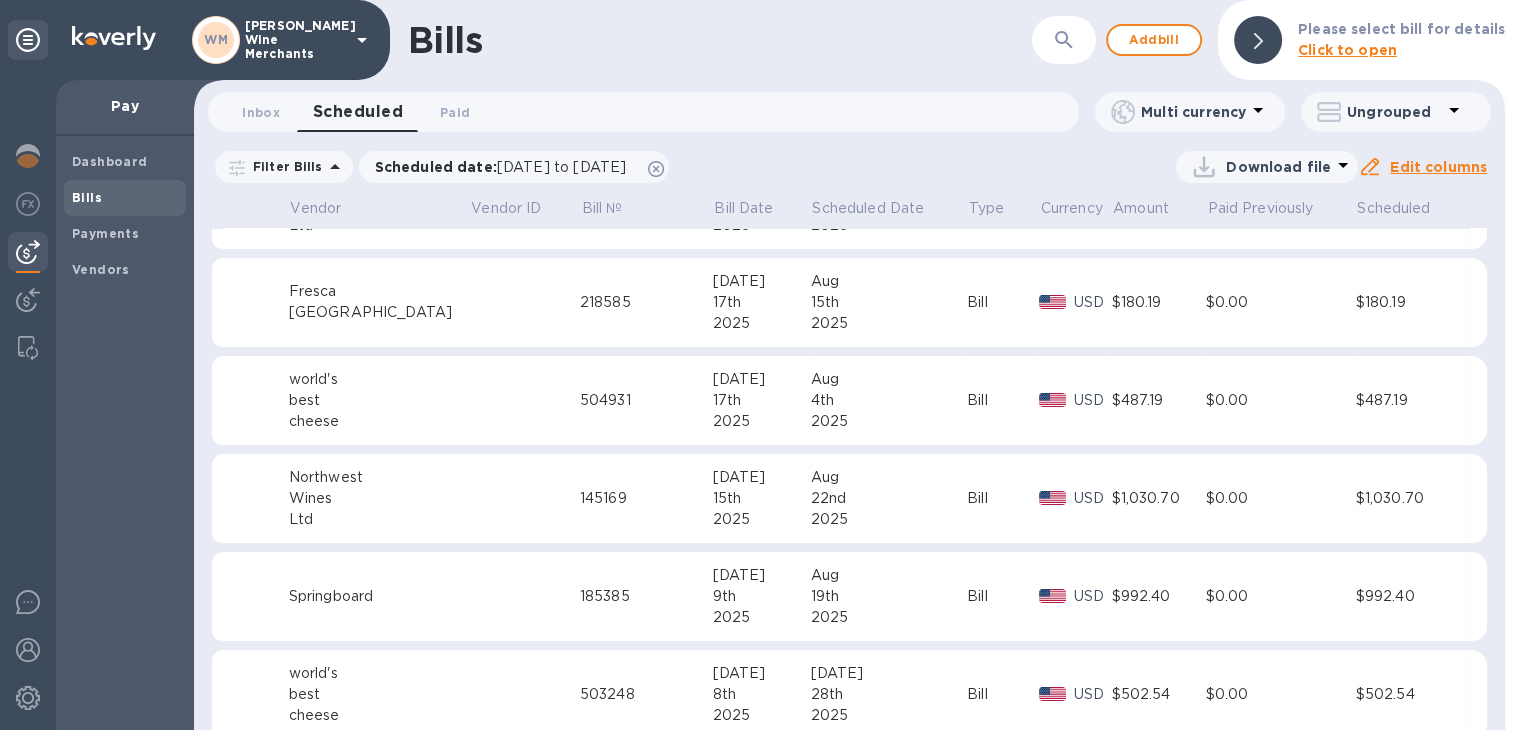 scroll, scrollTop: 0, scrollLeft: 0, axis: both 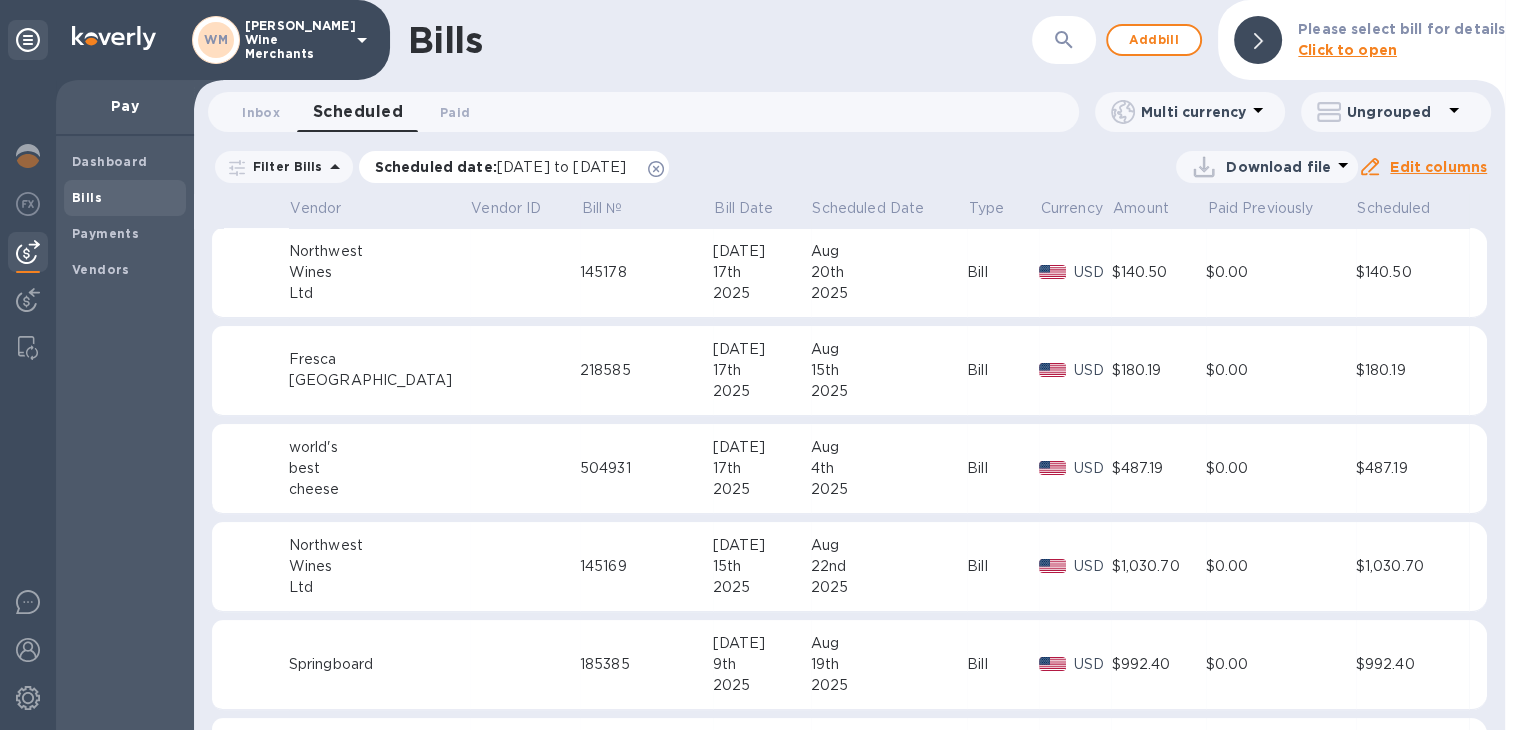 click on "Scheduled date :  [DATE] to [DATE]" at bounding box center [514, 167] 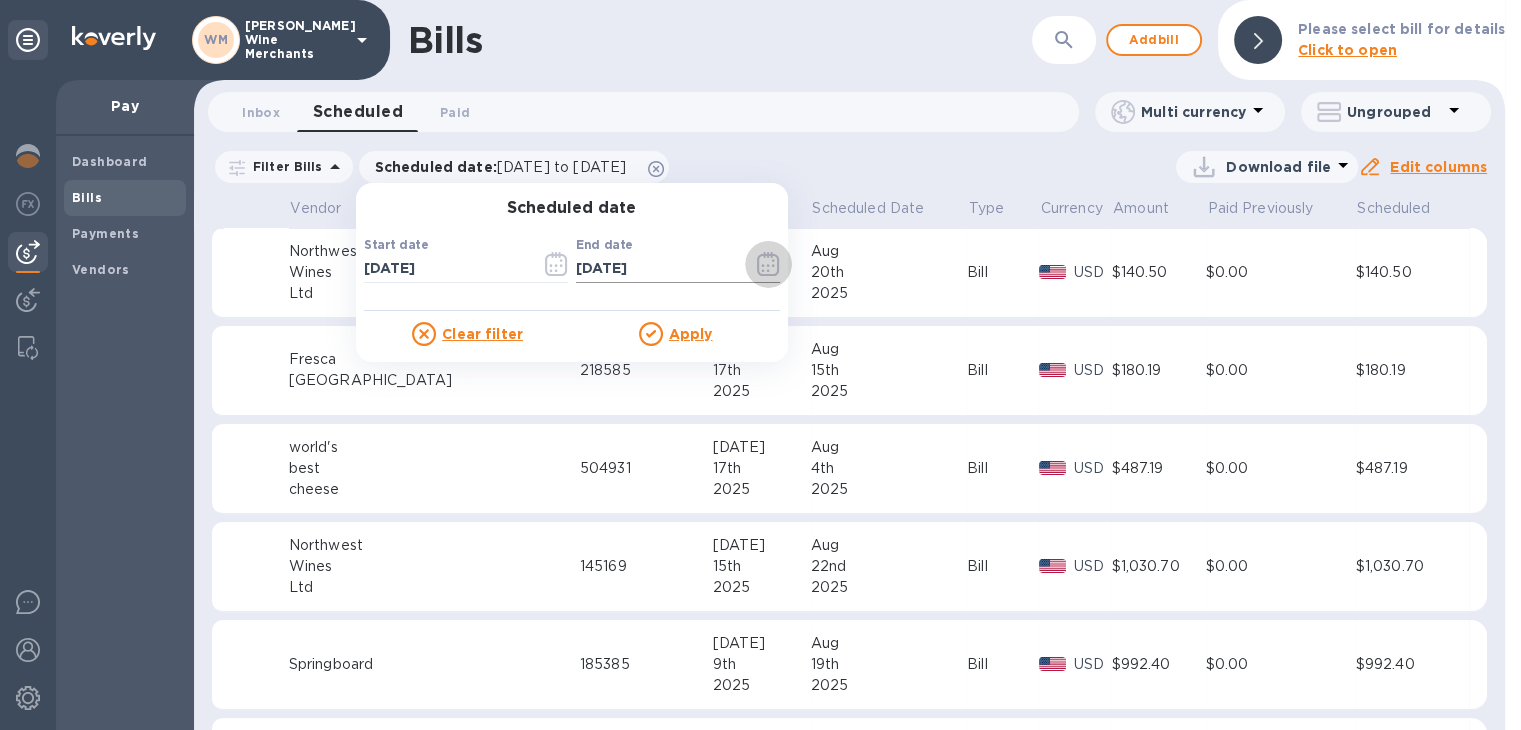 click 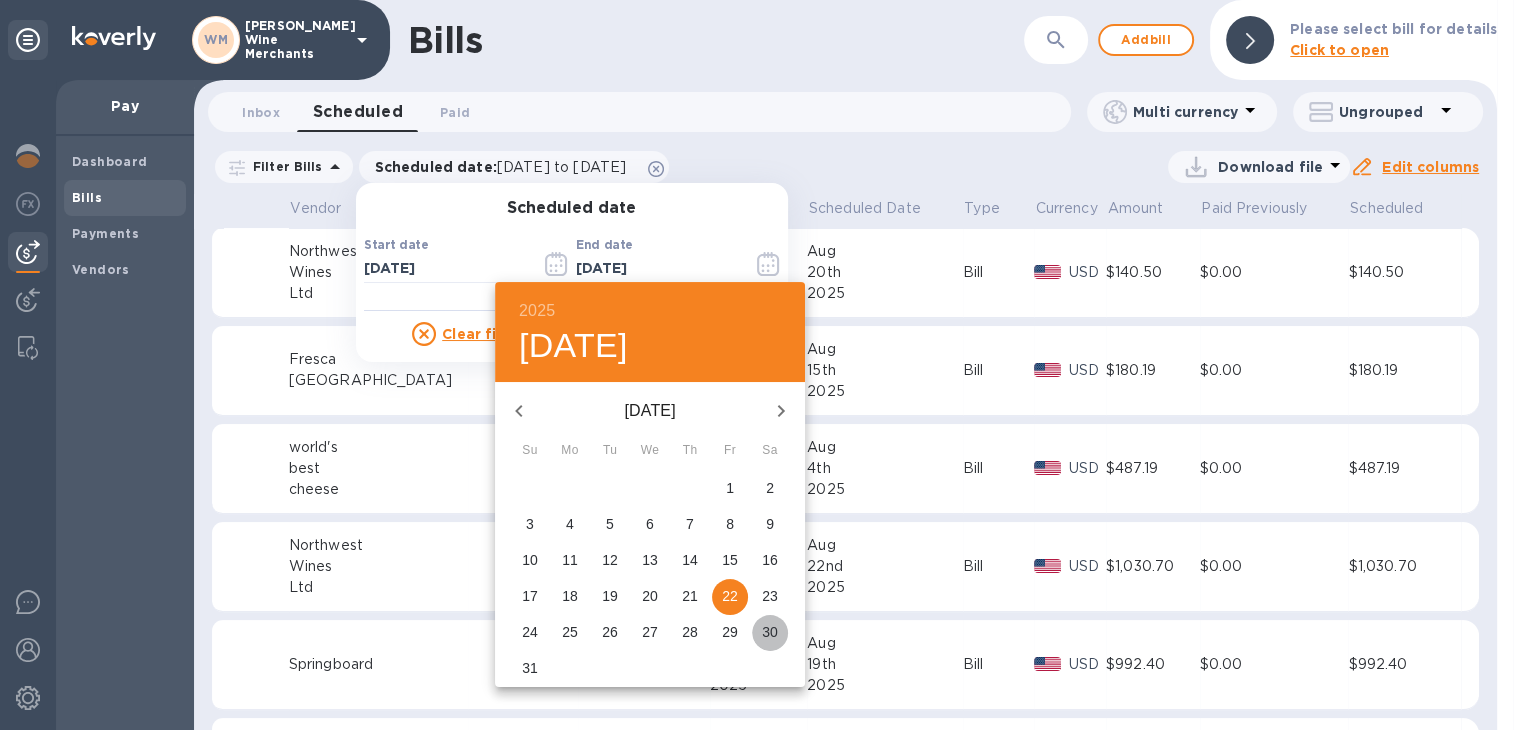 click on "30" at bounding box center [770, 632] 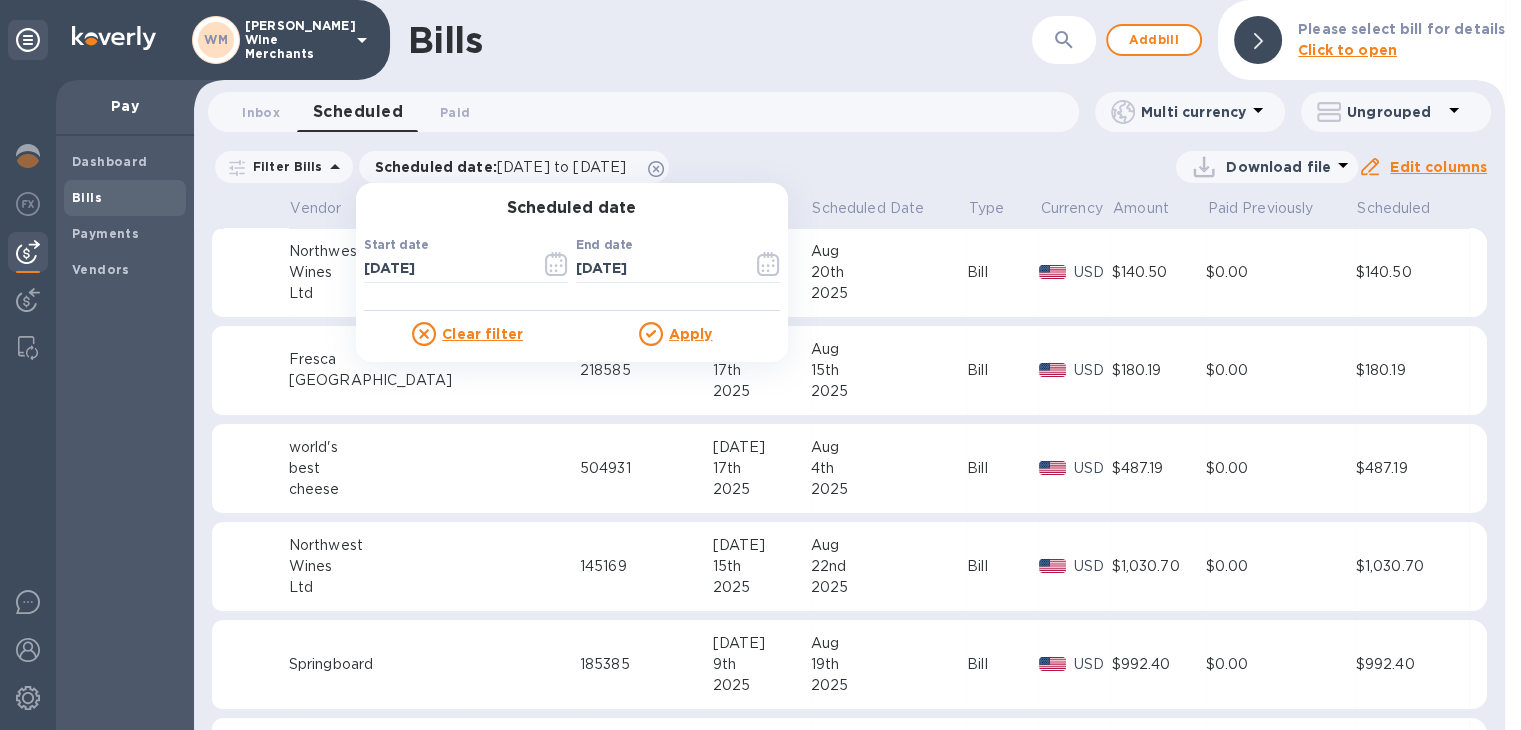 click on "Clear filter Apply" at bounding box center [572, 328] 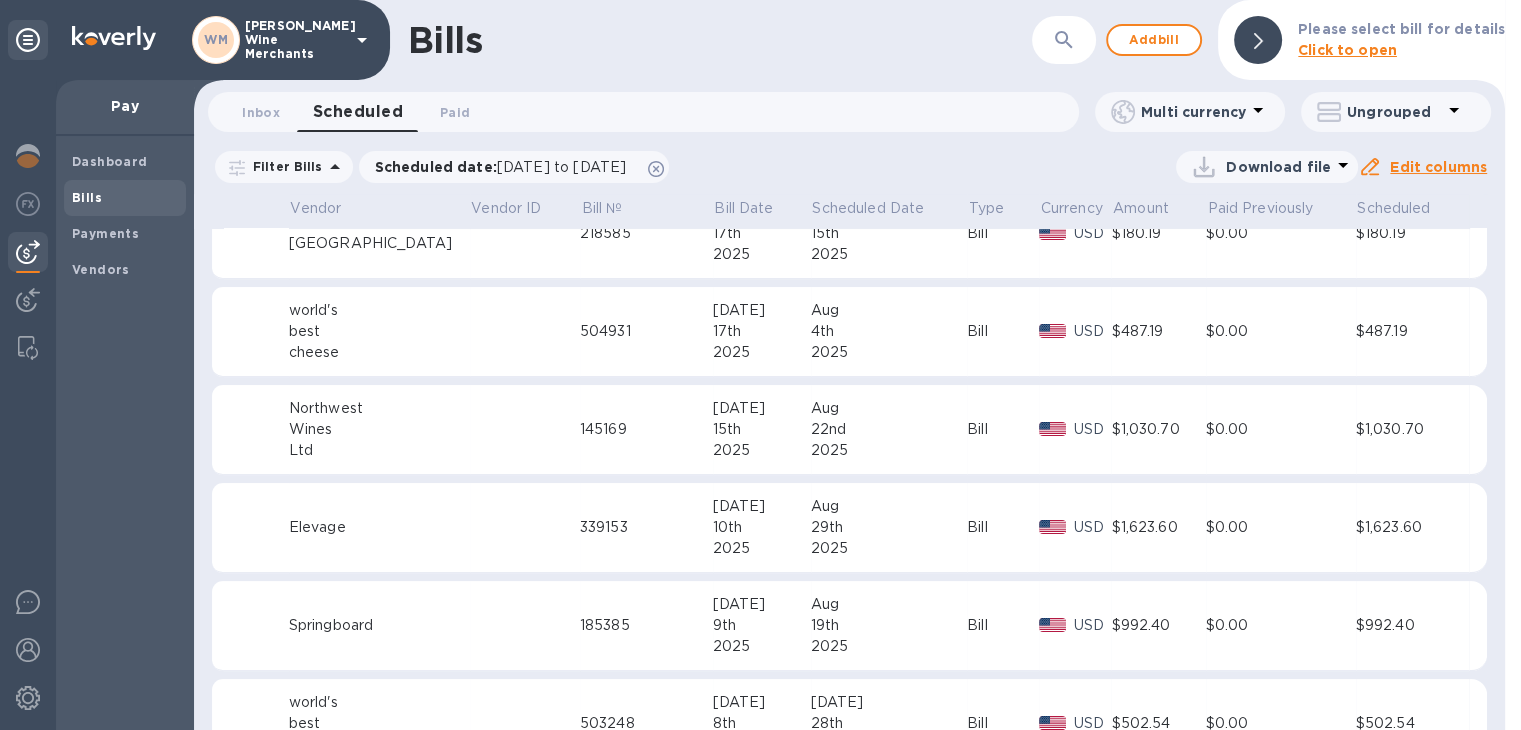 scroll, scrollTop: 0, scrollLeft: 0, axis: both 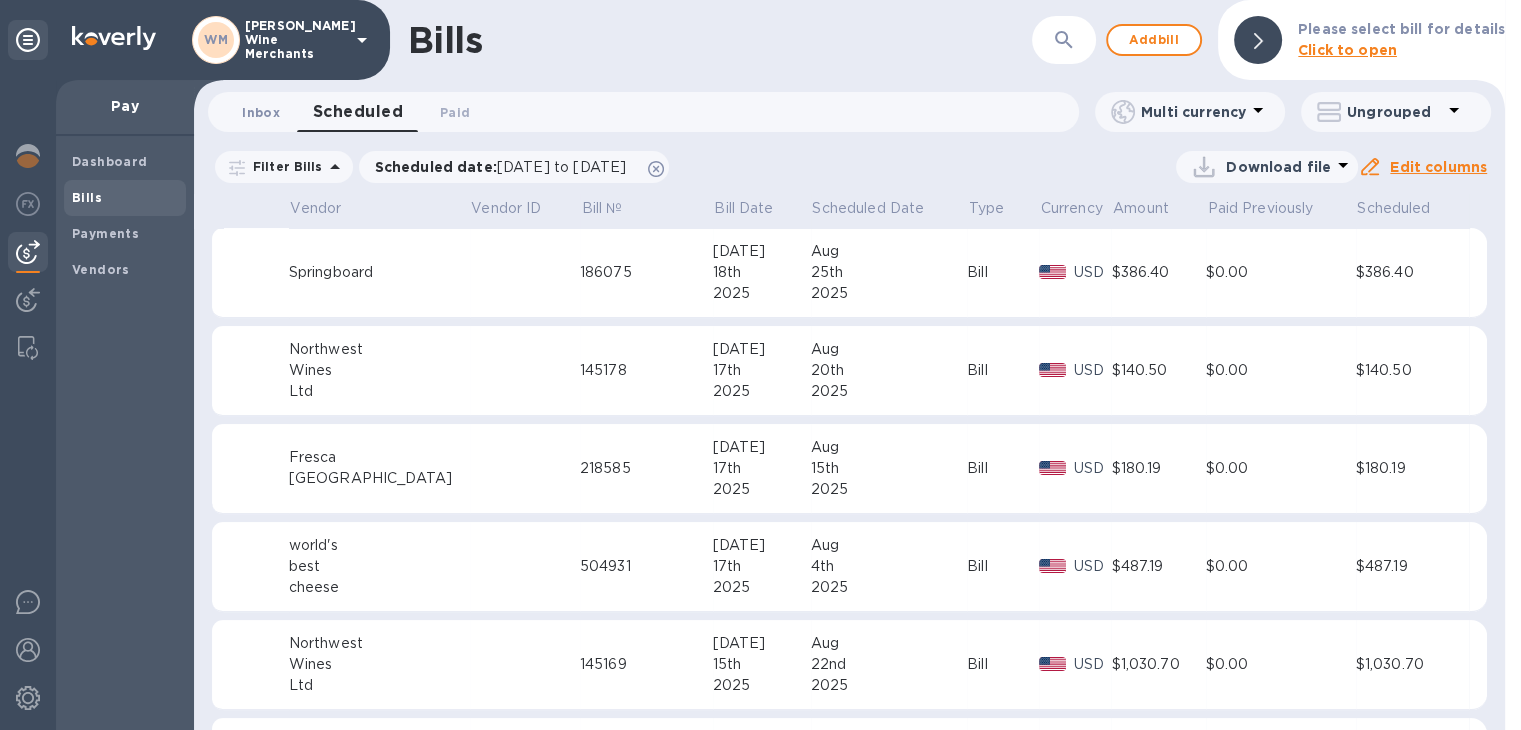 click on "Inbox 0" at bounding box center [261, 112] 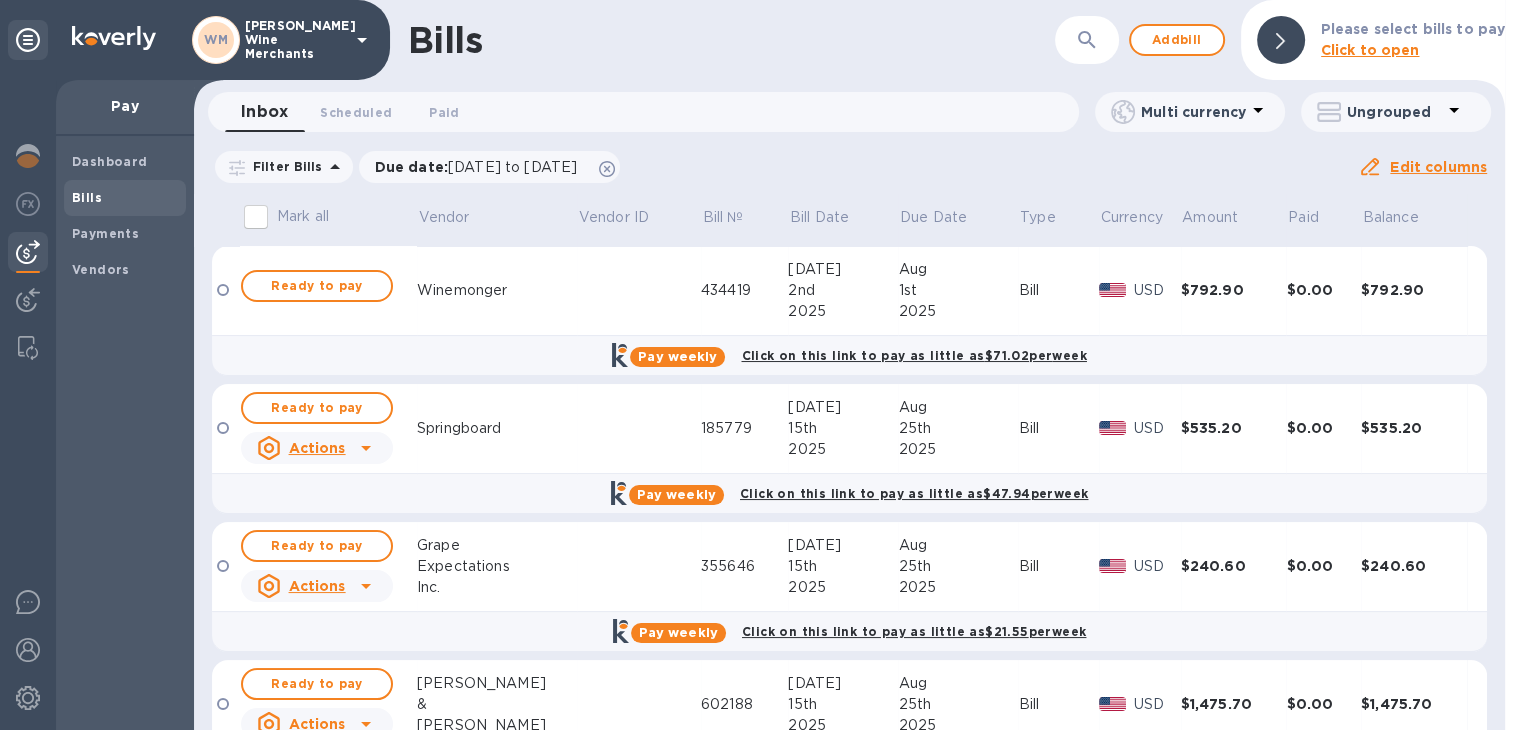 scroll, scrollTop: 223, scrollLeft: 0, axis: vertical 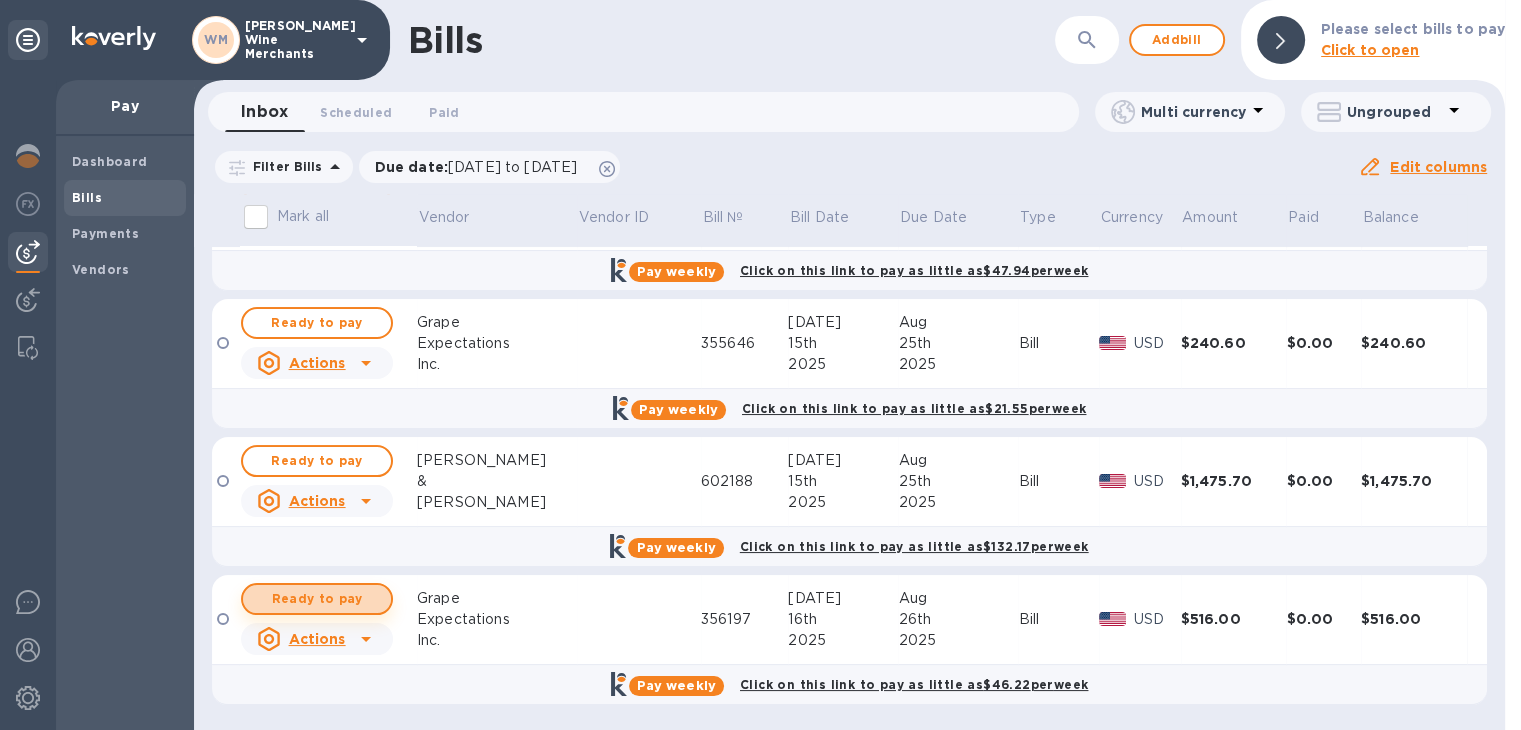 click on "Ready to pay" at bounding box center (317, 599) 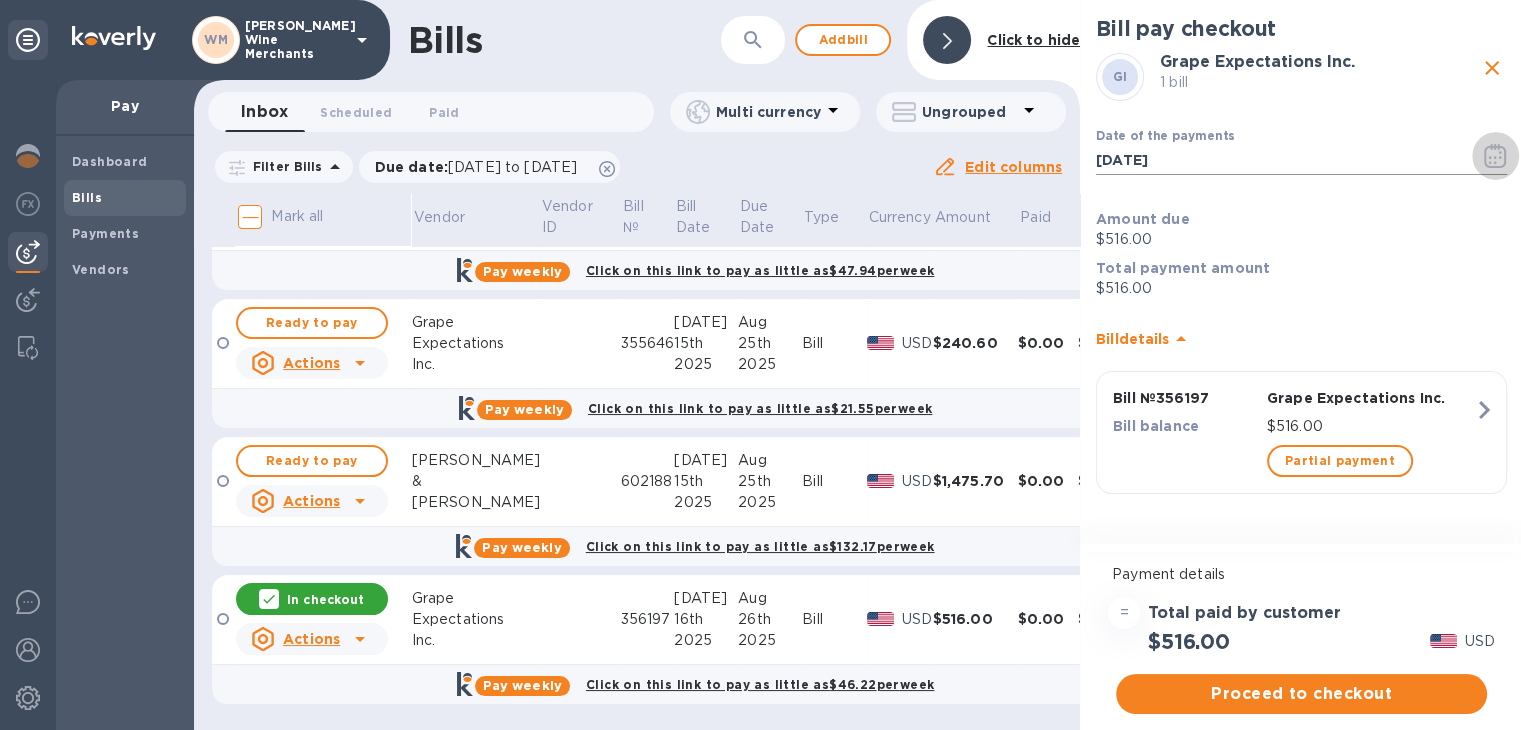 click 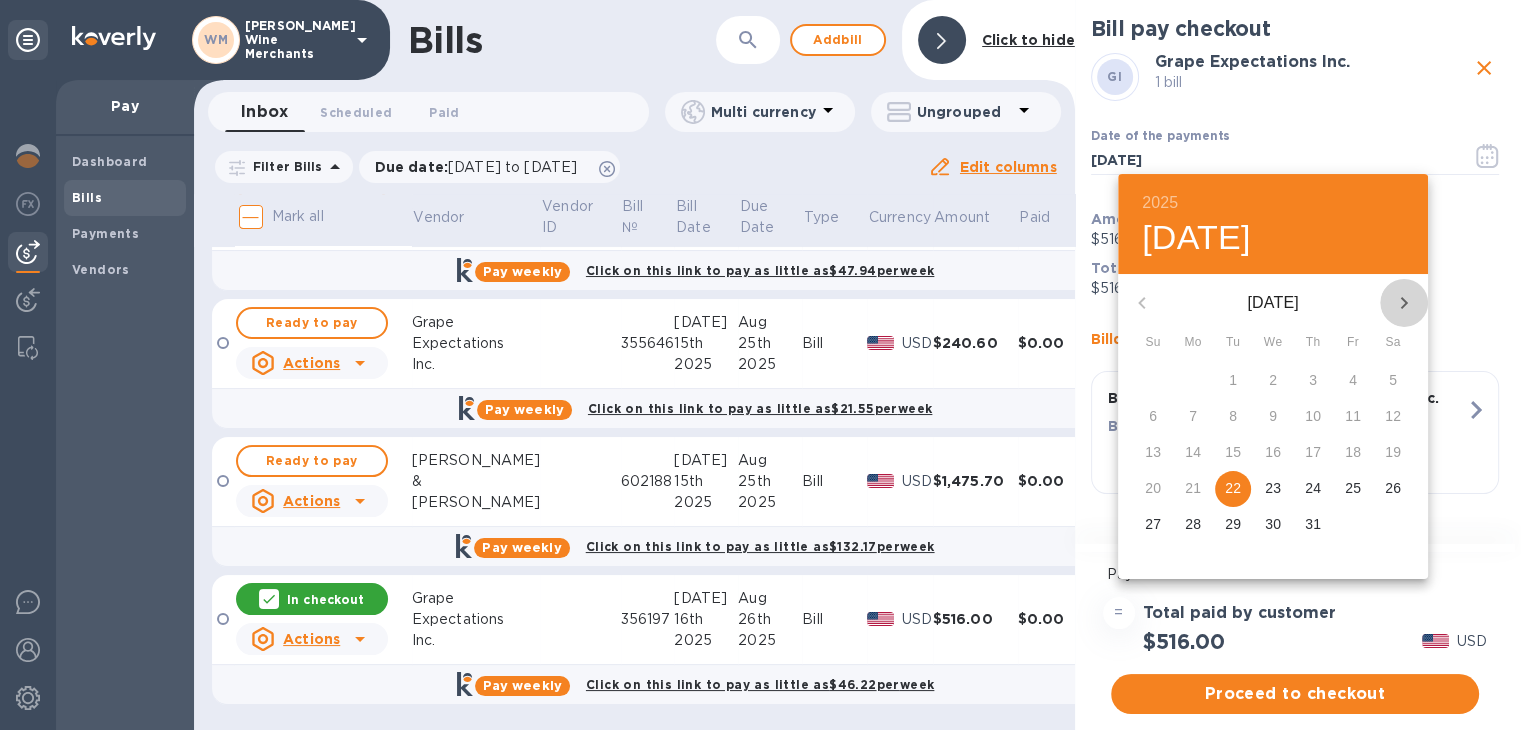 click 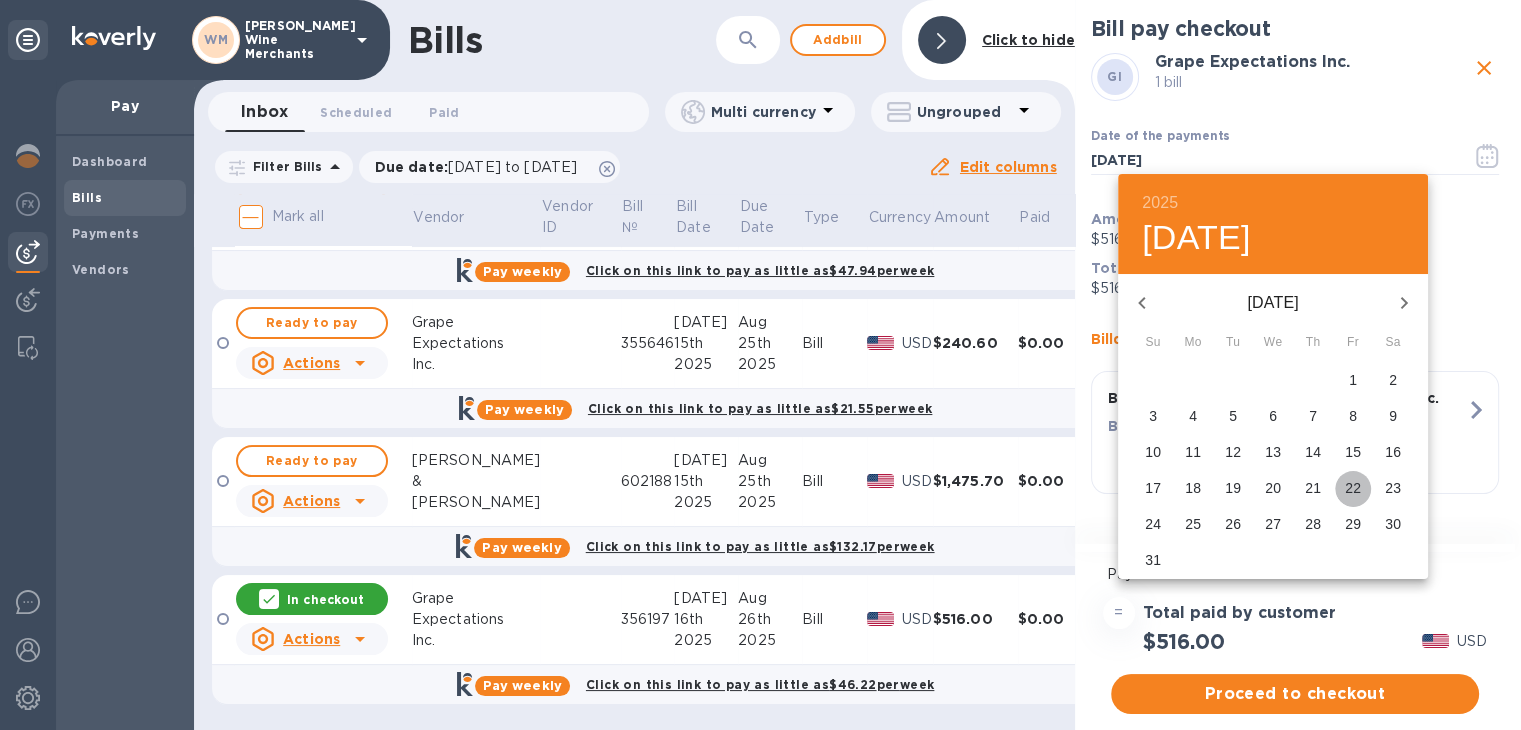 click on "22" at bounding box center [1353, 488] 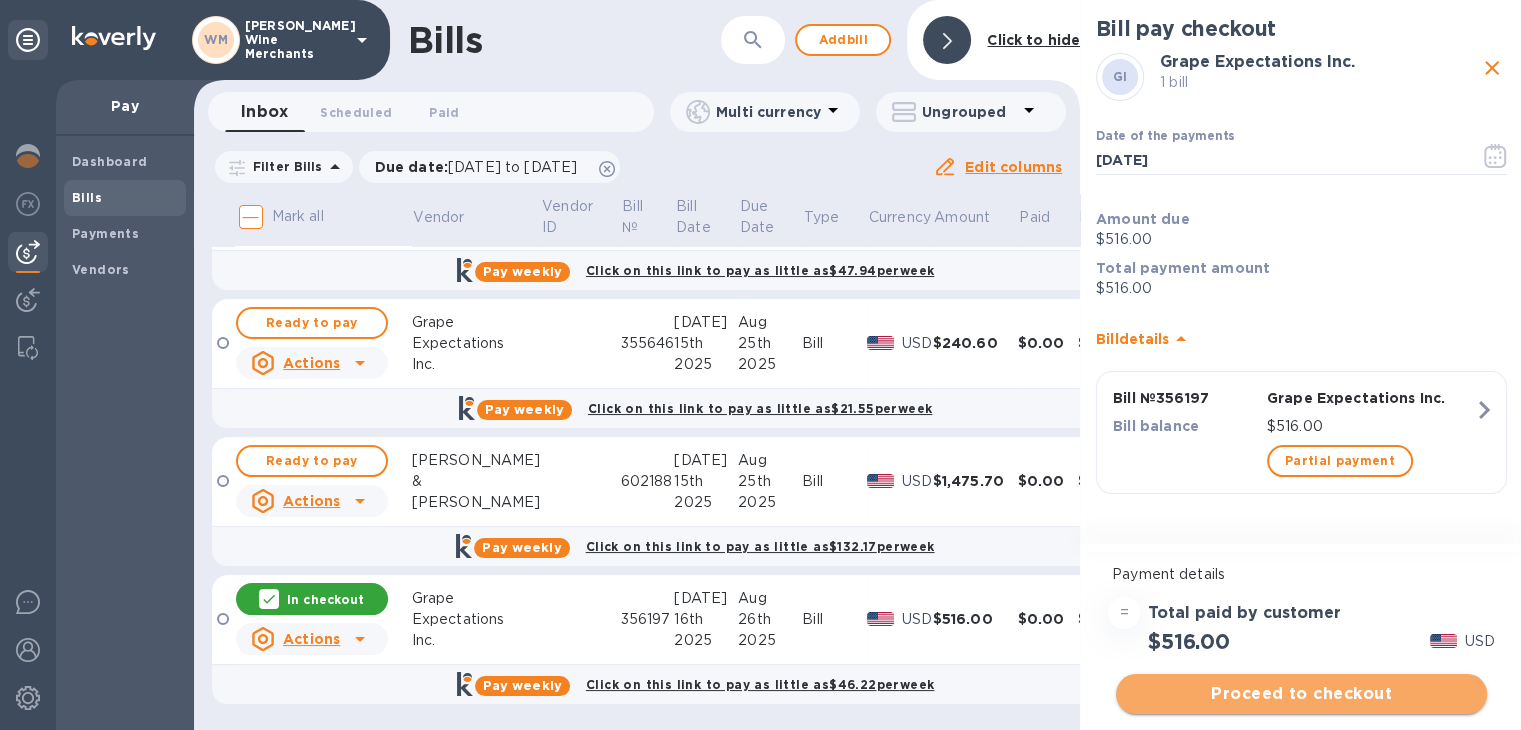 click on "Proceed to checkout" at bounding box center (1301, 694) 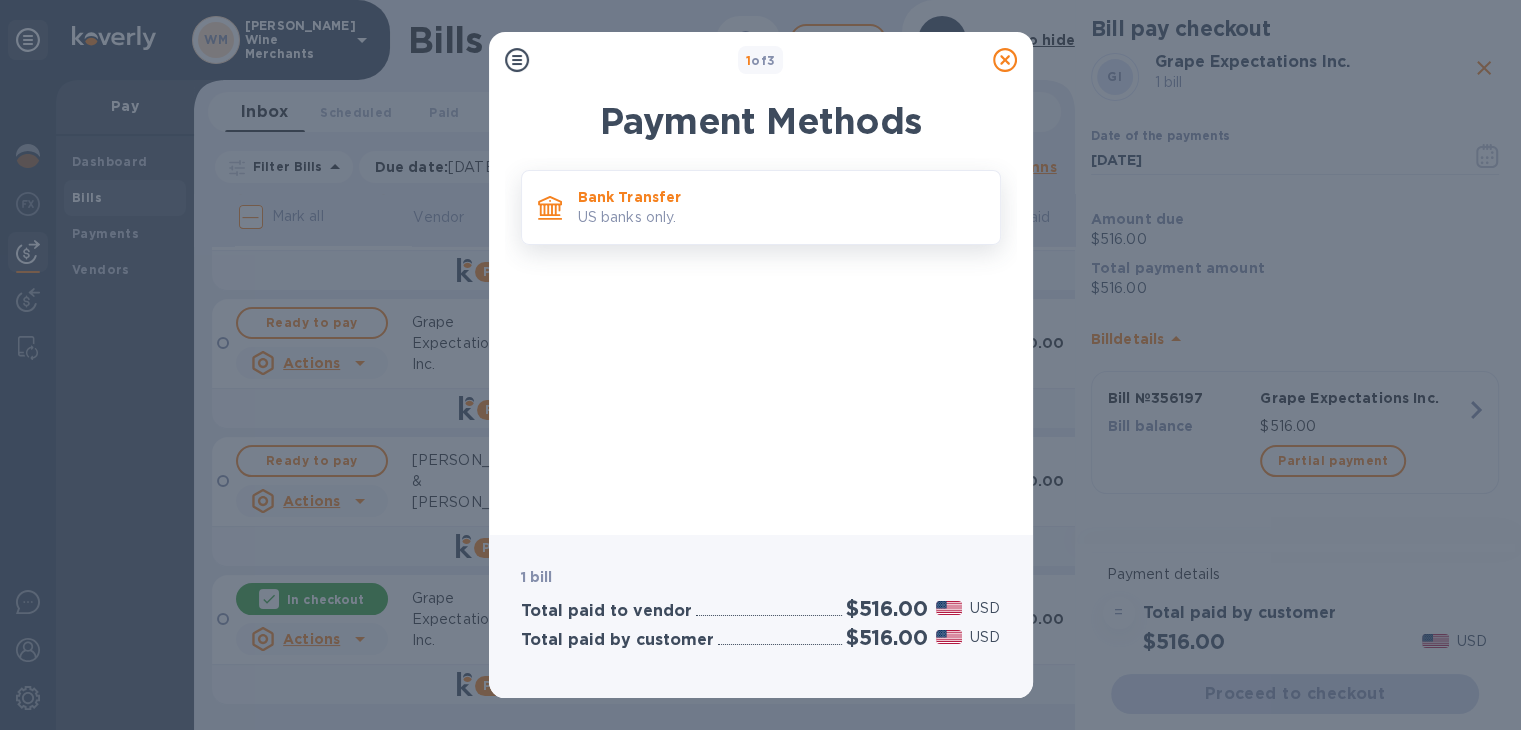 click on "Bank Transfer" at bounding box center (781, 197) 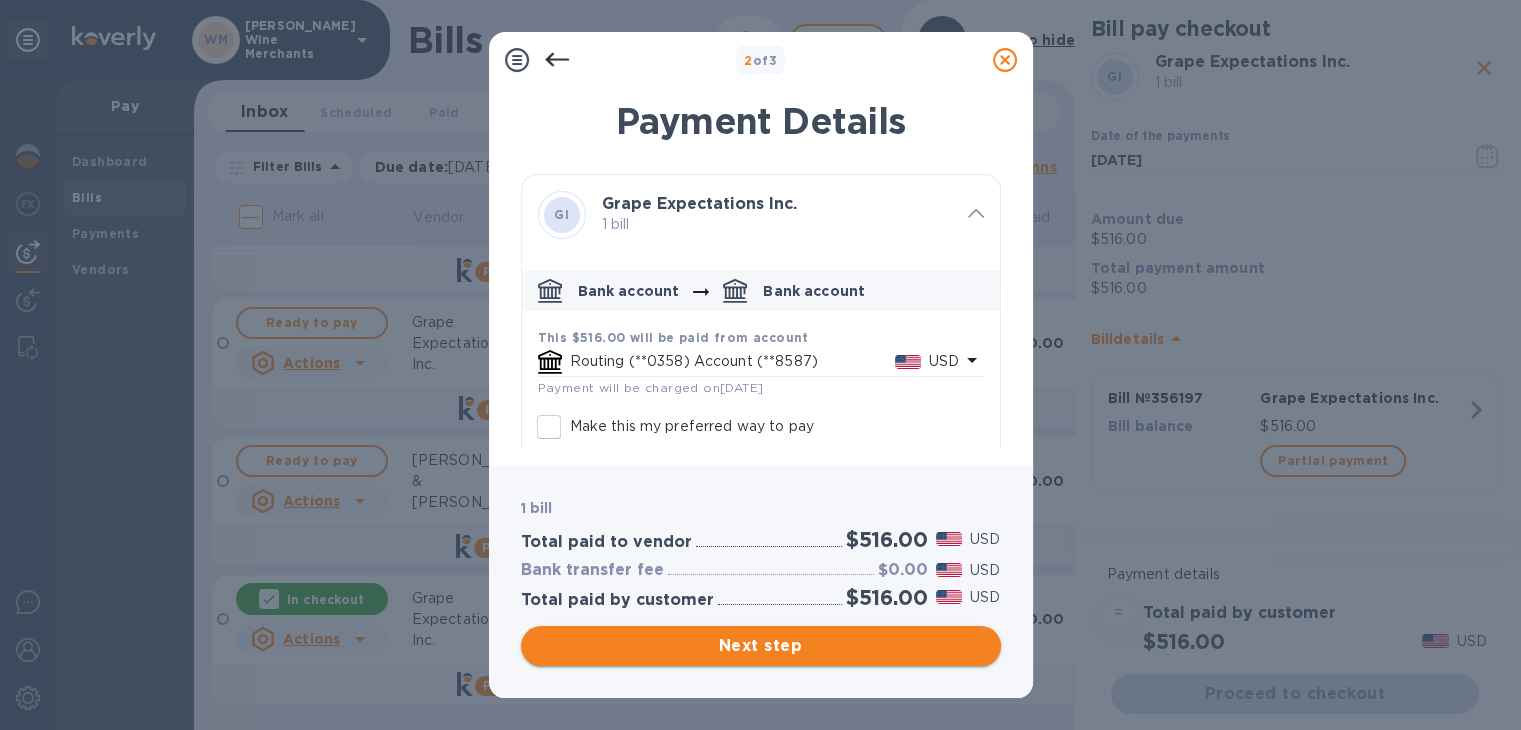click on "Next step" at bounding box center [761, 646] 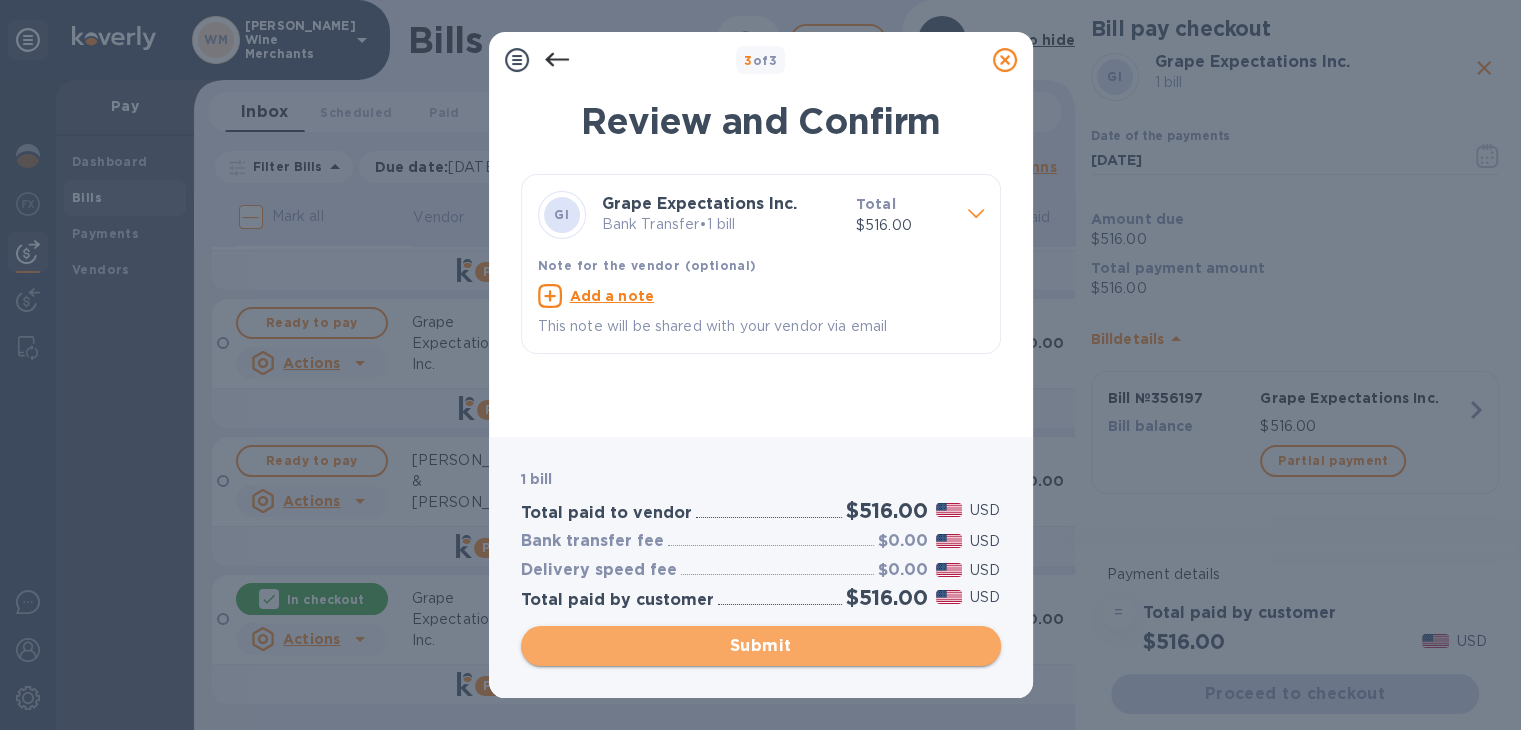 click on "Submit" at bounding box center [761, 646] 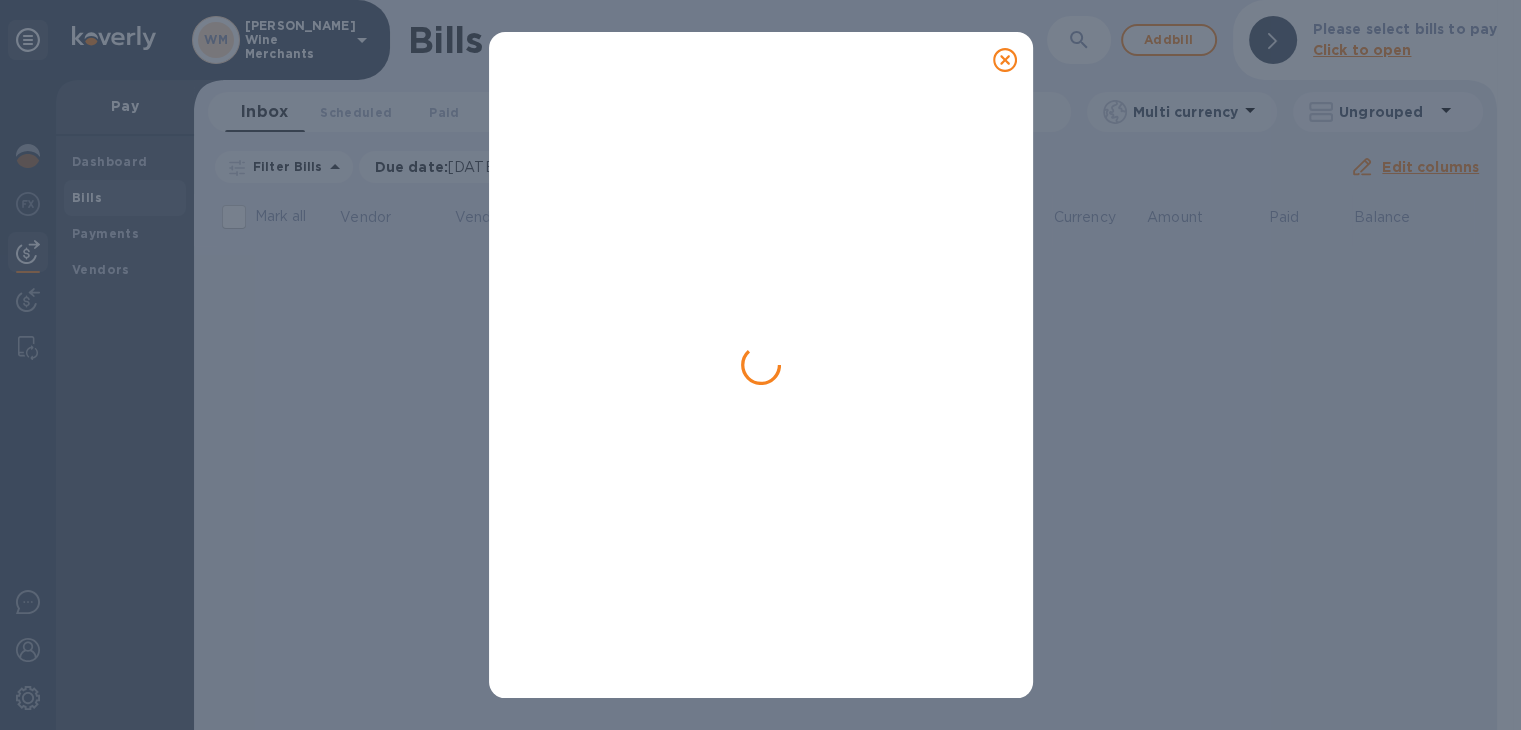 scroll, scrollTop: 0, scrollLeft: 0, axis: both 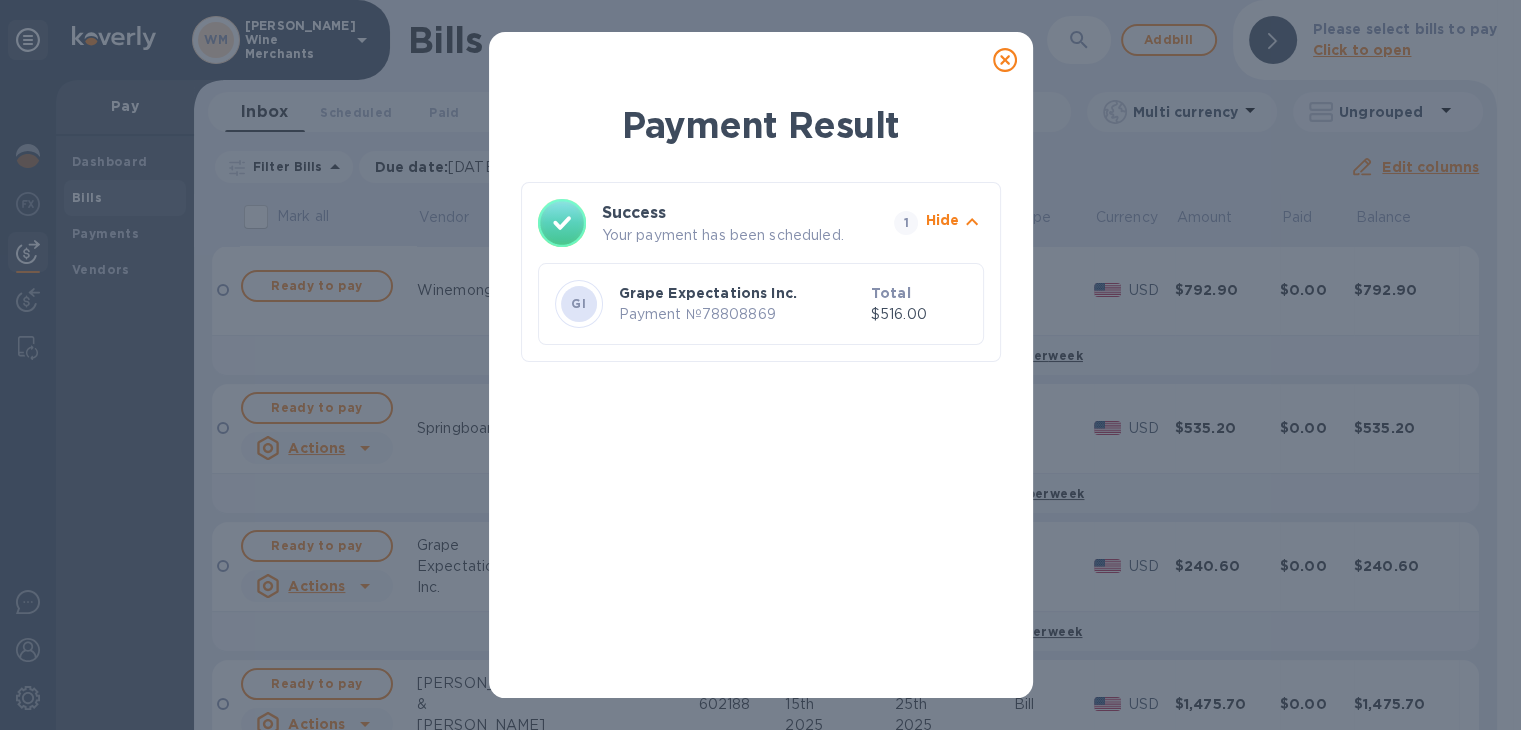 click 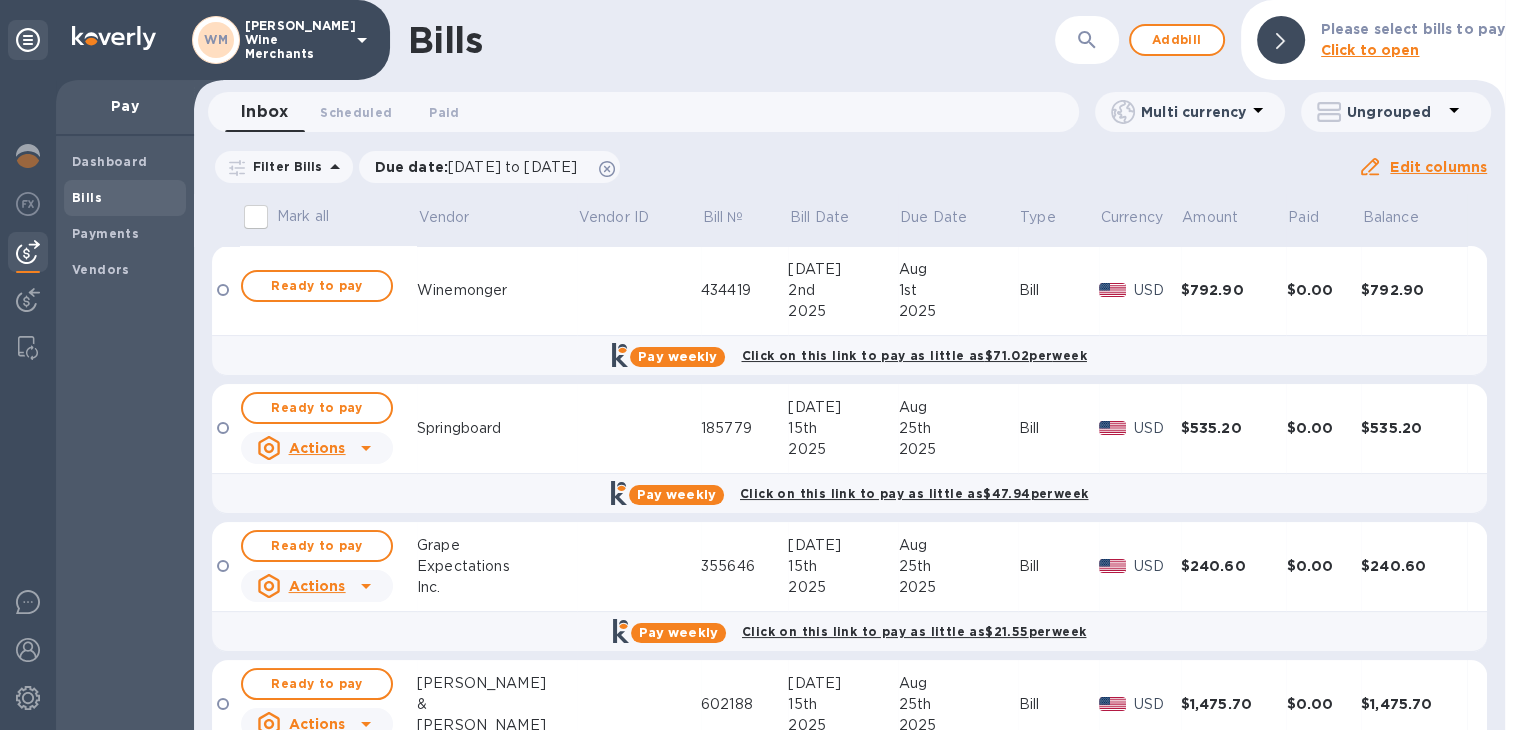 scroll, scrollTop: 85, scrollLeft: 0, axis: vertical 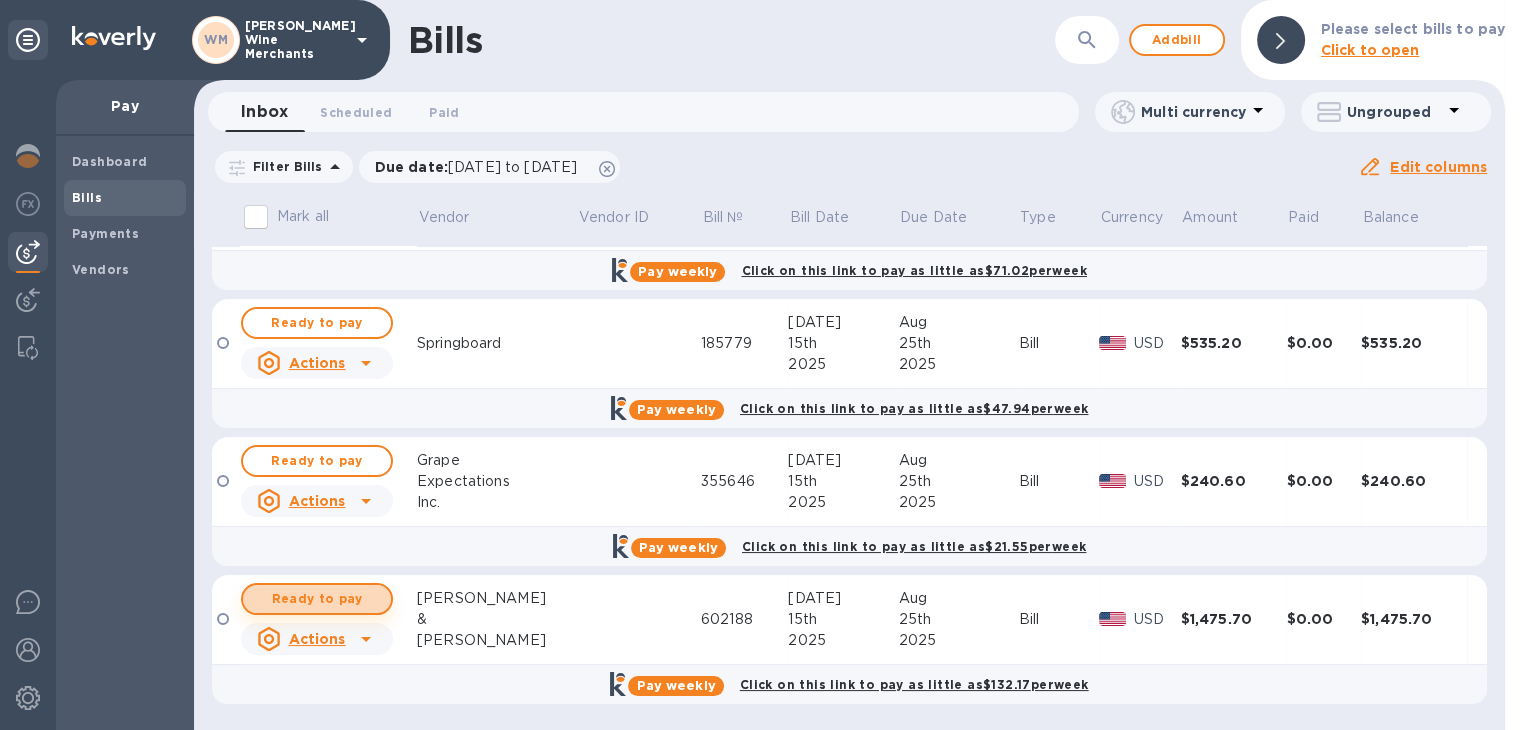 click on "Ready to pay" at bounding box center [317, 599] 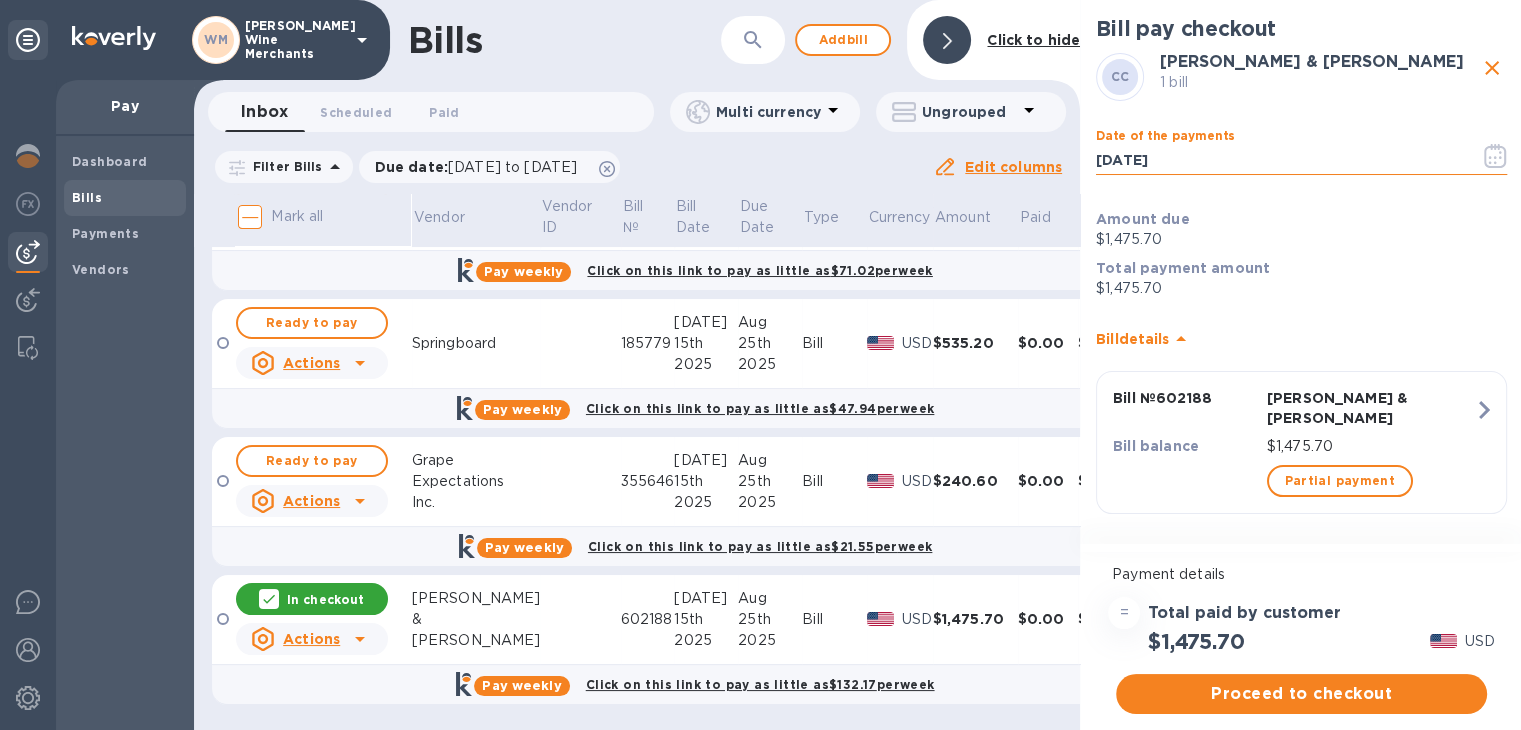 click on "[DATE]" at bounding box center [1280, 160] 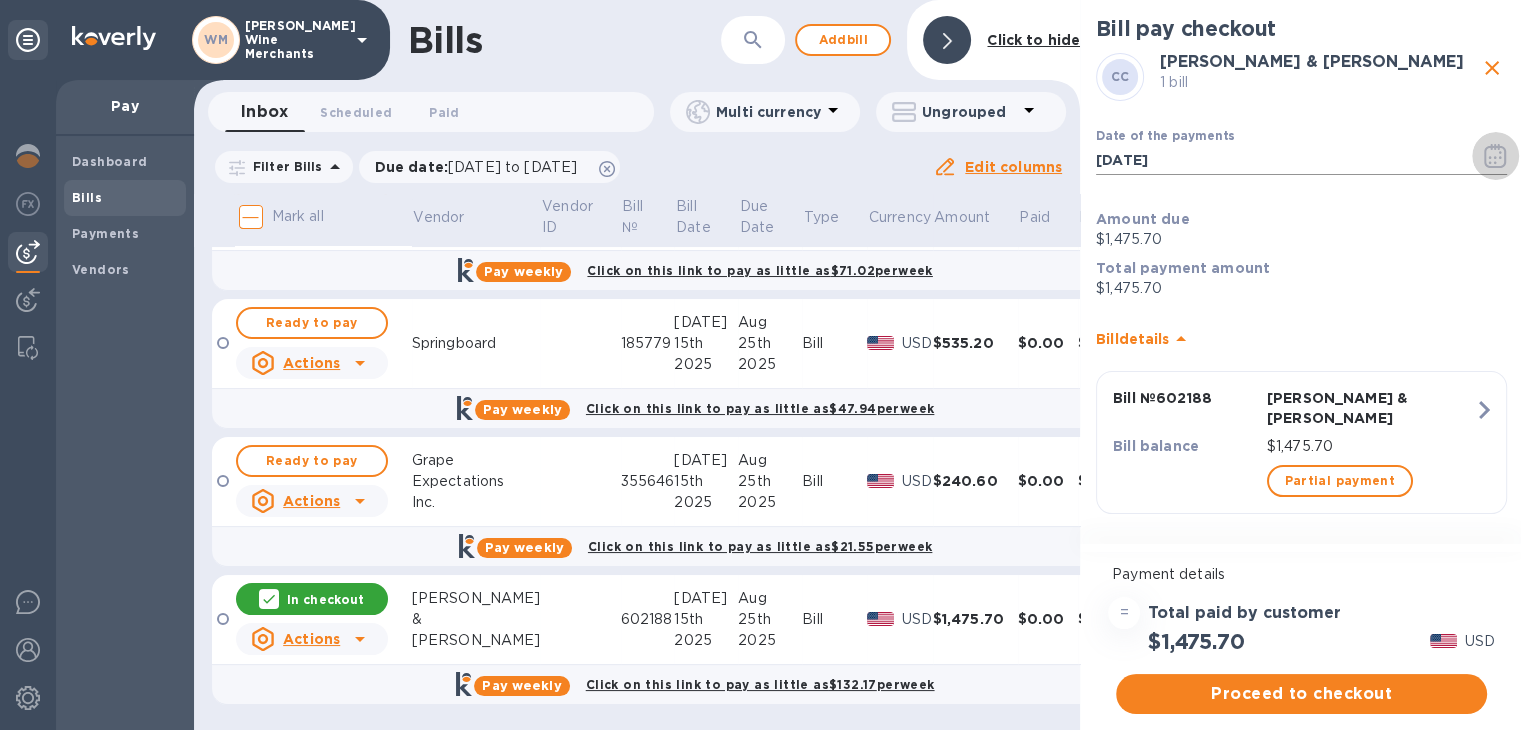 click 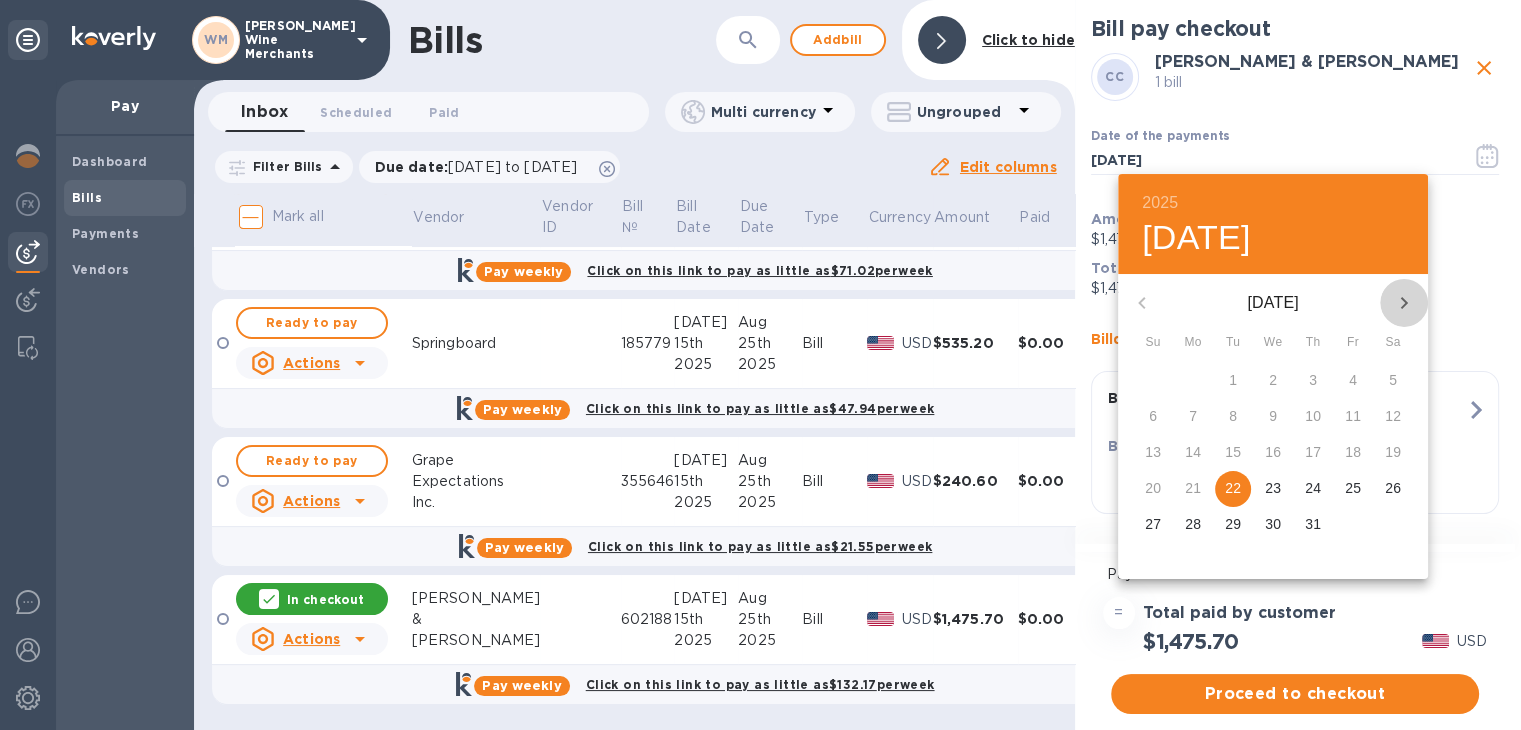 click 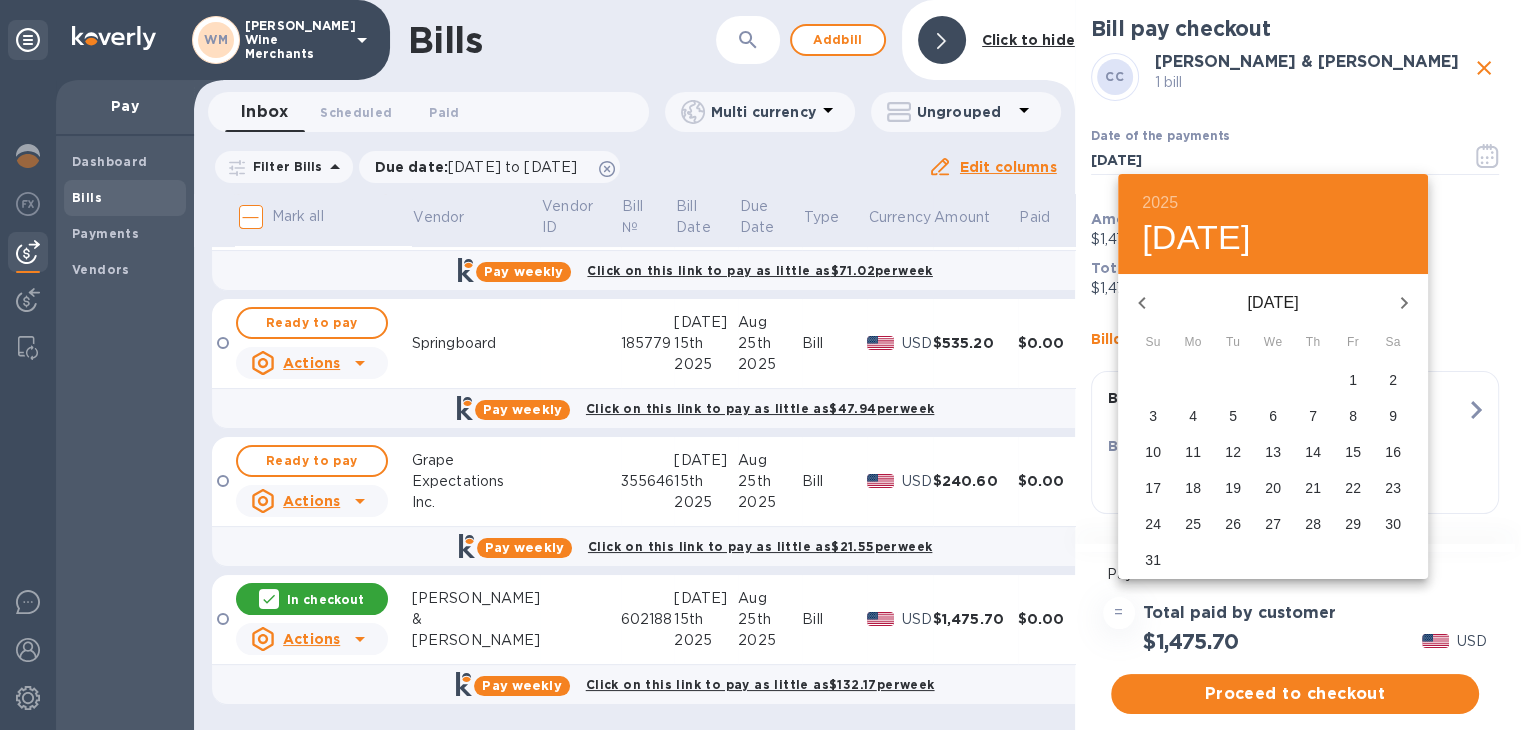 click on "22" at bounding box center (1353, 488) 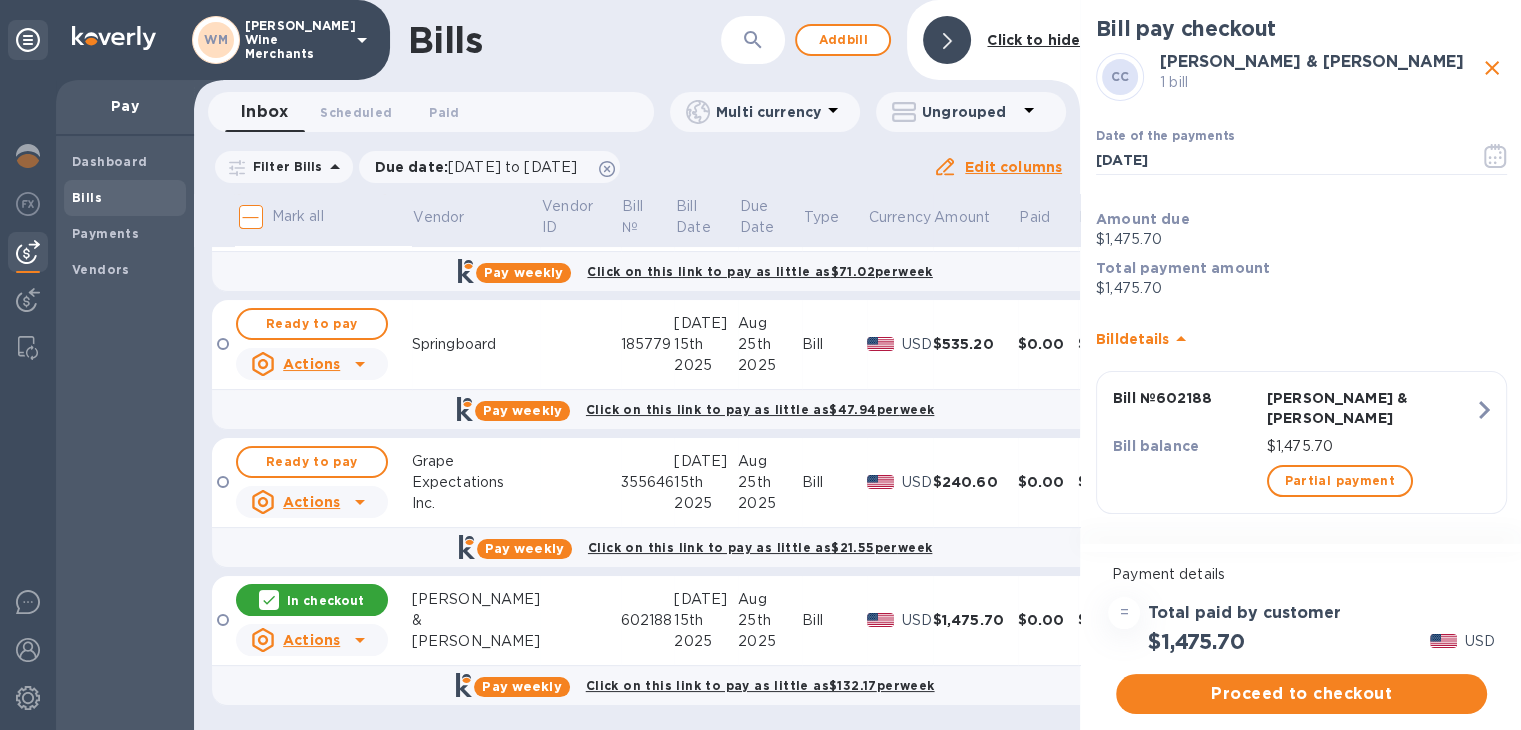 scroll, scrollTop: 84, scrollLeft: 0, axis: vertical 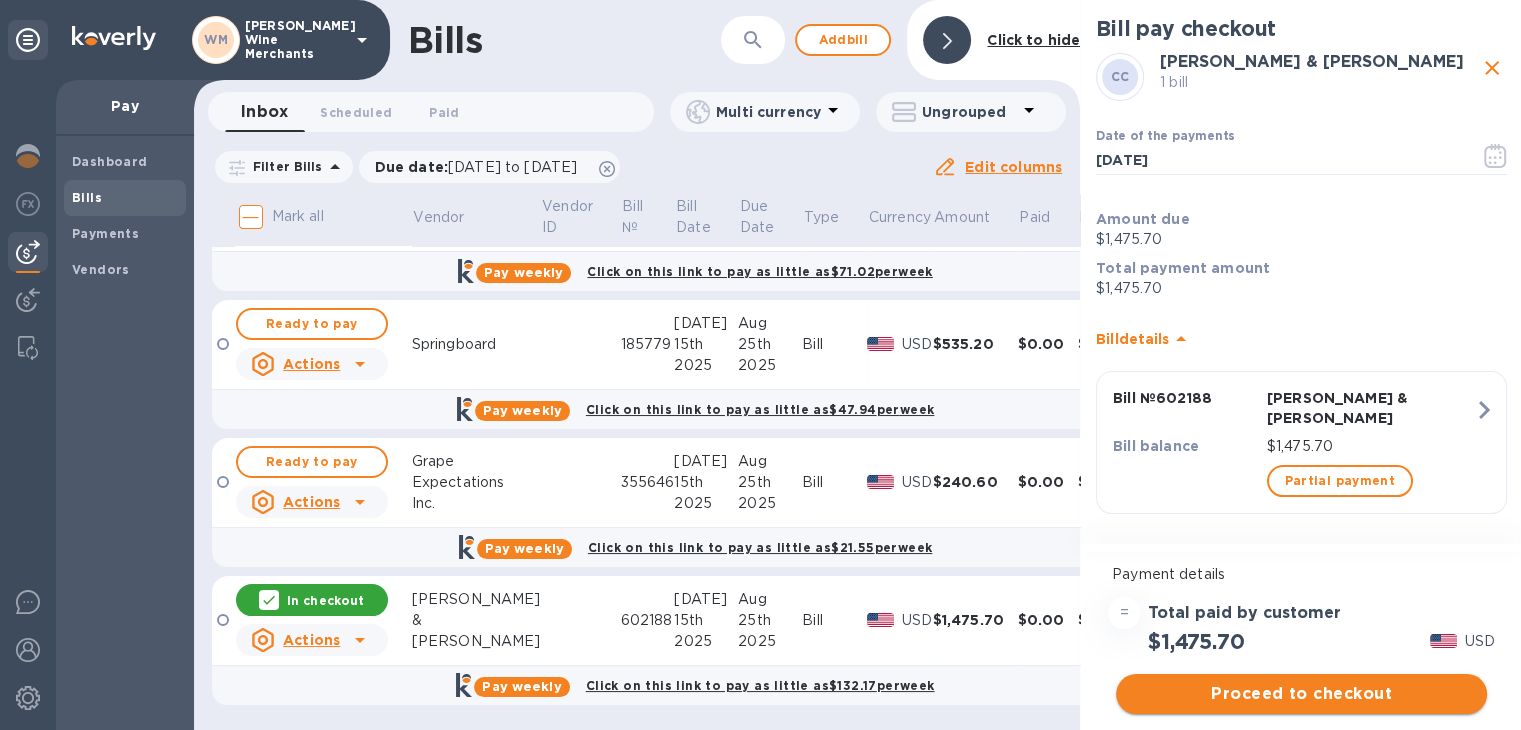 click on "Proceed to checkout" at bounding box center (1301, 694) 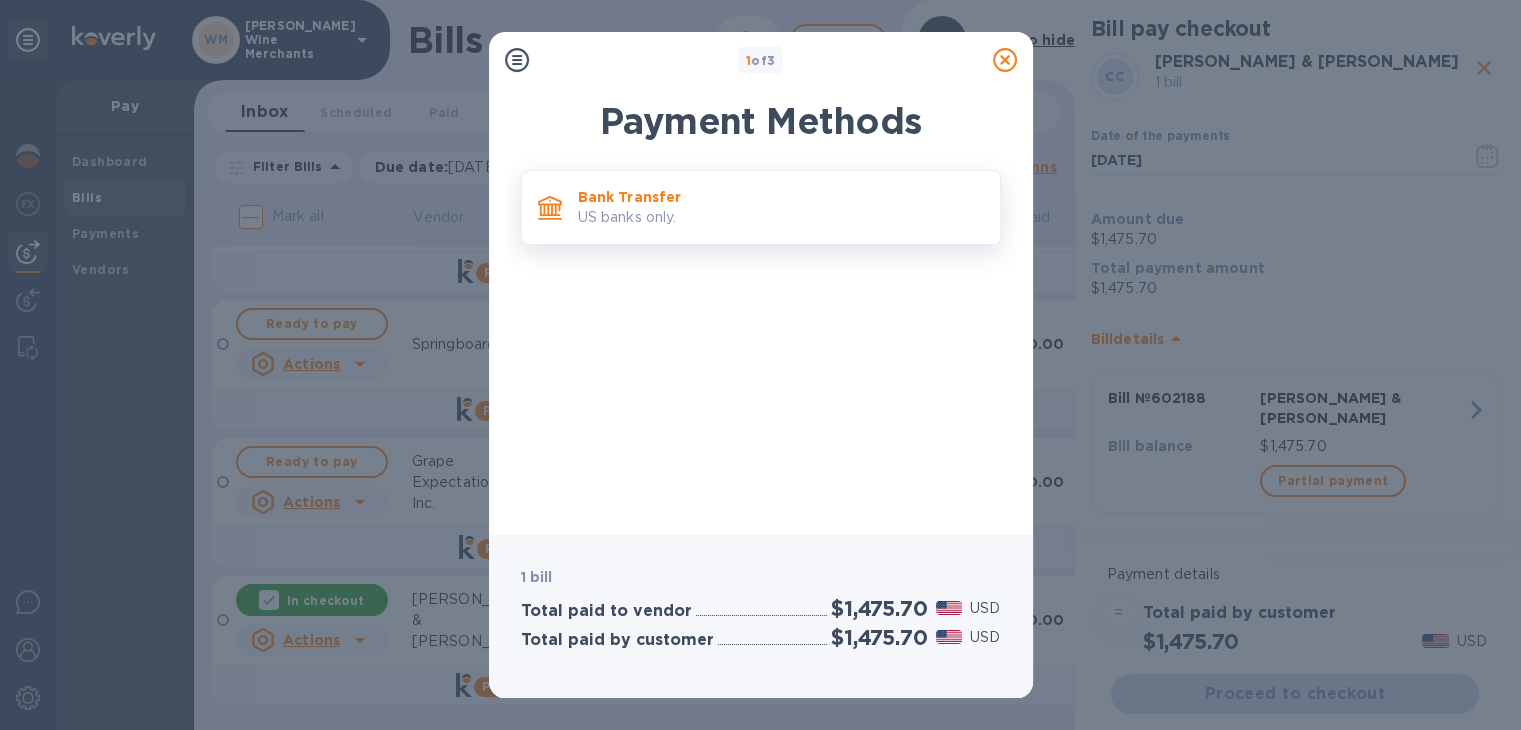 click on "Bank Transfer" at bounding box center (781, 197) 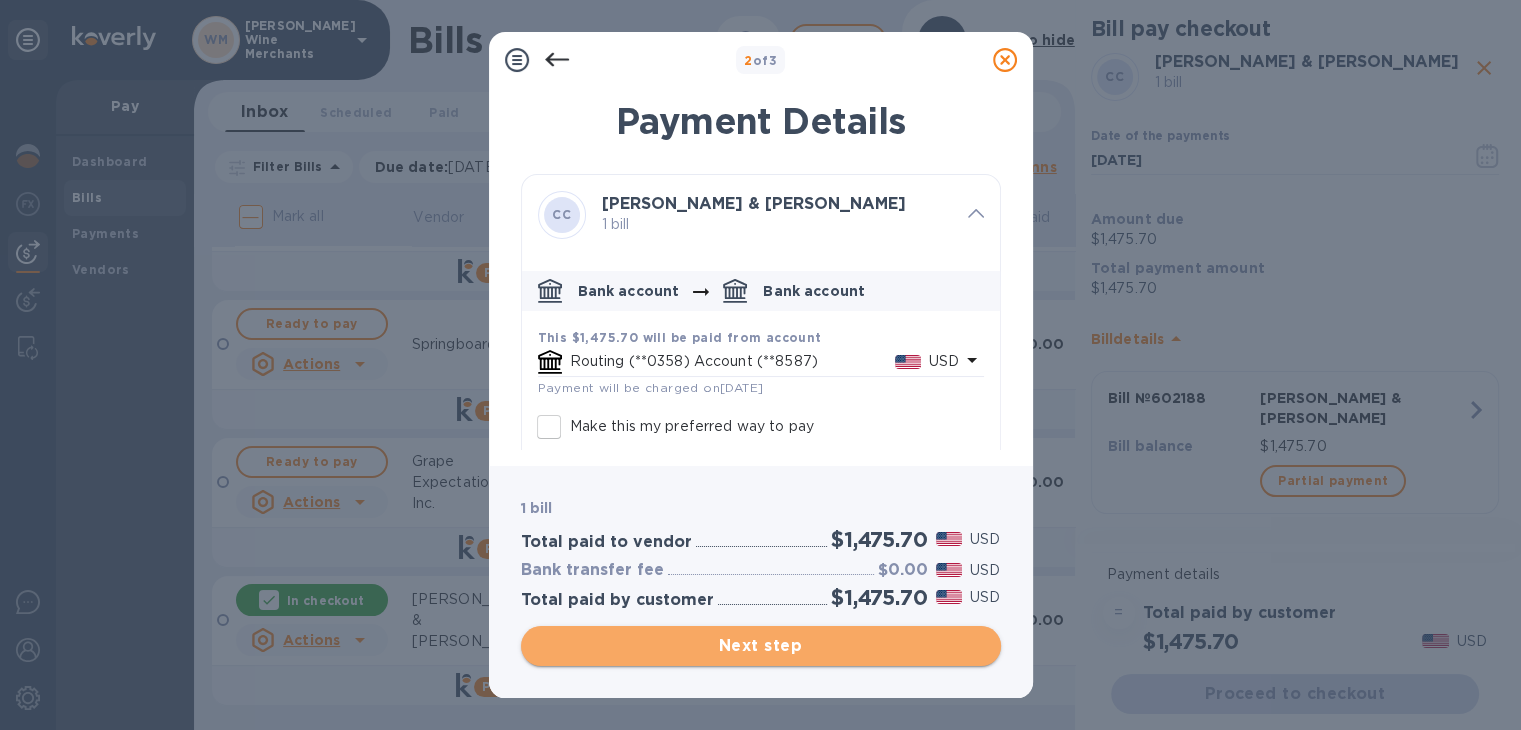 click on "Next step" at bounding box center [761, 646] 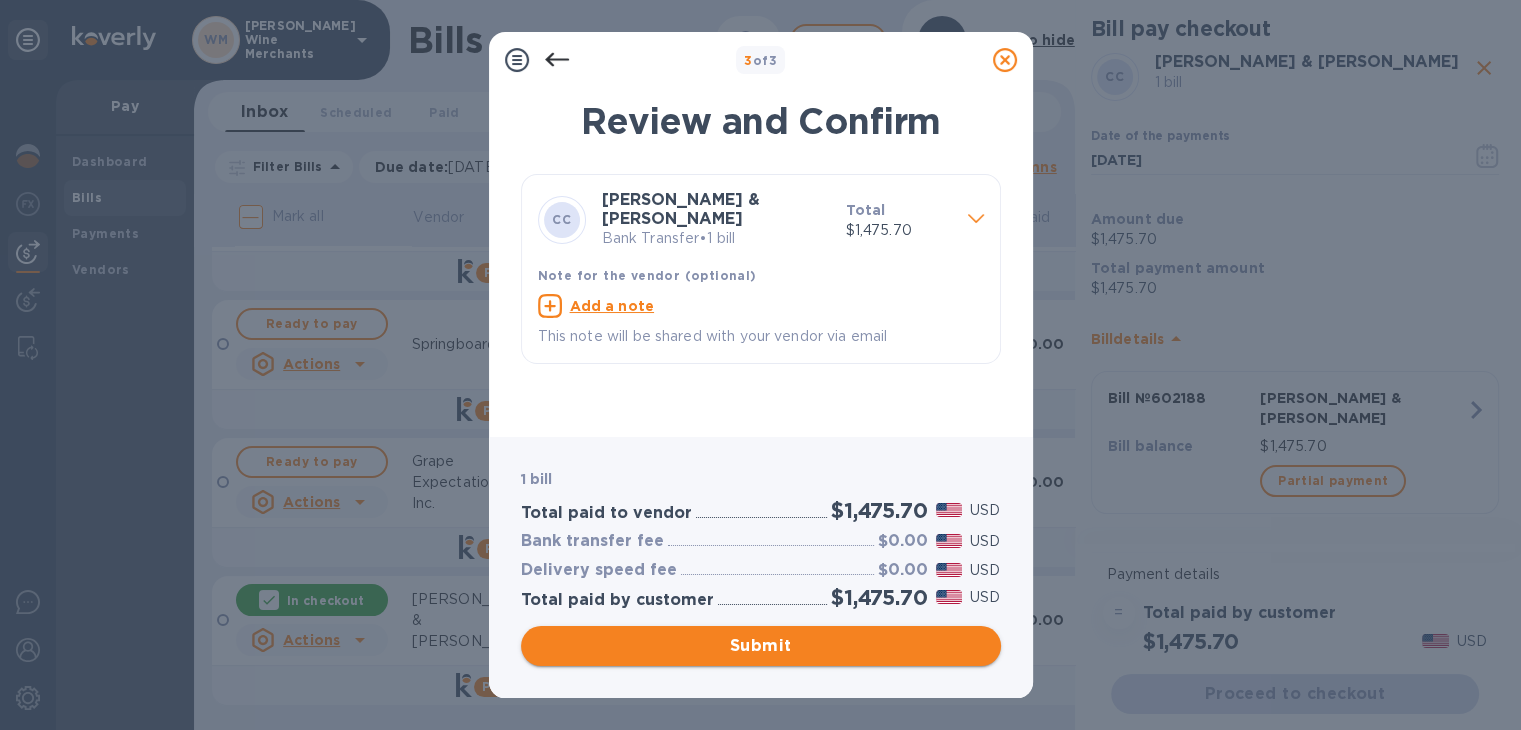 click on "Submit" at bounding box center (761, 646) 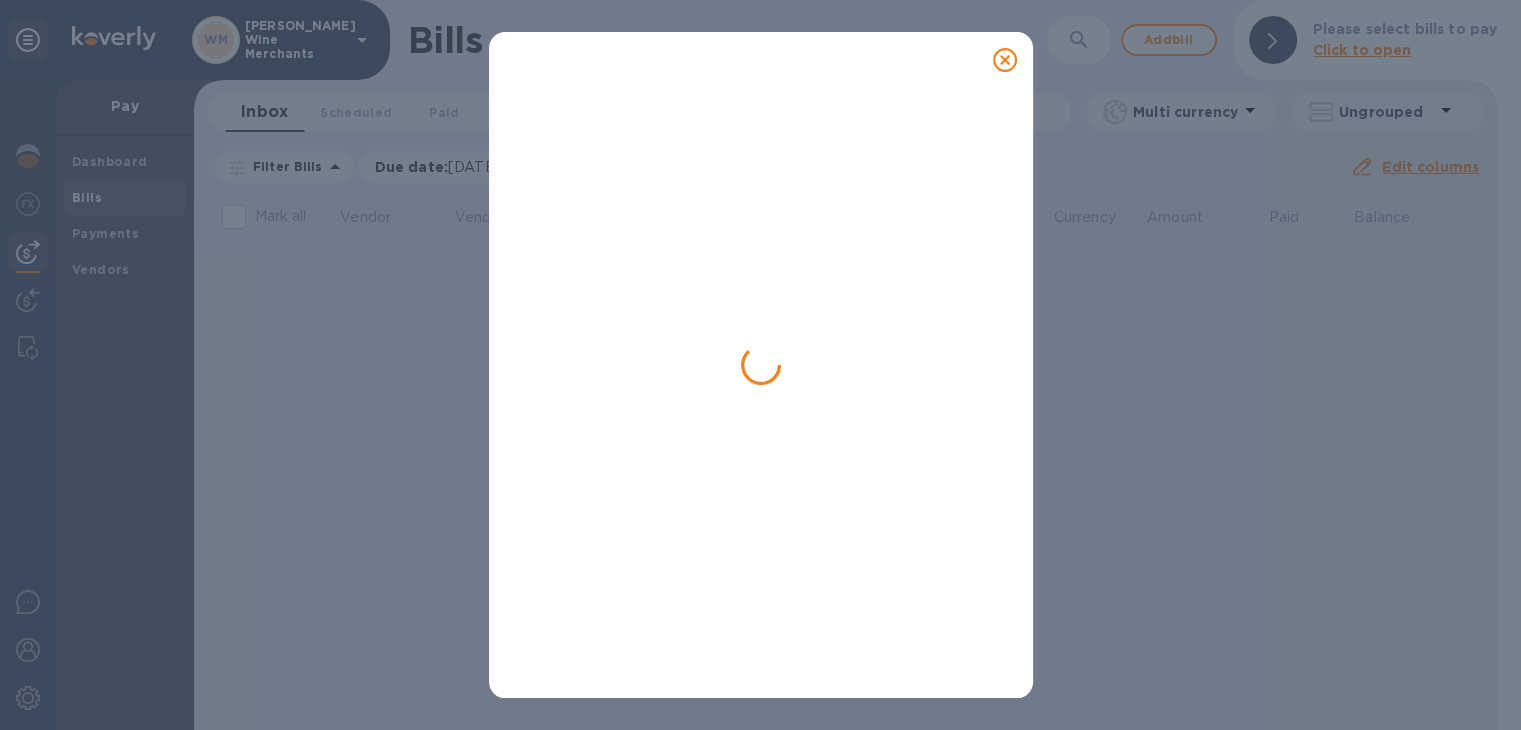 scroll, scrollTop: 0, scrollLeft: 0, axis: both 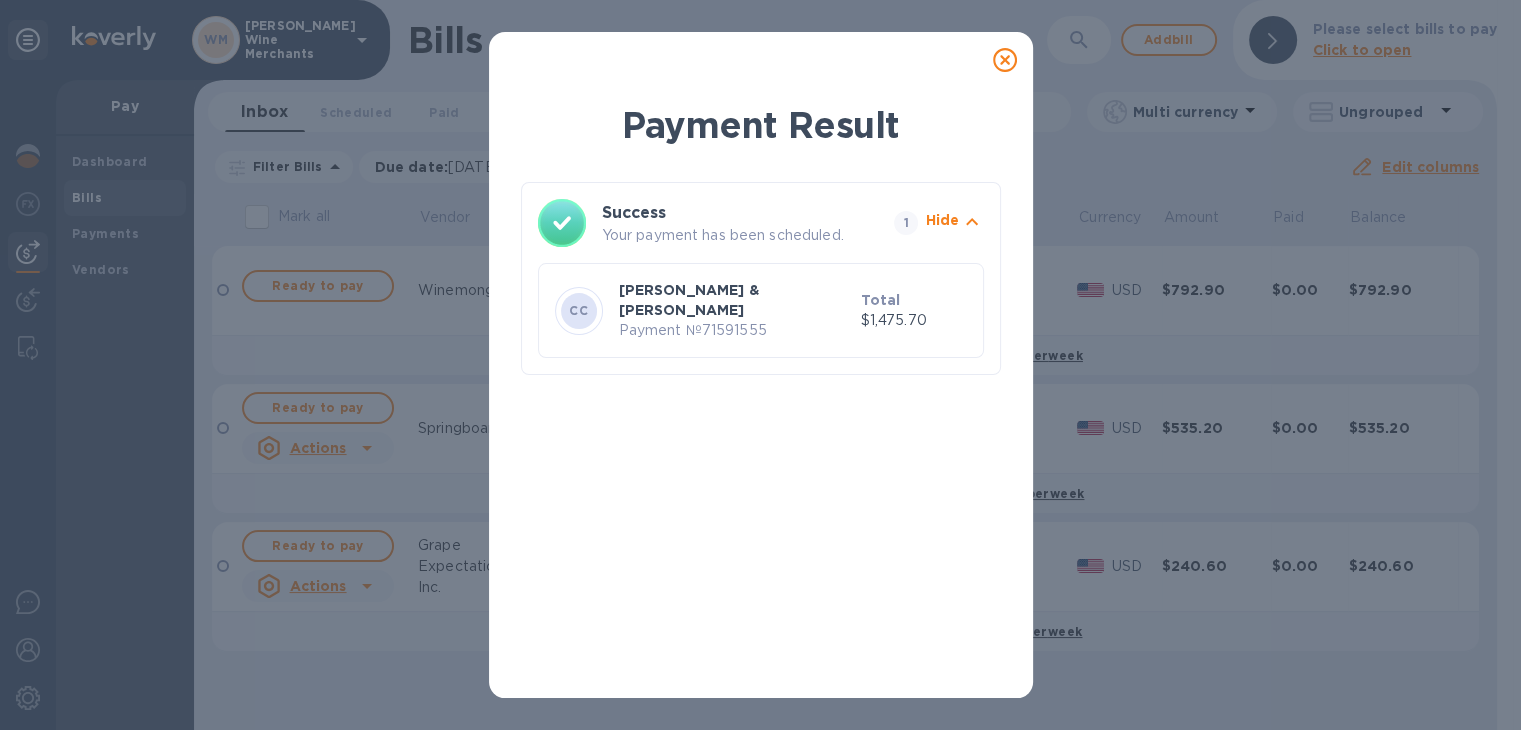 click 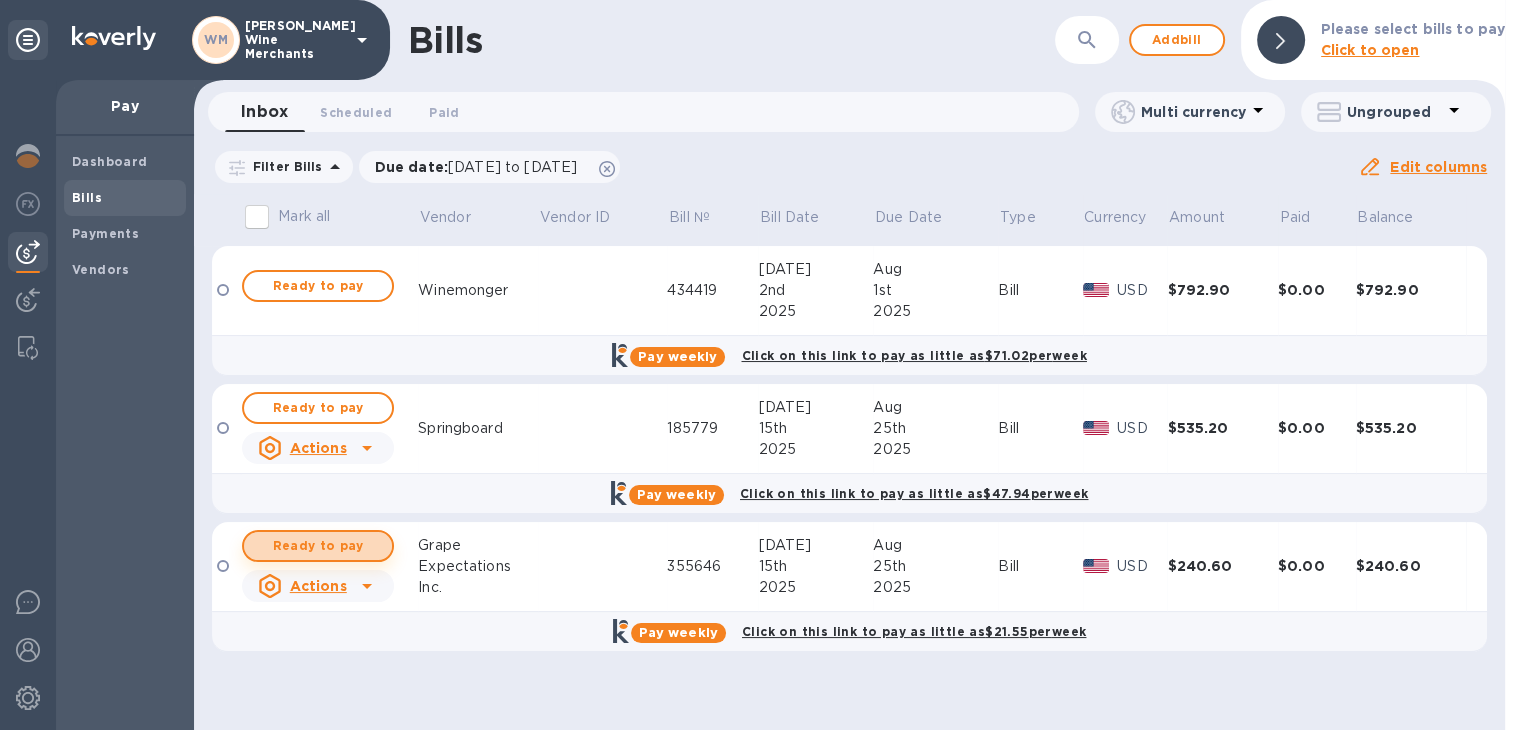 click on "Ready to pay" at bounding box center [318, 546] 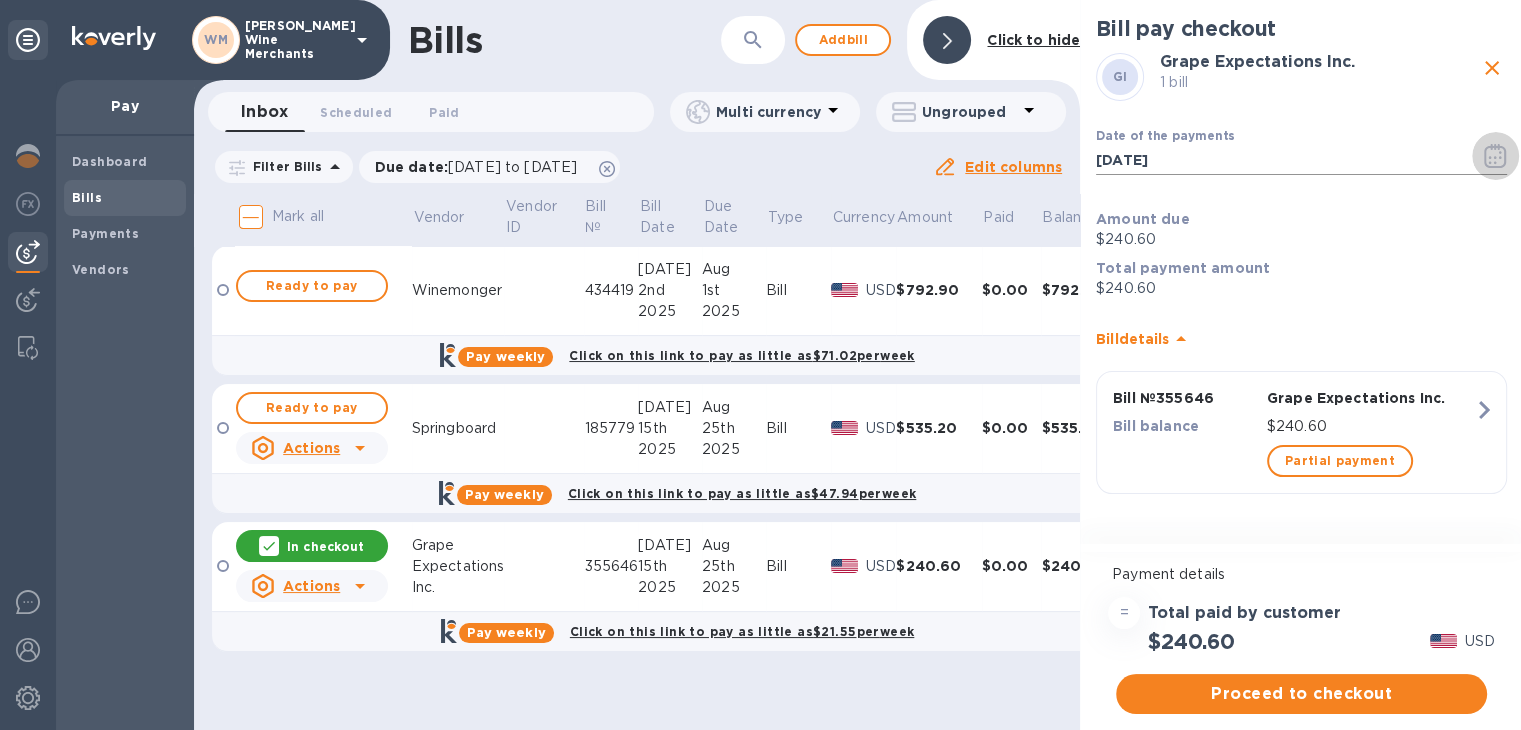 click 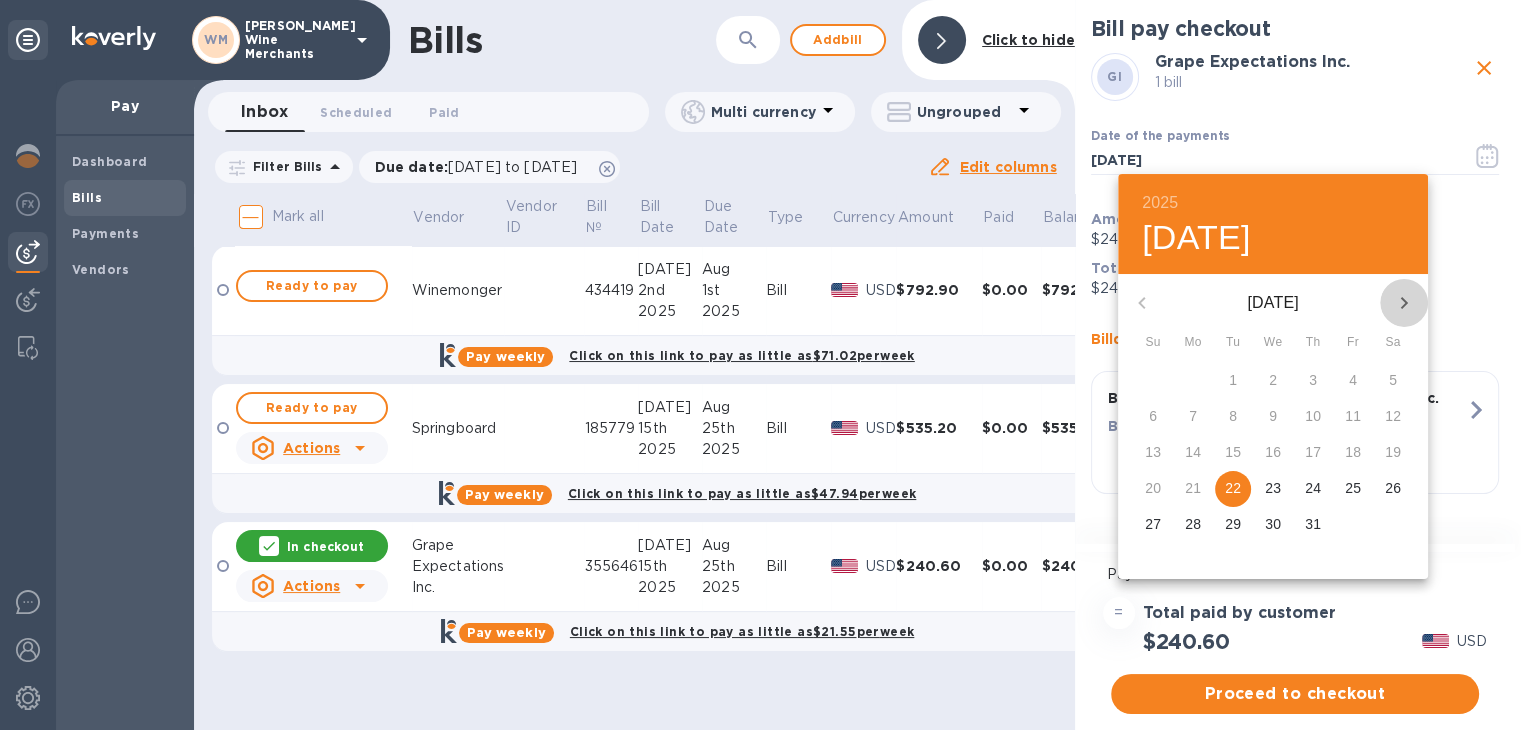 click 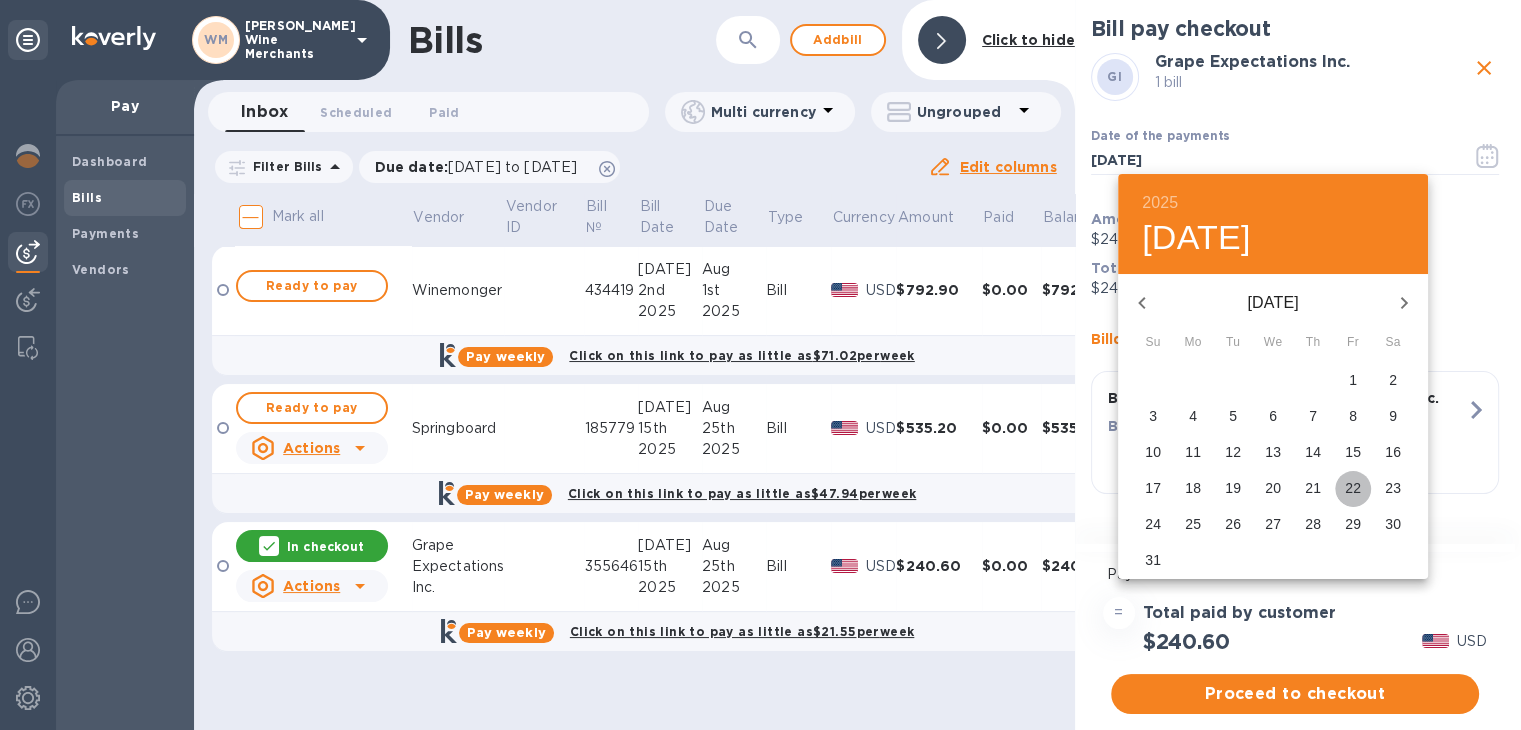 click on "22" at bounding box center (1353, 488) 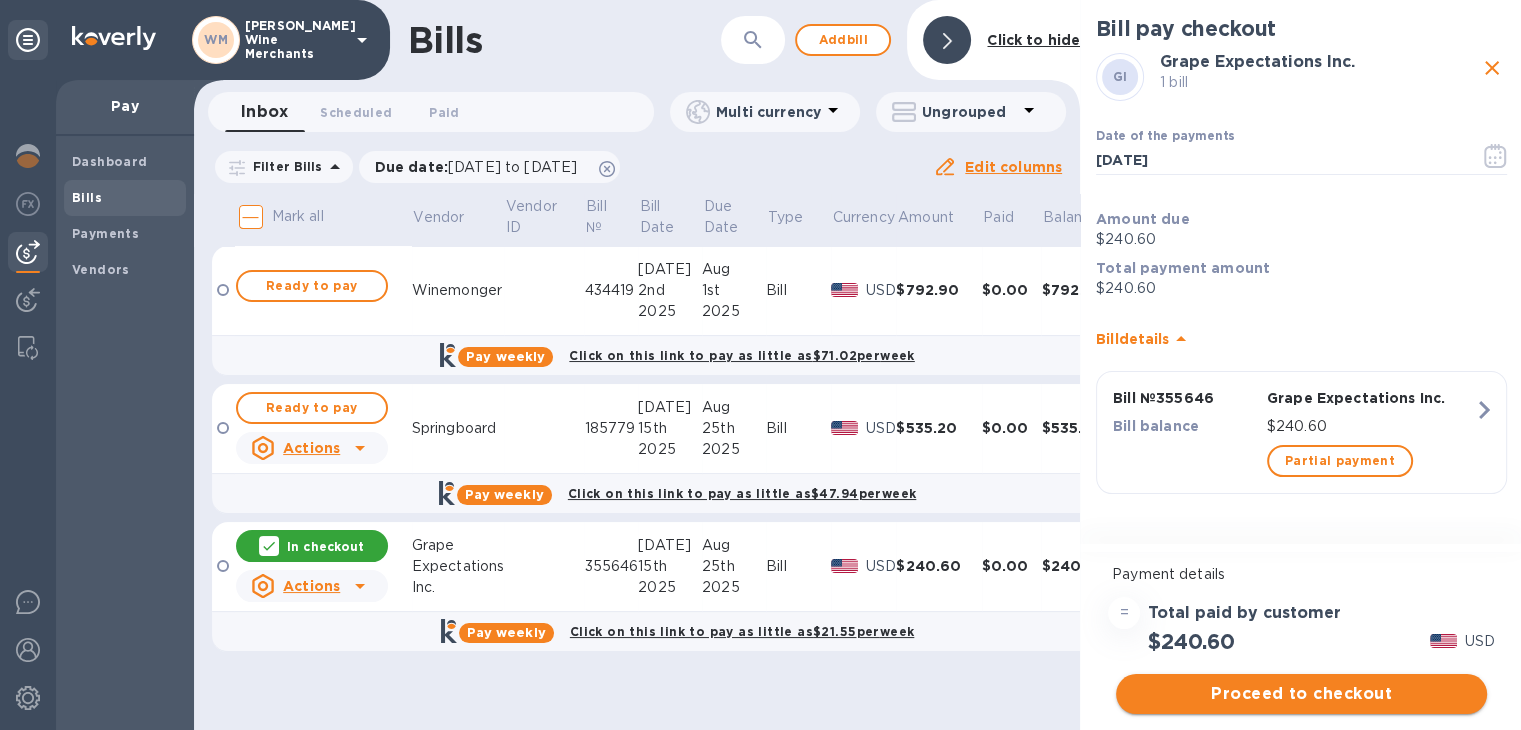 click on "Proceed to checkout" at bounding box center [1301, 694] 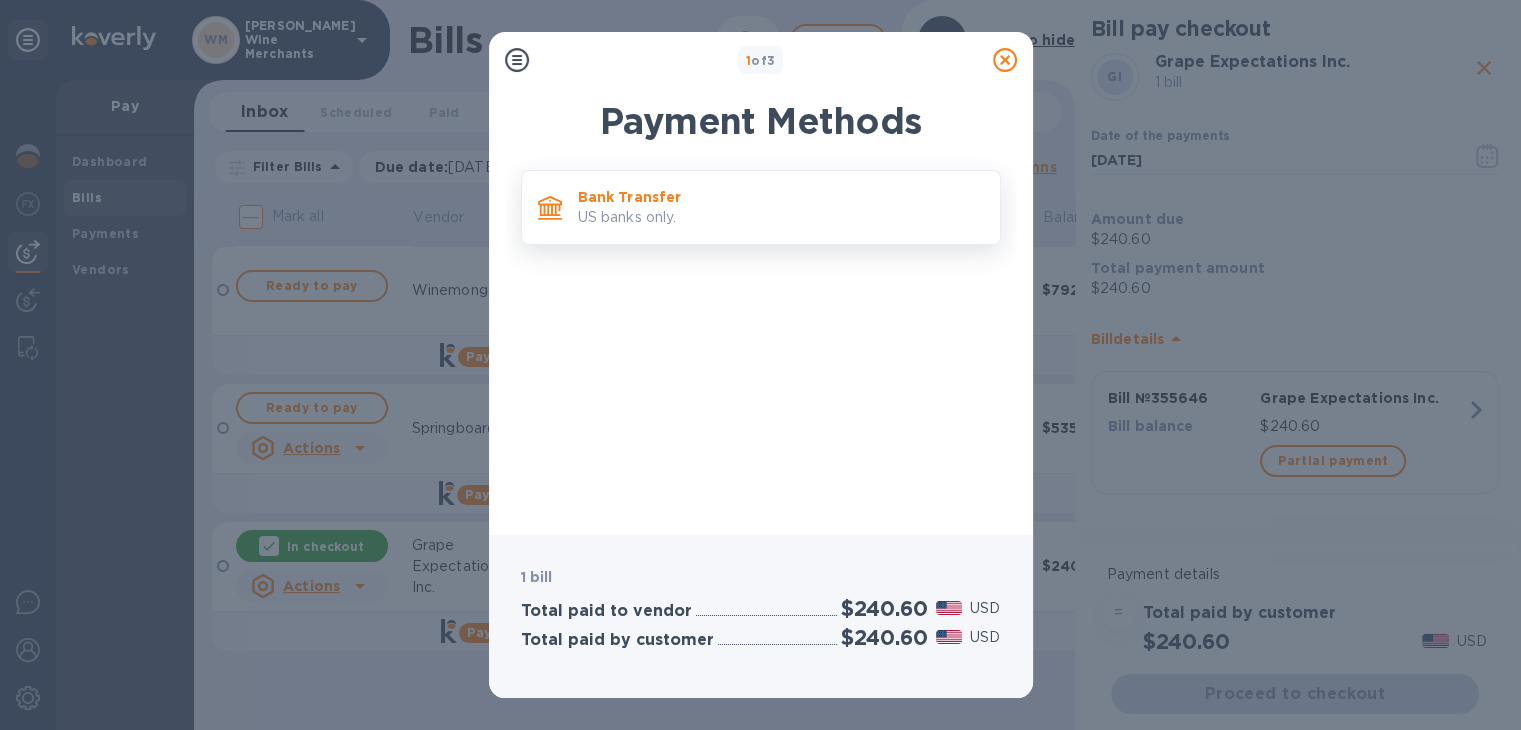 click on "Bank Transfer US banks only." at bounding box center [761, 207] 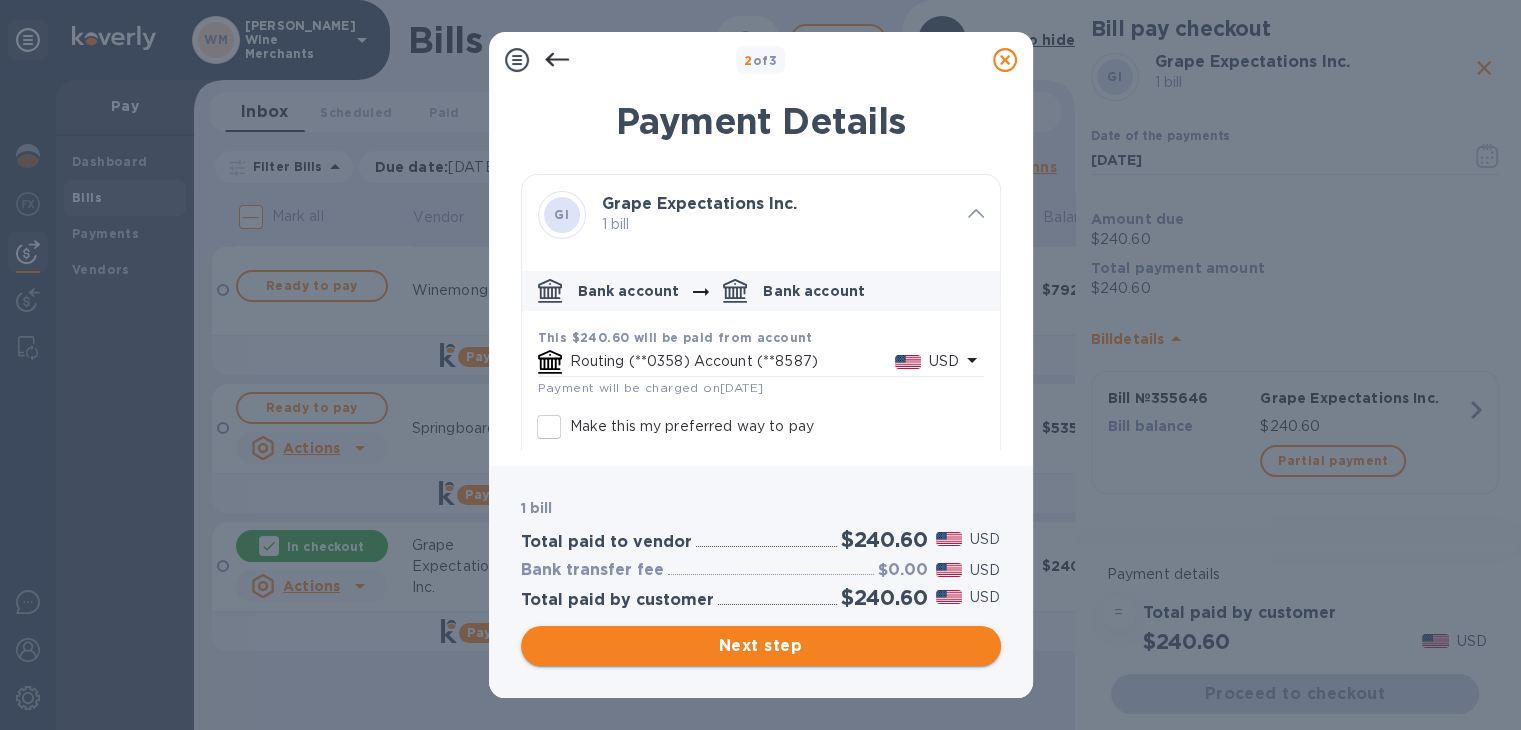 click on "Next step" at bounding box center (761, 646) 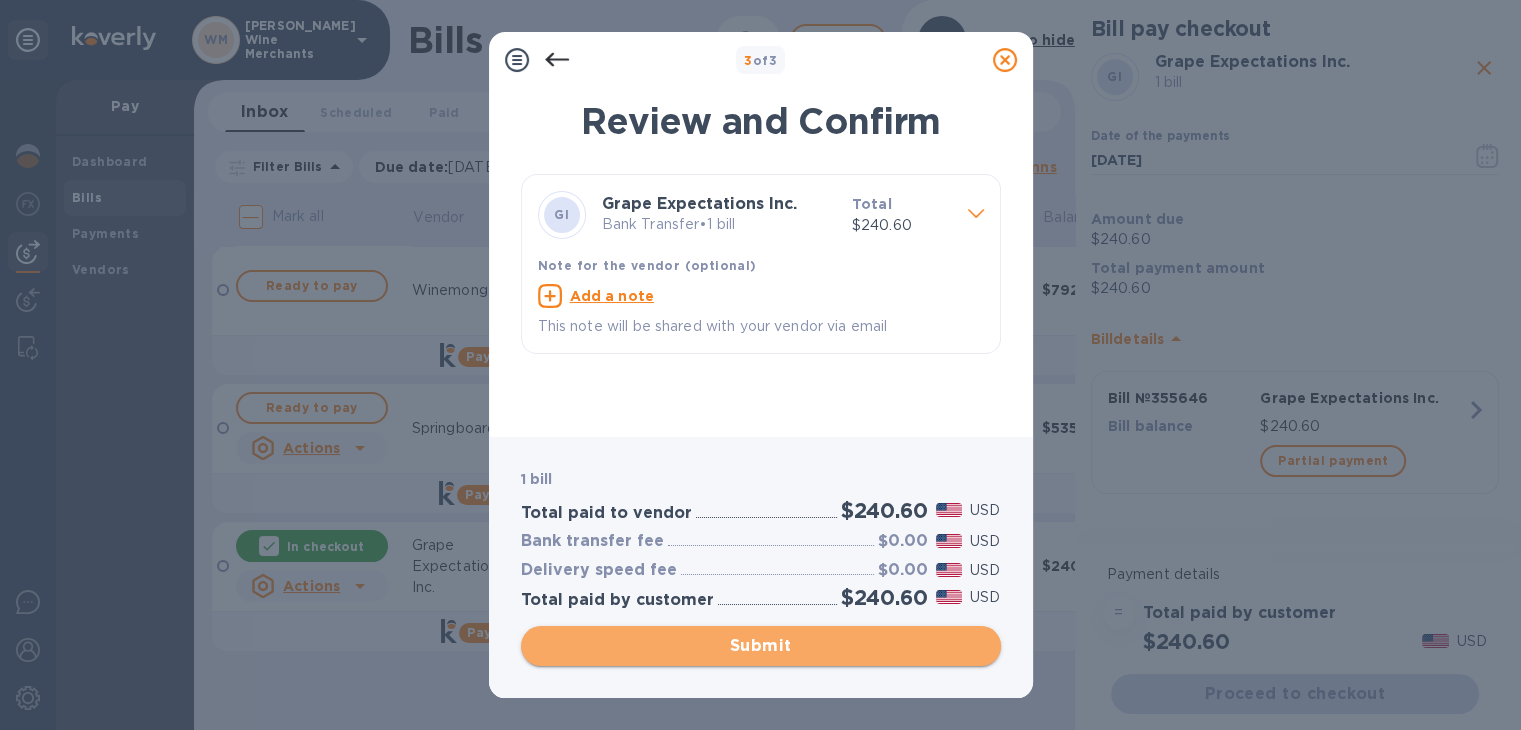 click on "Submit" at bounding box center (761, 646) 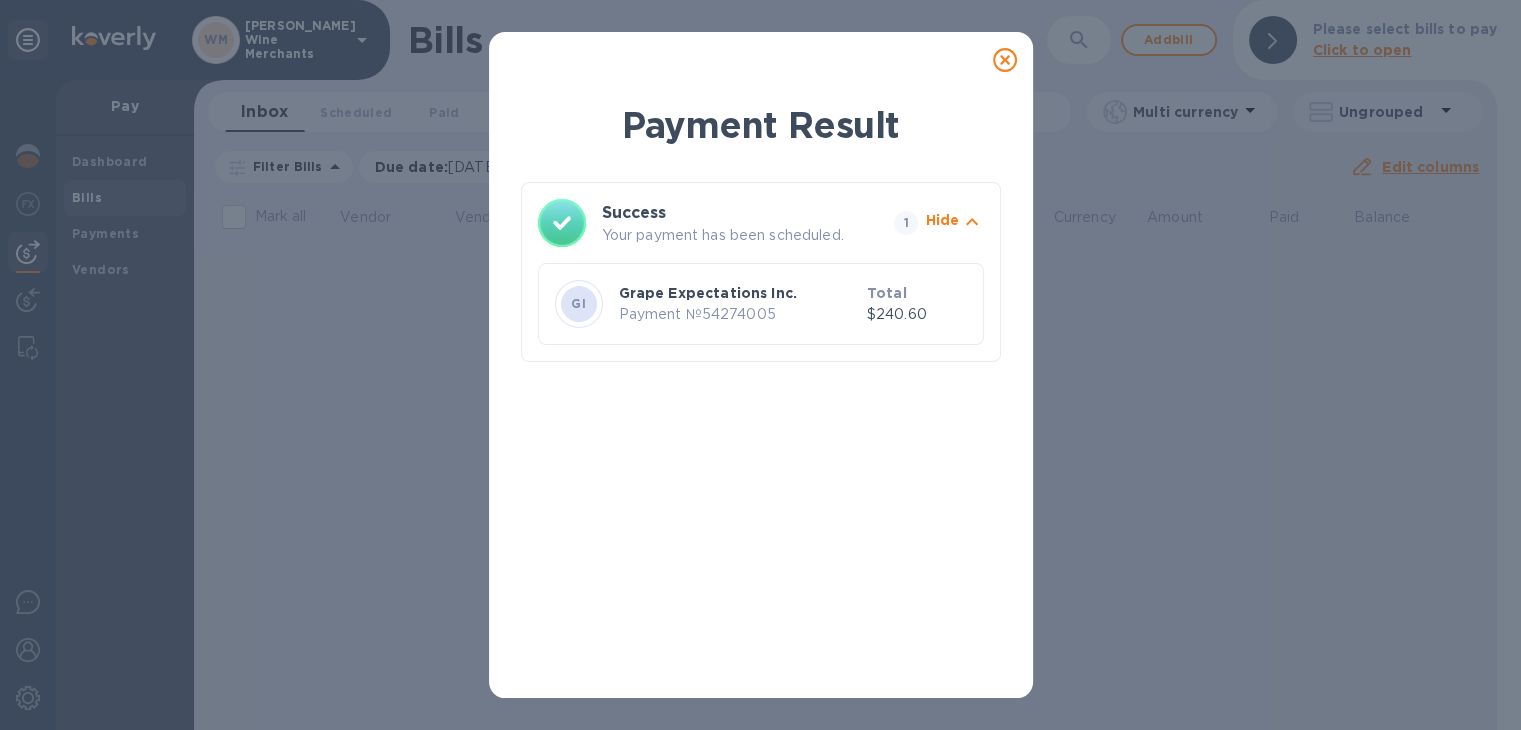 click 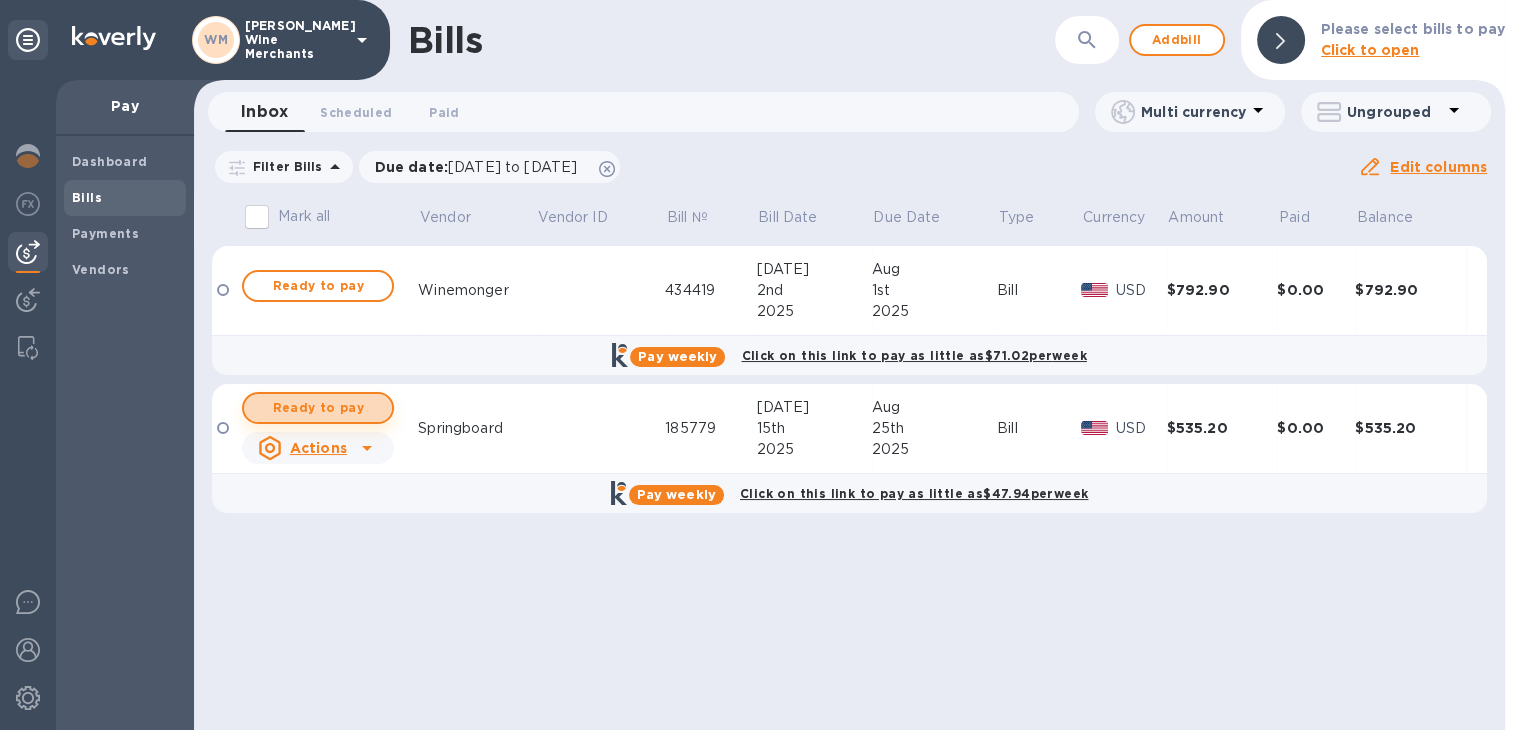 click on "Ready to pay" at bounding box center [318, 408] 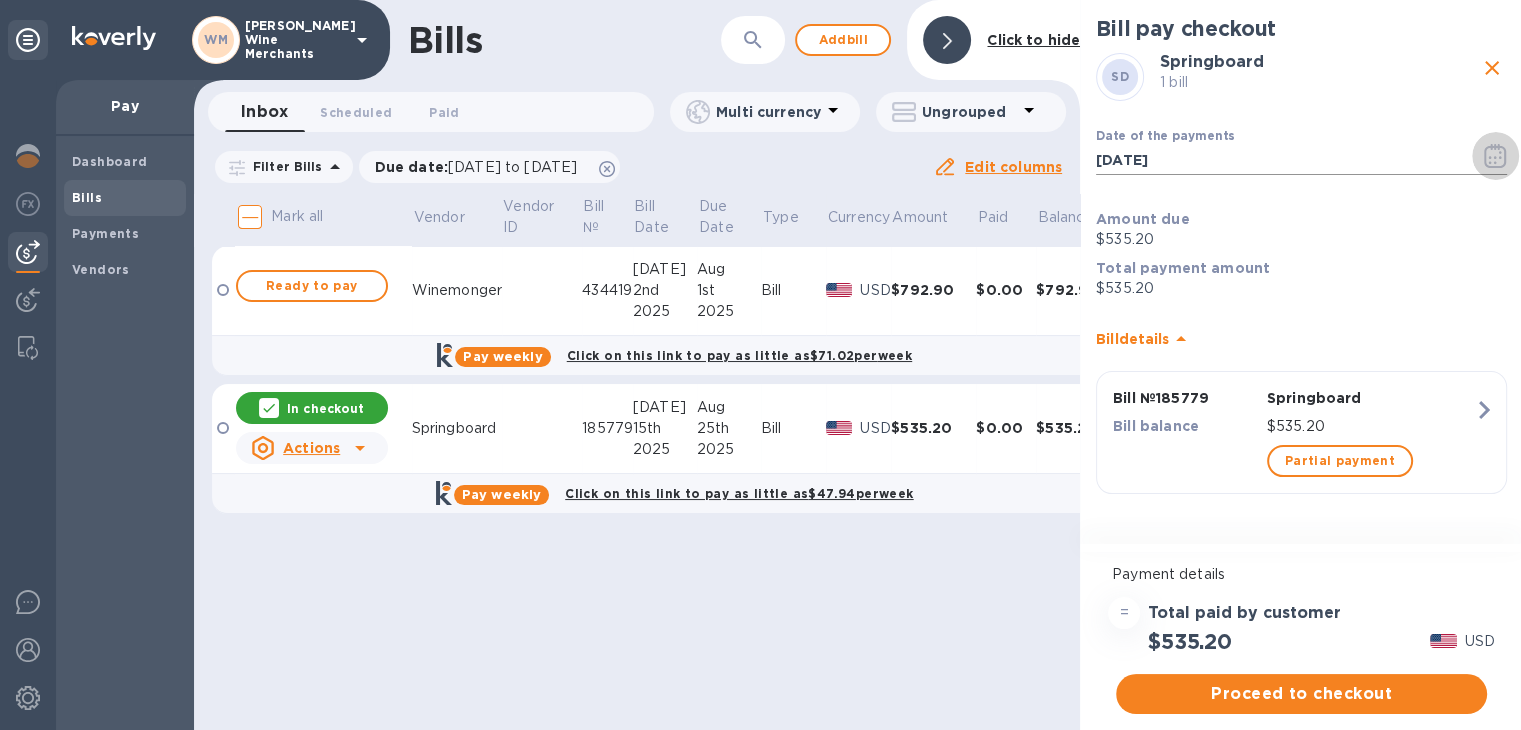 click 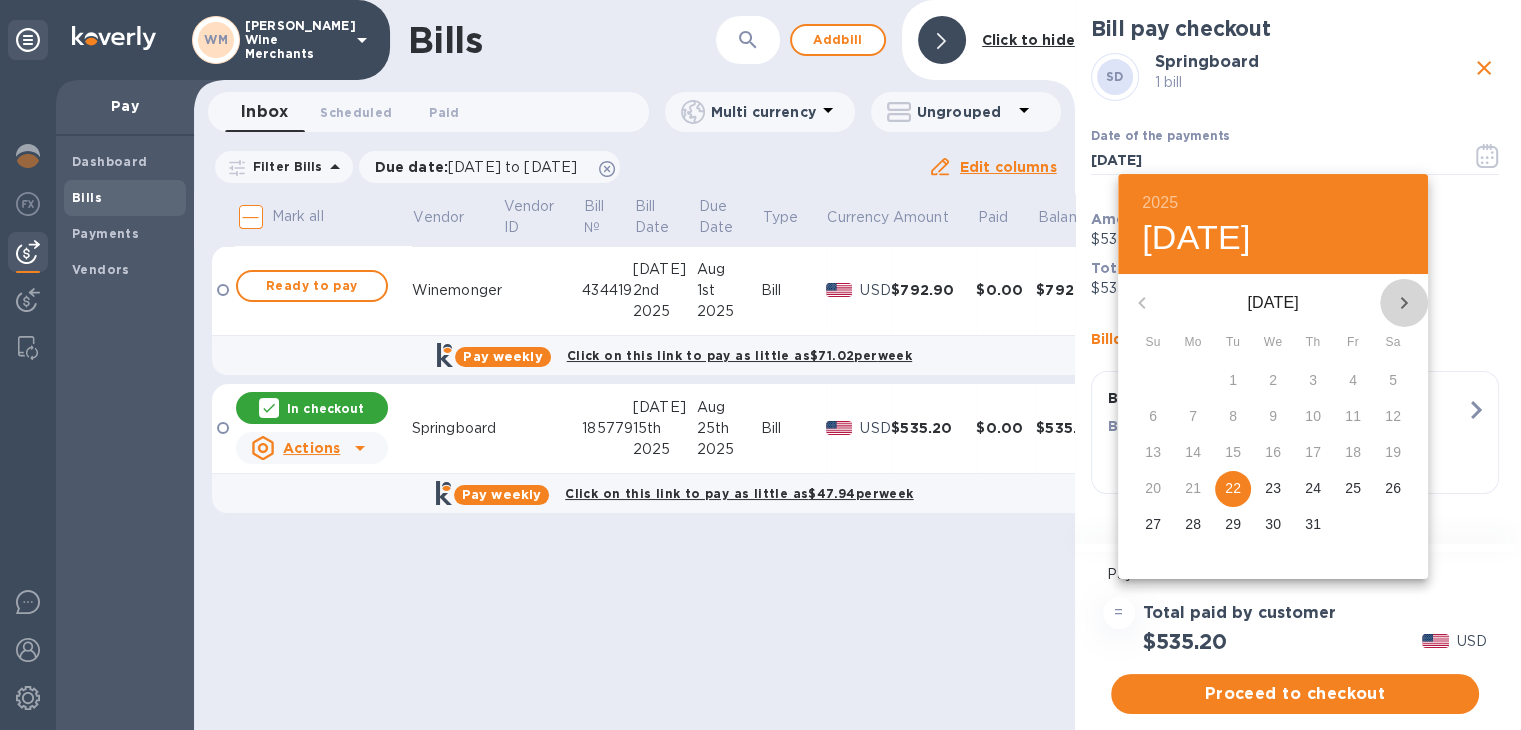 click 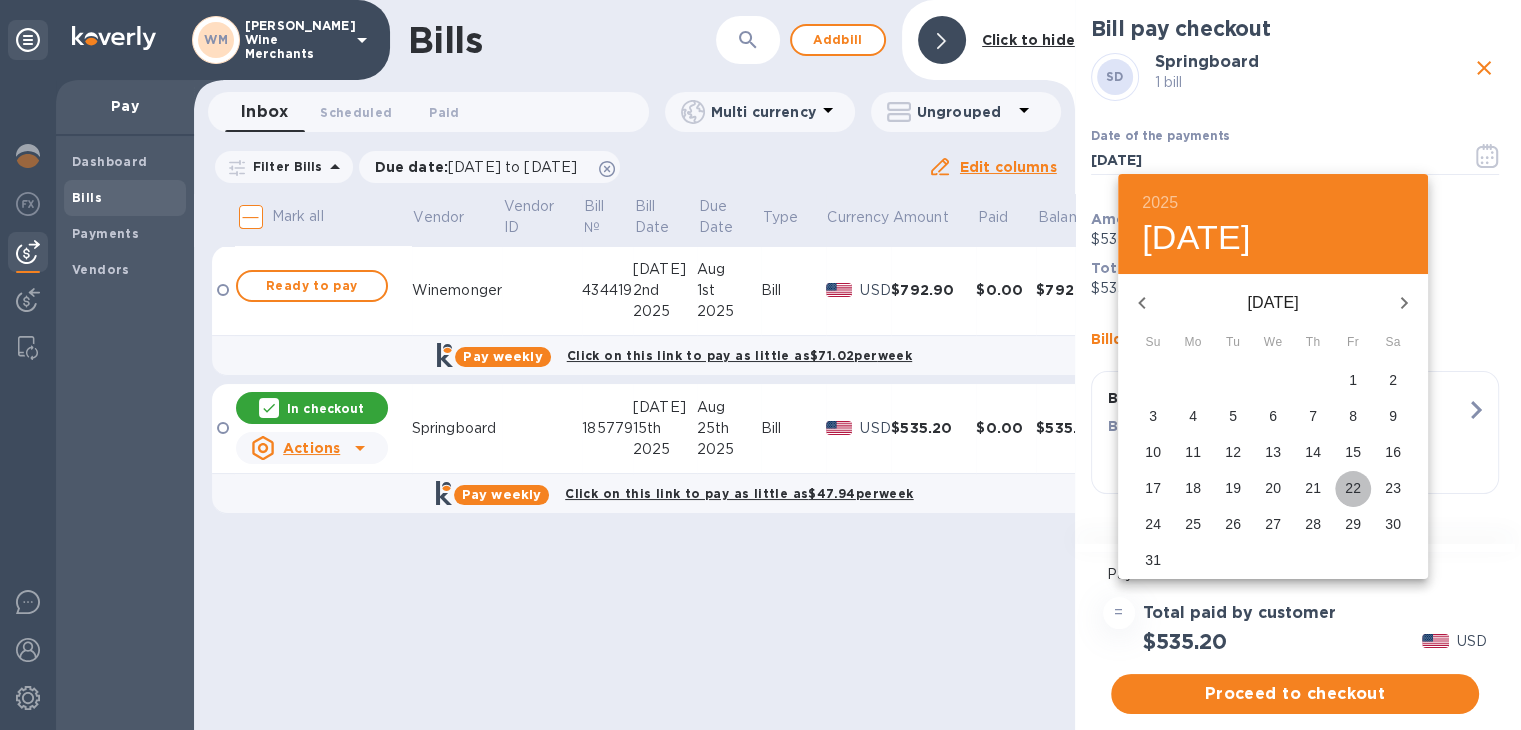 click on "22" at bounding box center (1353, 488) 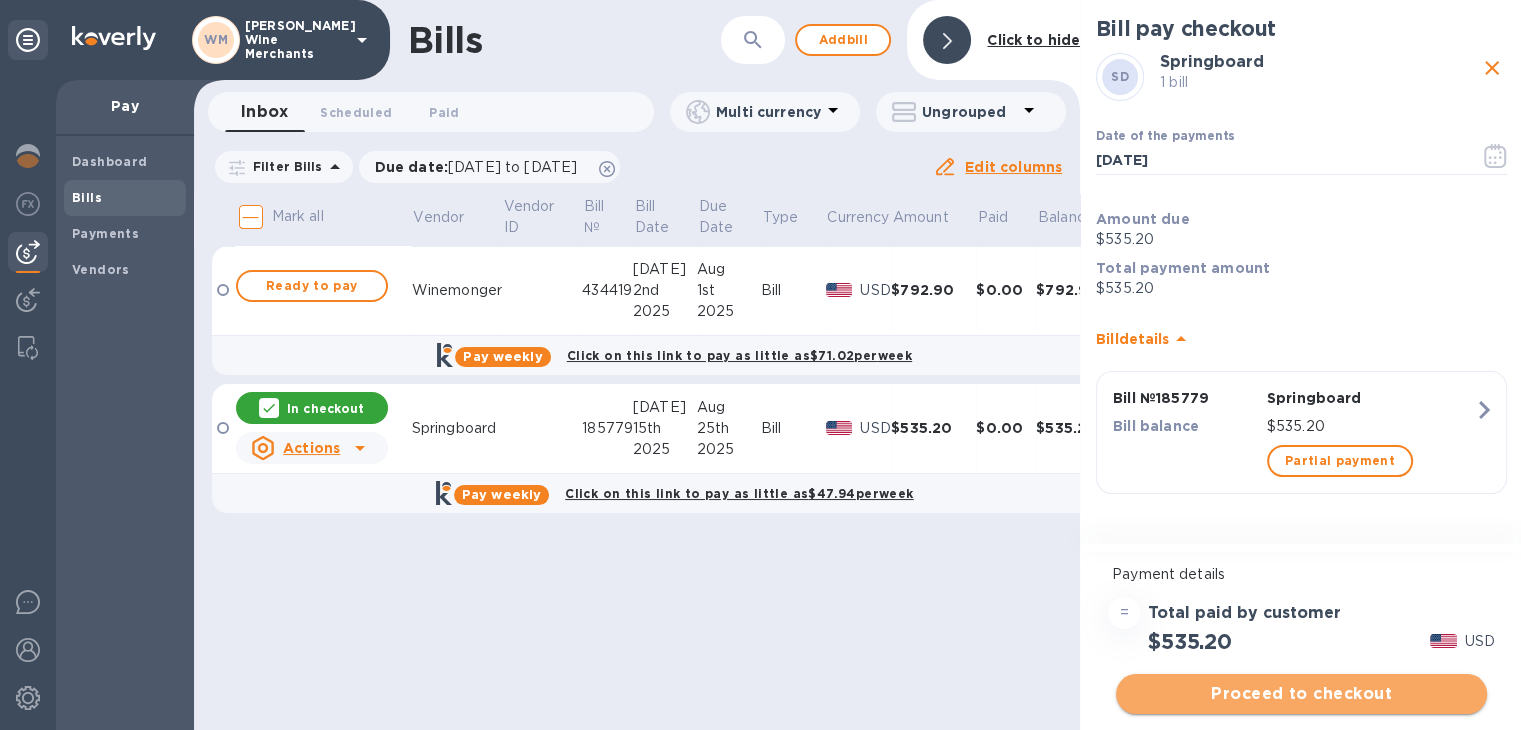 click on "Proceed to checkout" at bounding box center (1301, 694) 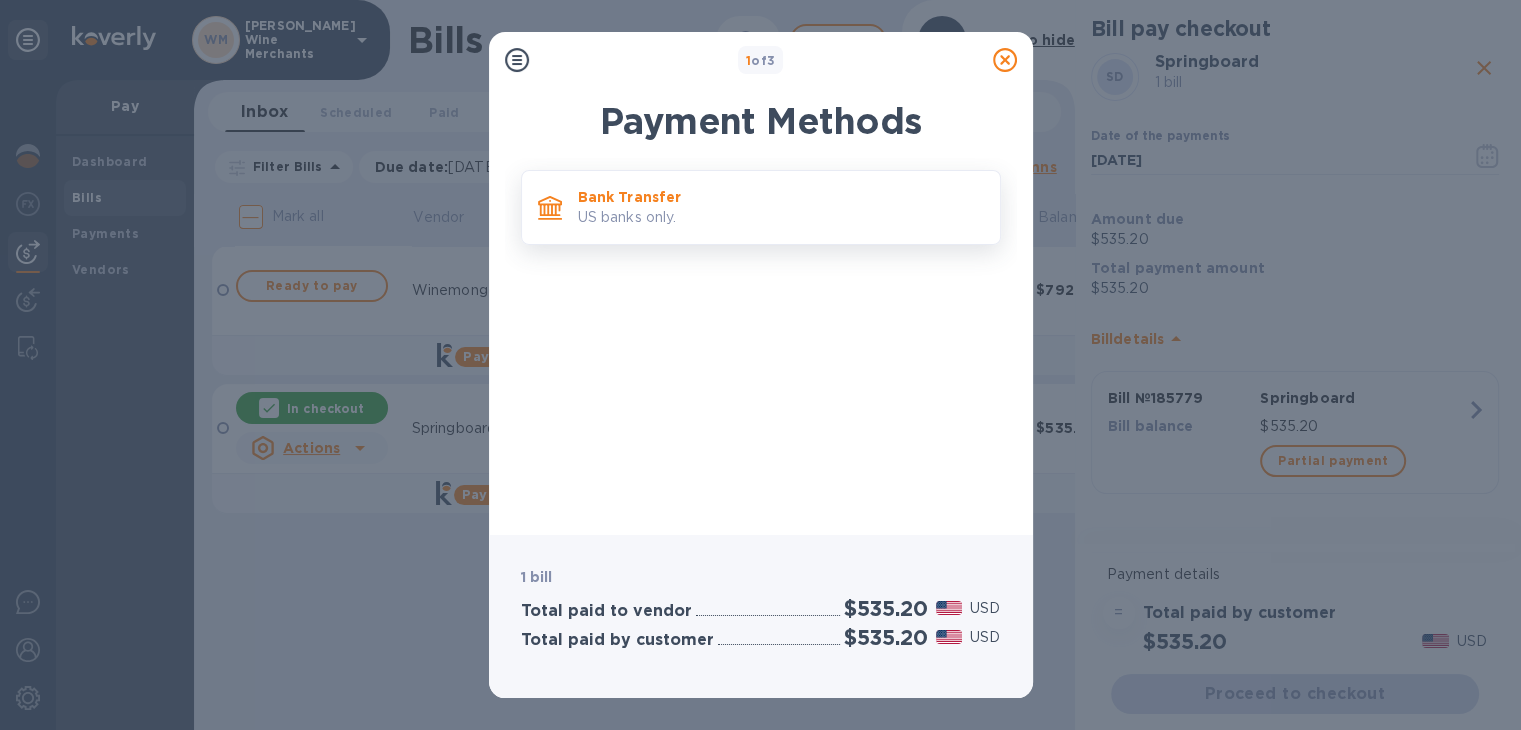 click on "US banks only." at bounding box center [781, 217] 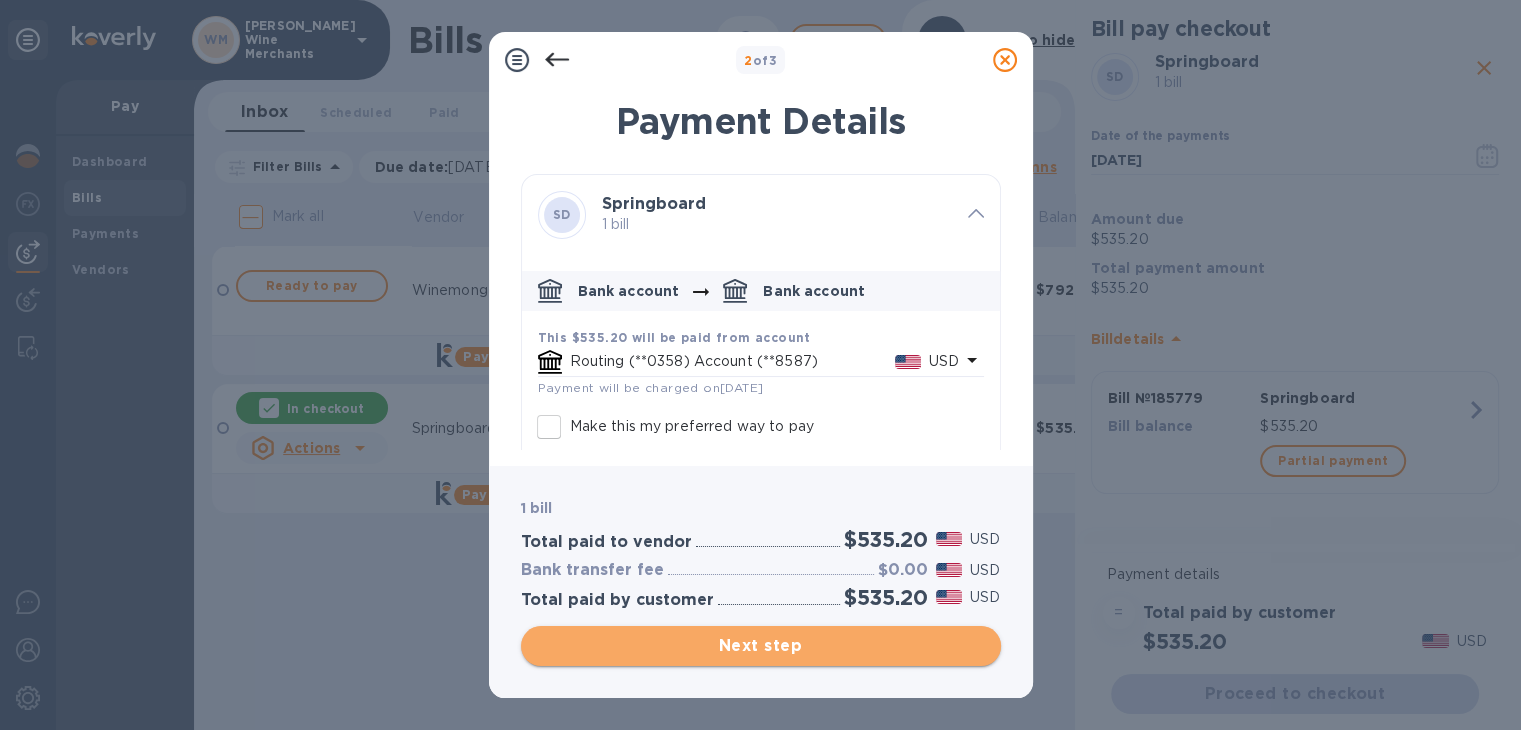 click on "Next step" at bounding box center (761, 646) 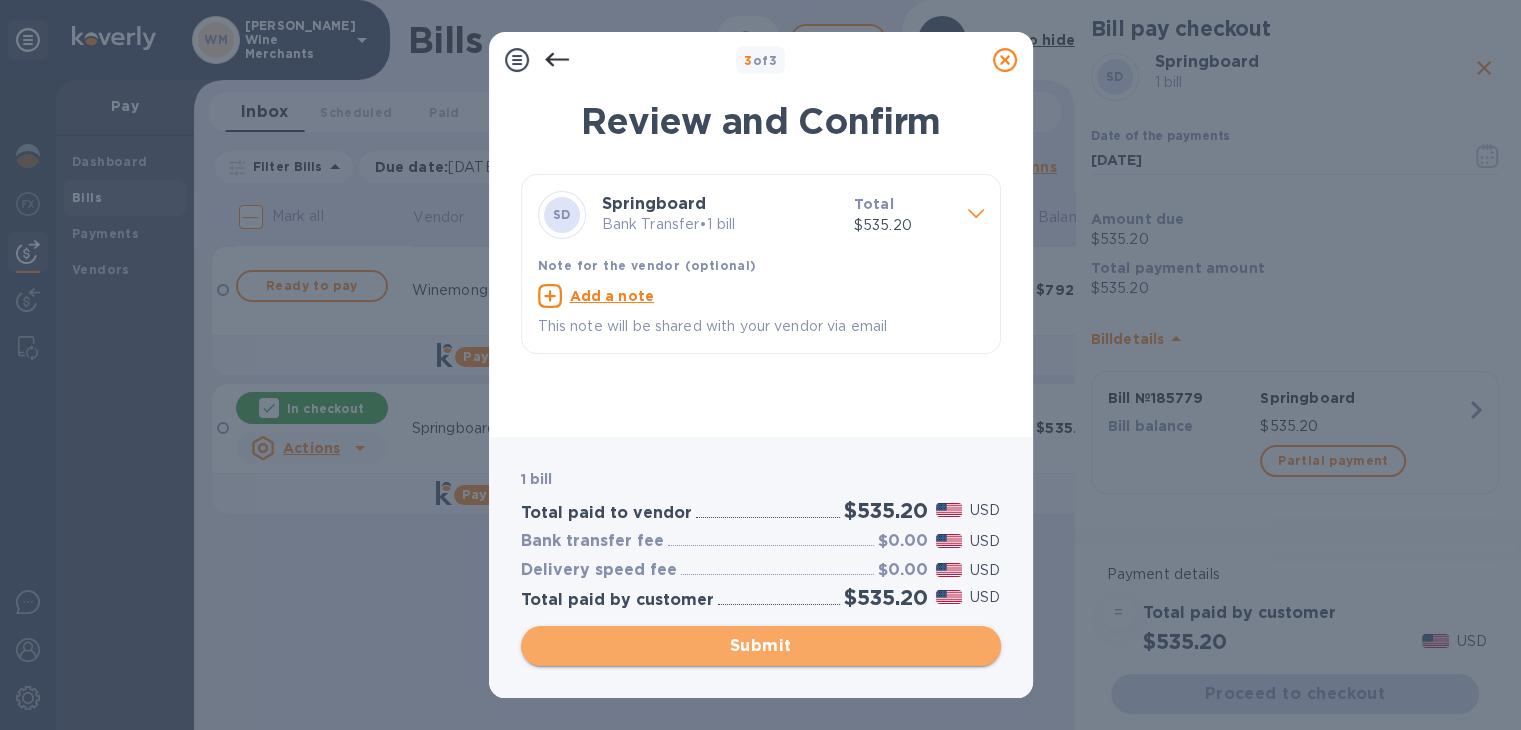 click on "Submit" at bounding box center [761, 646] 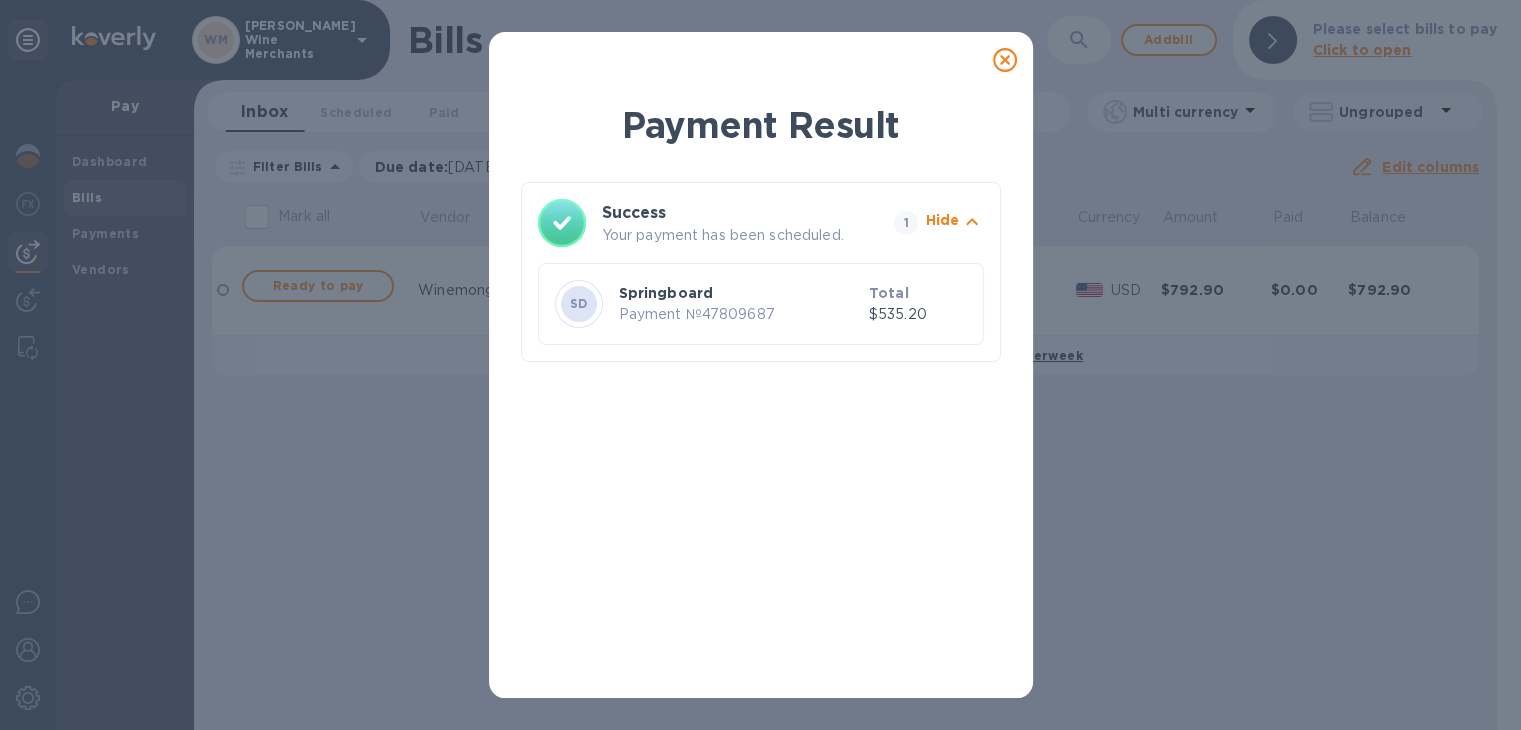 click 